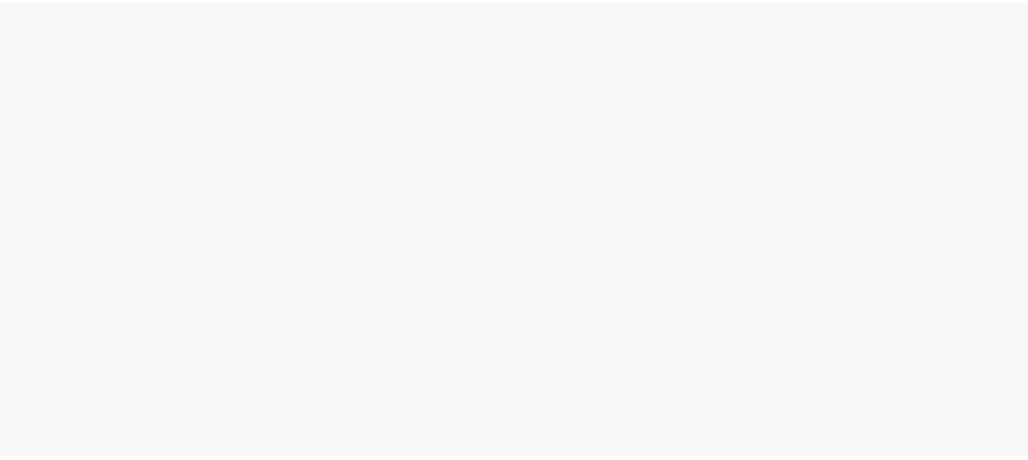 scroll, scrollTop: 0, scrollLeft: 0, axis: both 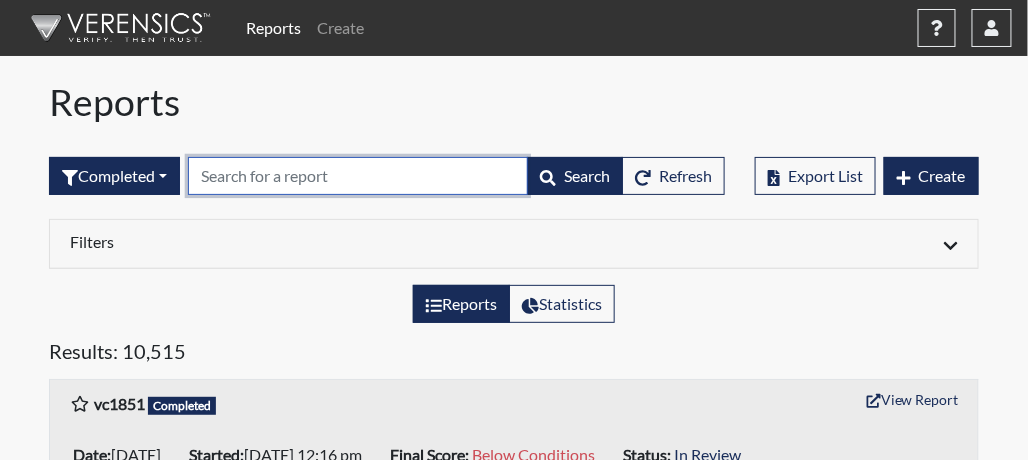 click at bounding box center [358, 176] 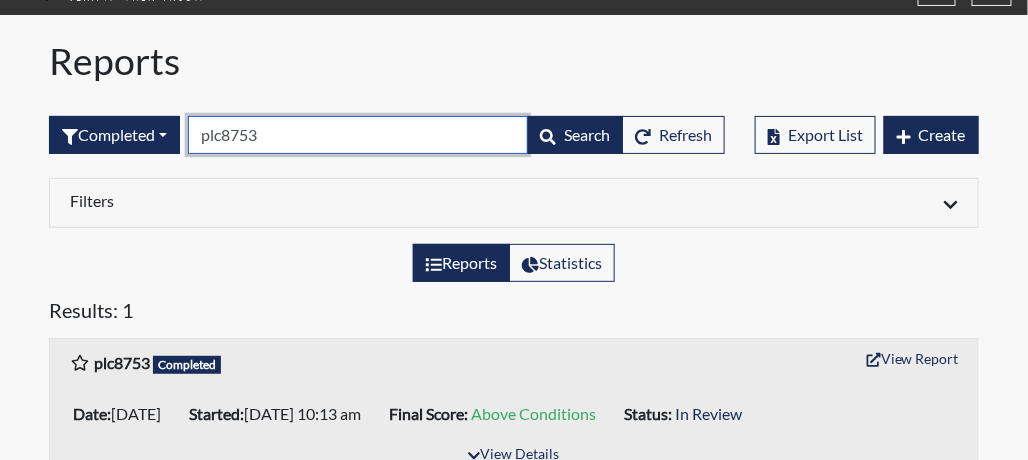scroll, scrollTop: 64, scrollLeft: 0, axis: vertical 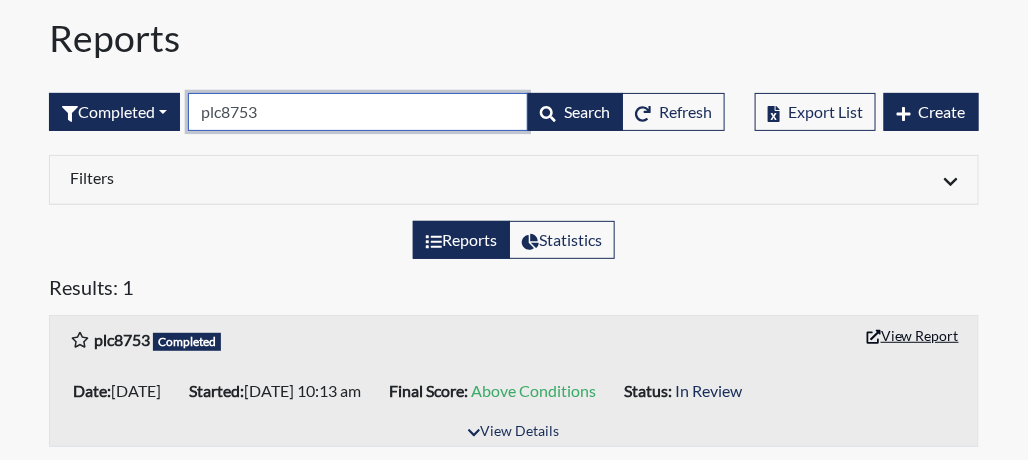 type on "plc8753" 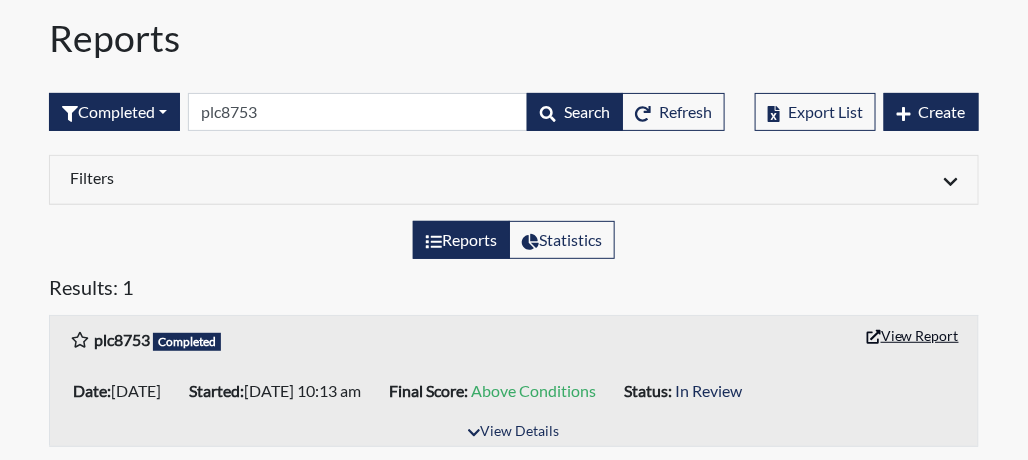click on "View Report" at bounding box center [913, 335] 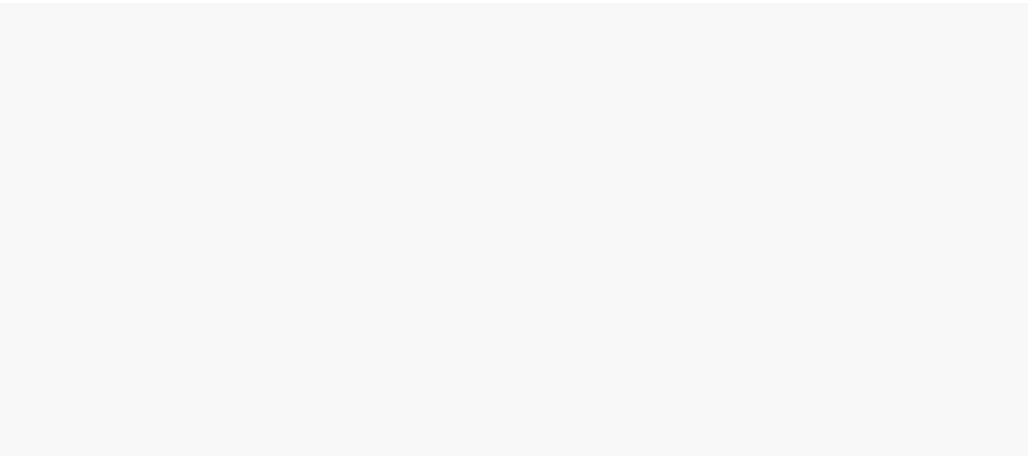 scroll, scrollTop: 0, scrollLeft: 0, axis: both 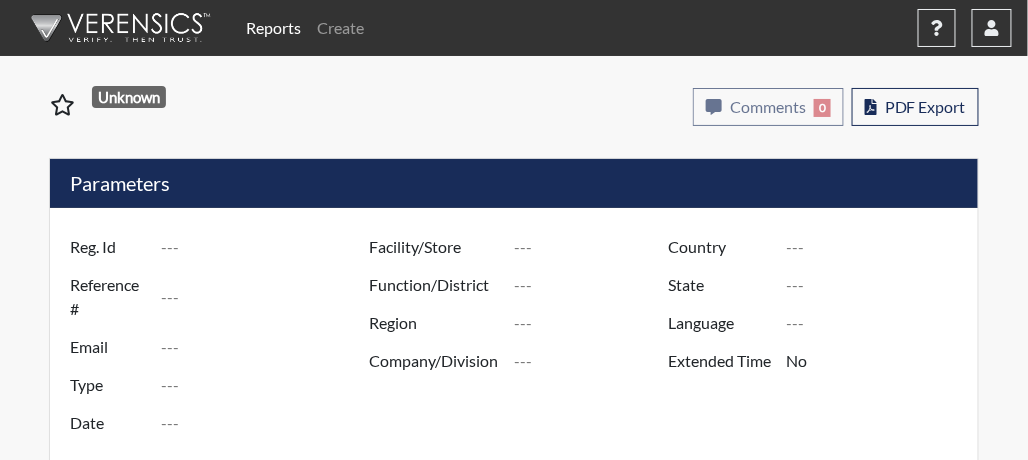 type on "plc8753" 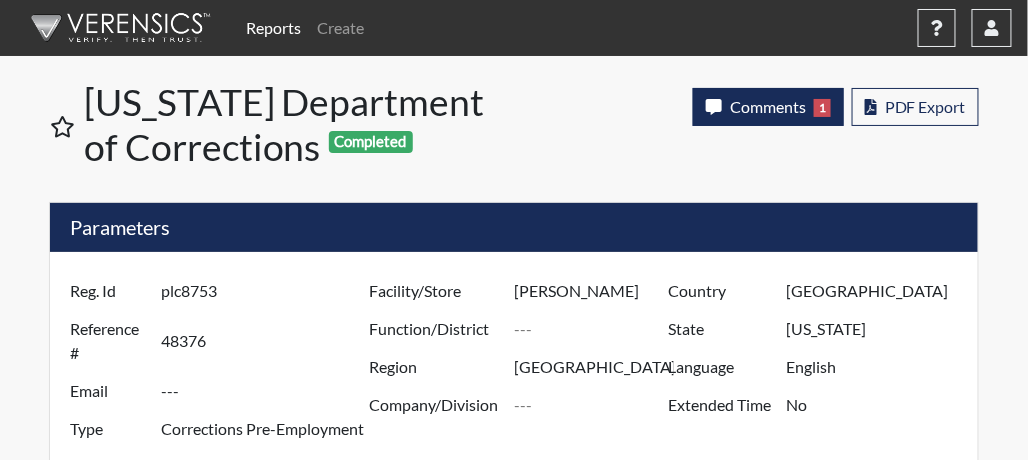 scroll, scrollTop: 999668, scrollLeft: 999303, axis: both 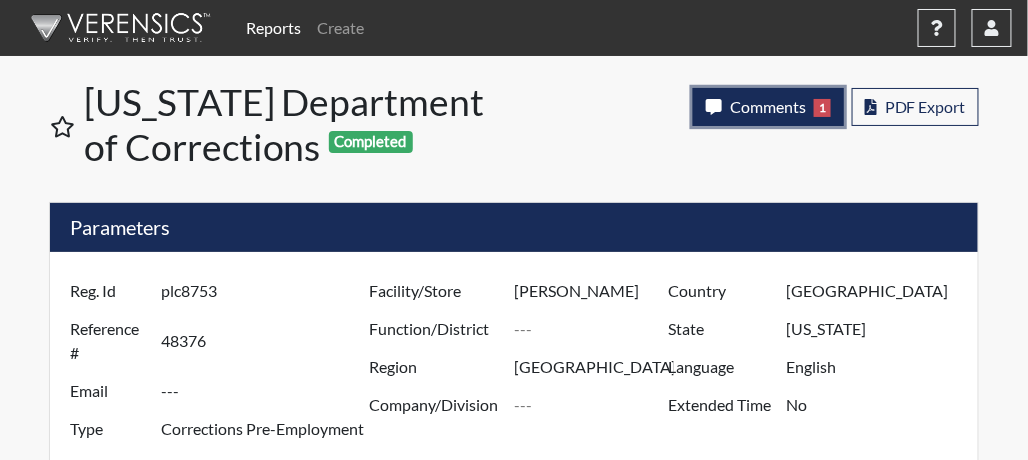 click on "Comments" at bounding box center [768, 106] 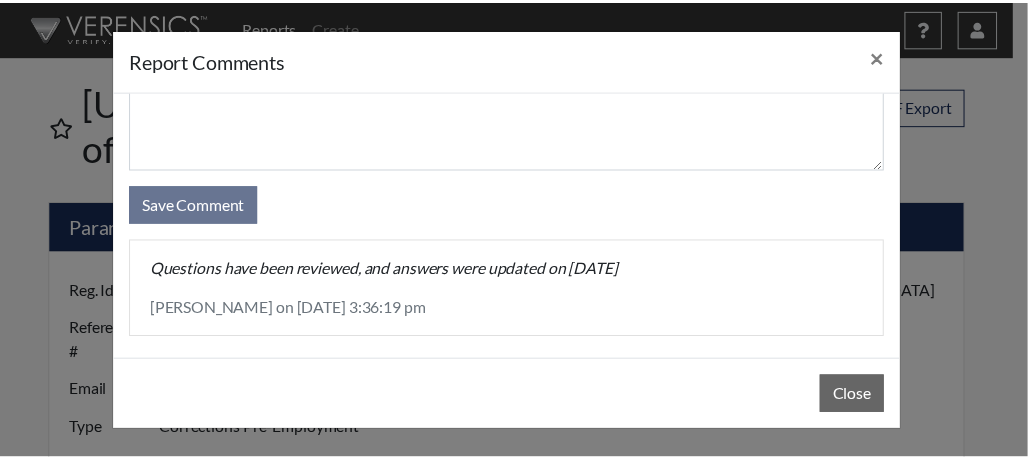 scroll, scrollTop: 114, scrollLeft: 0, axis: vertical 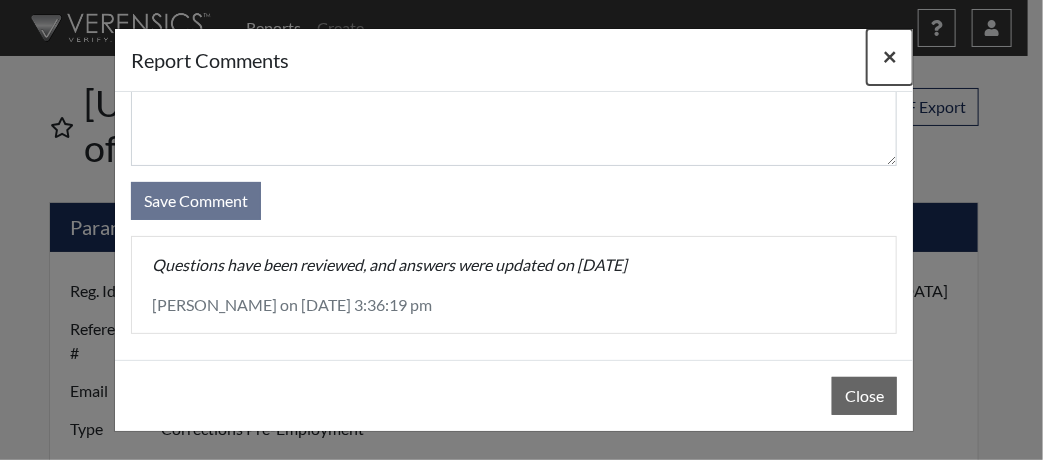 click on "×" at bounding box center [890, 56] 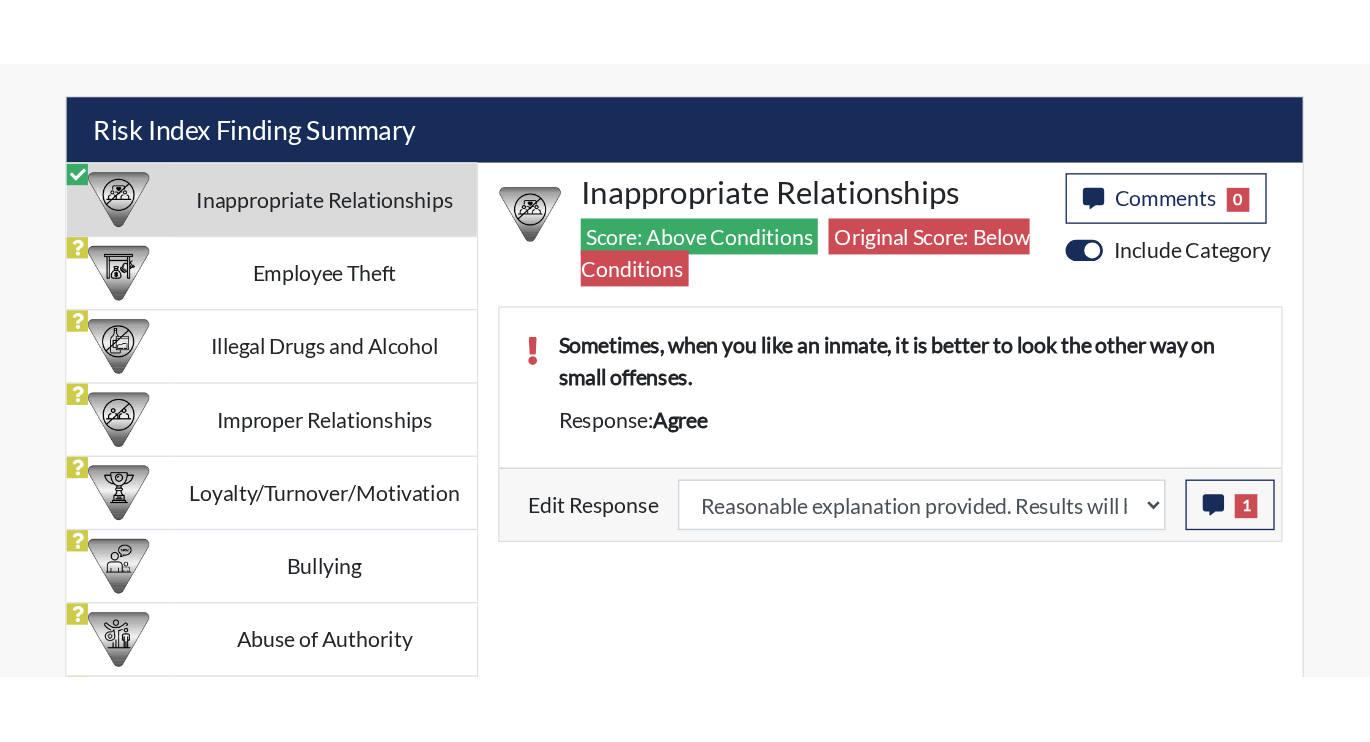 scroll, scrollTop: 1015, scrollLeft: 0, axis: vertical 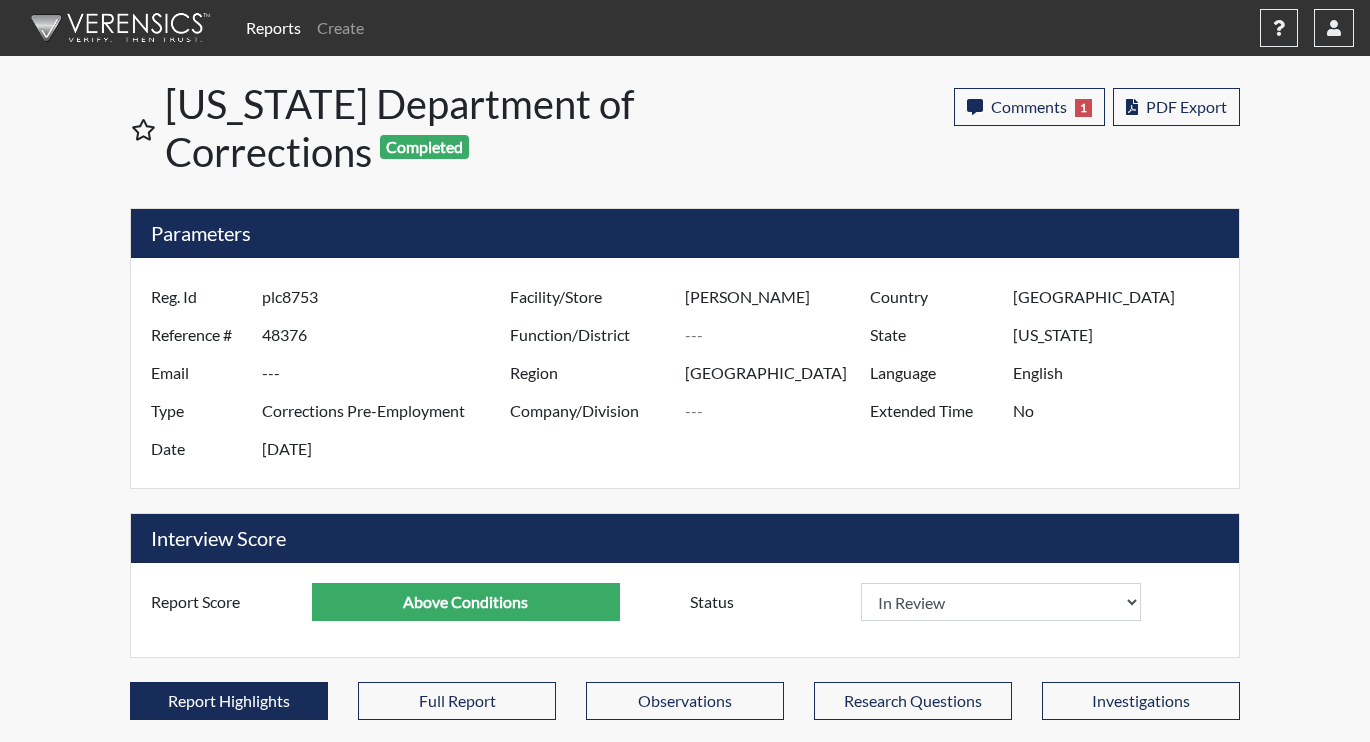 click on "Reports" at bounding box center [273, 28] 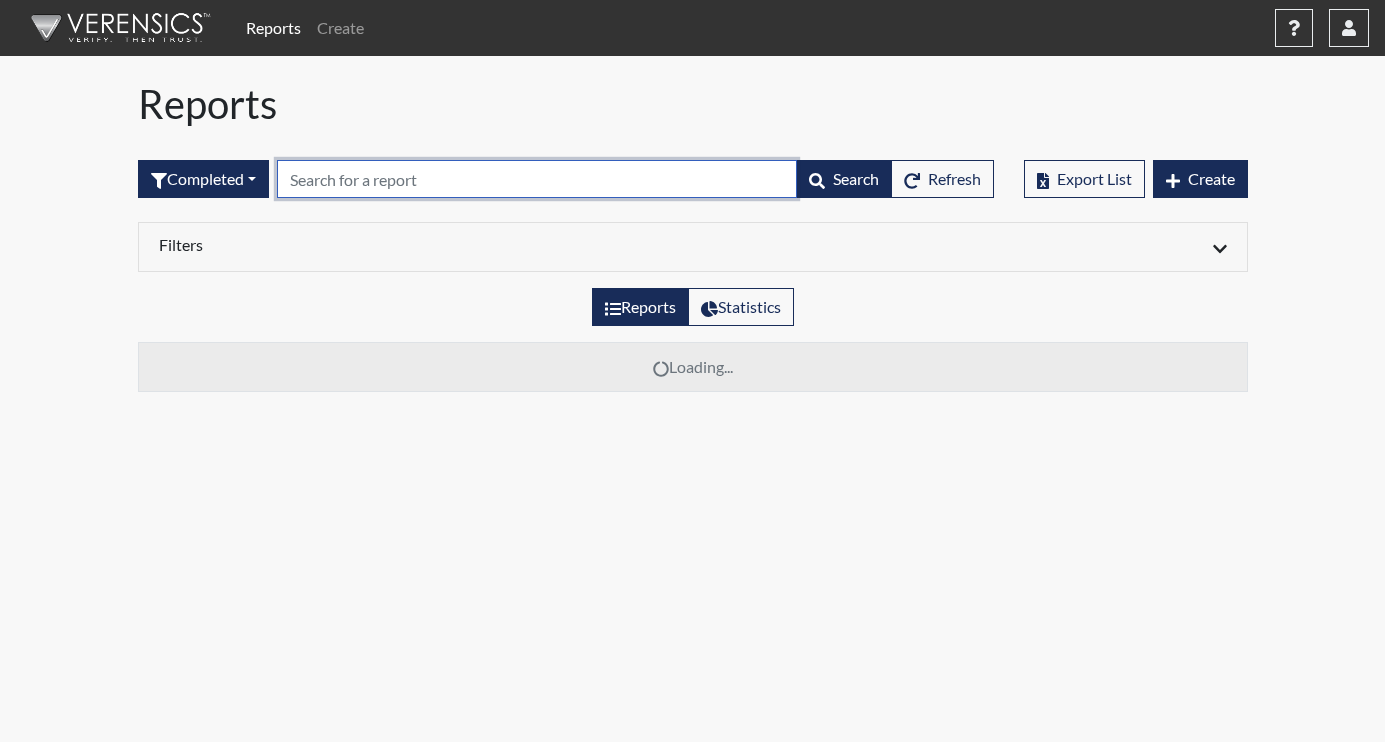 click at bounding box center (537, 179) 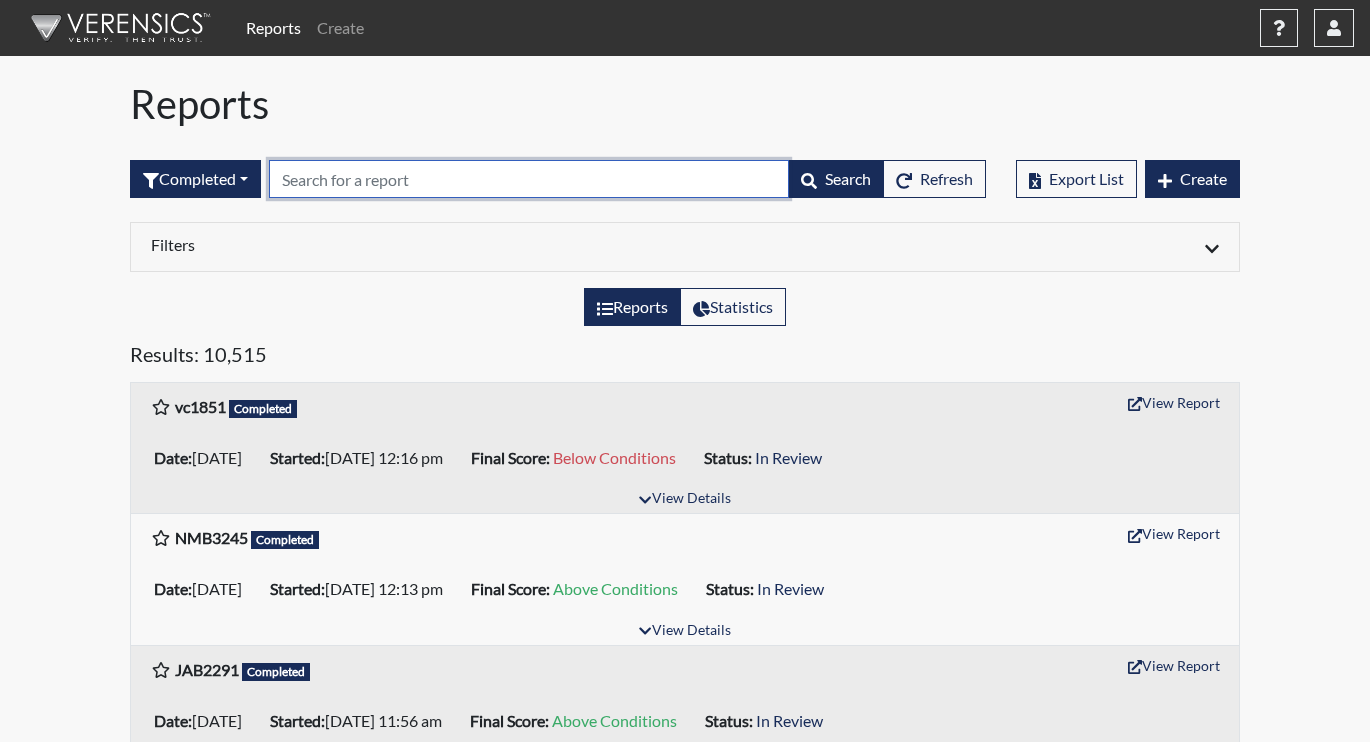 paste on "CLE8612" 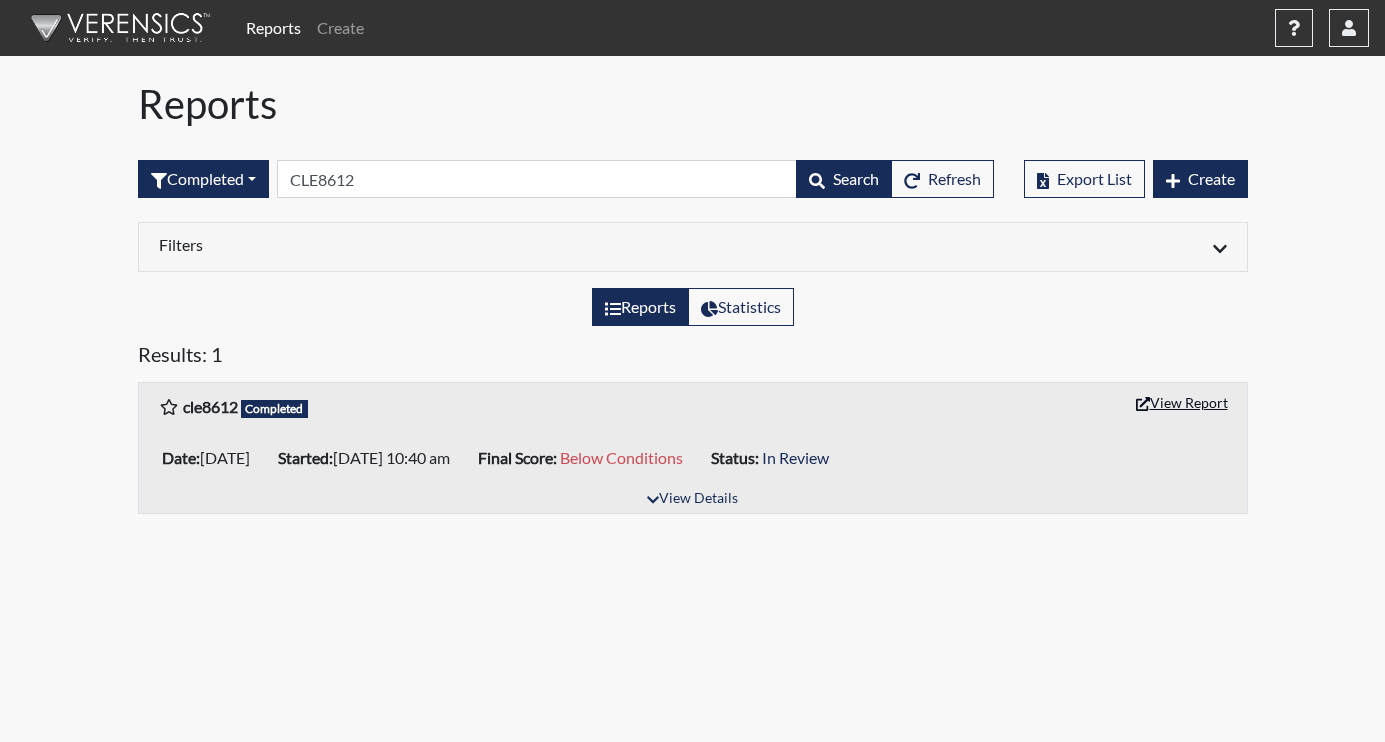 click on "View Report" at bounding box center (1182, 402) 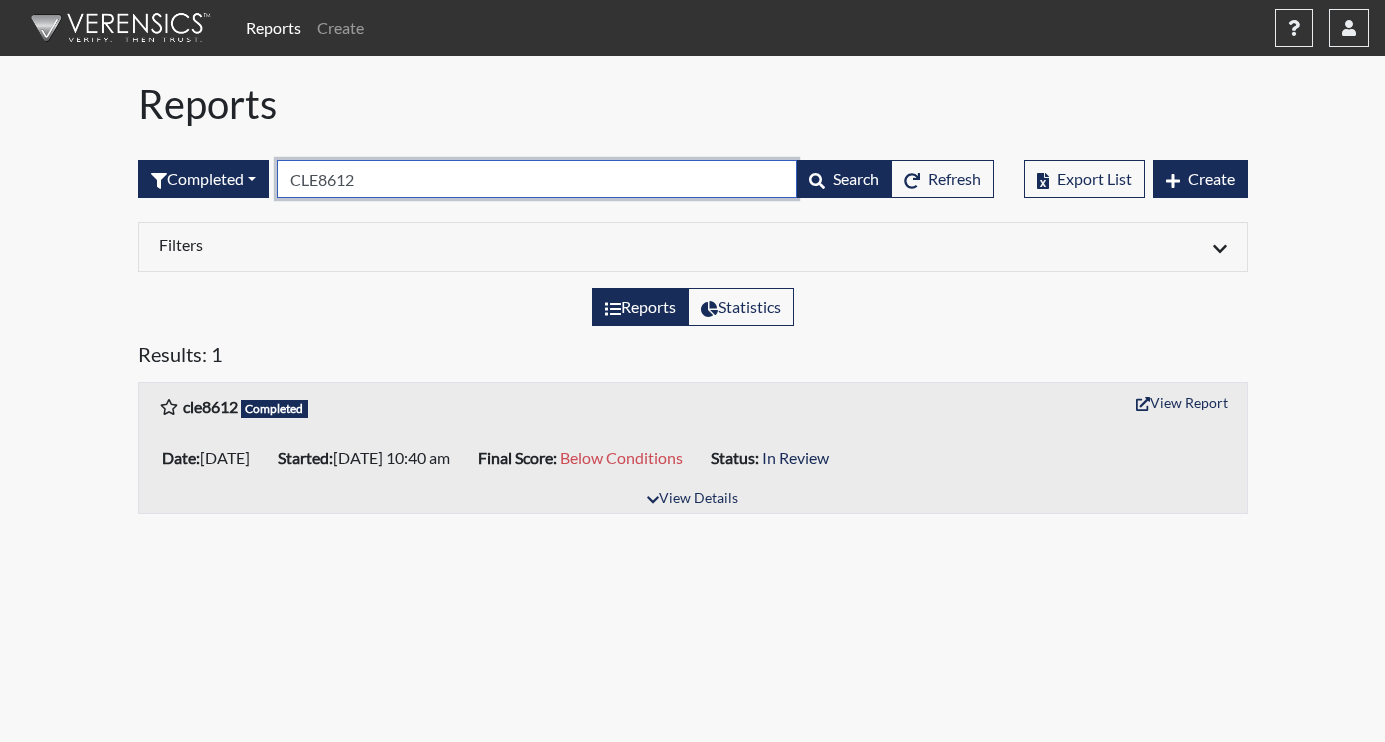 click on "CLE8612" at bounding box center [537, 179] 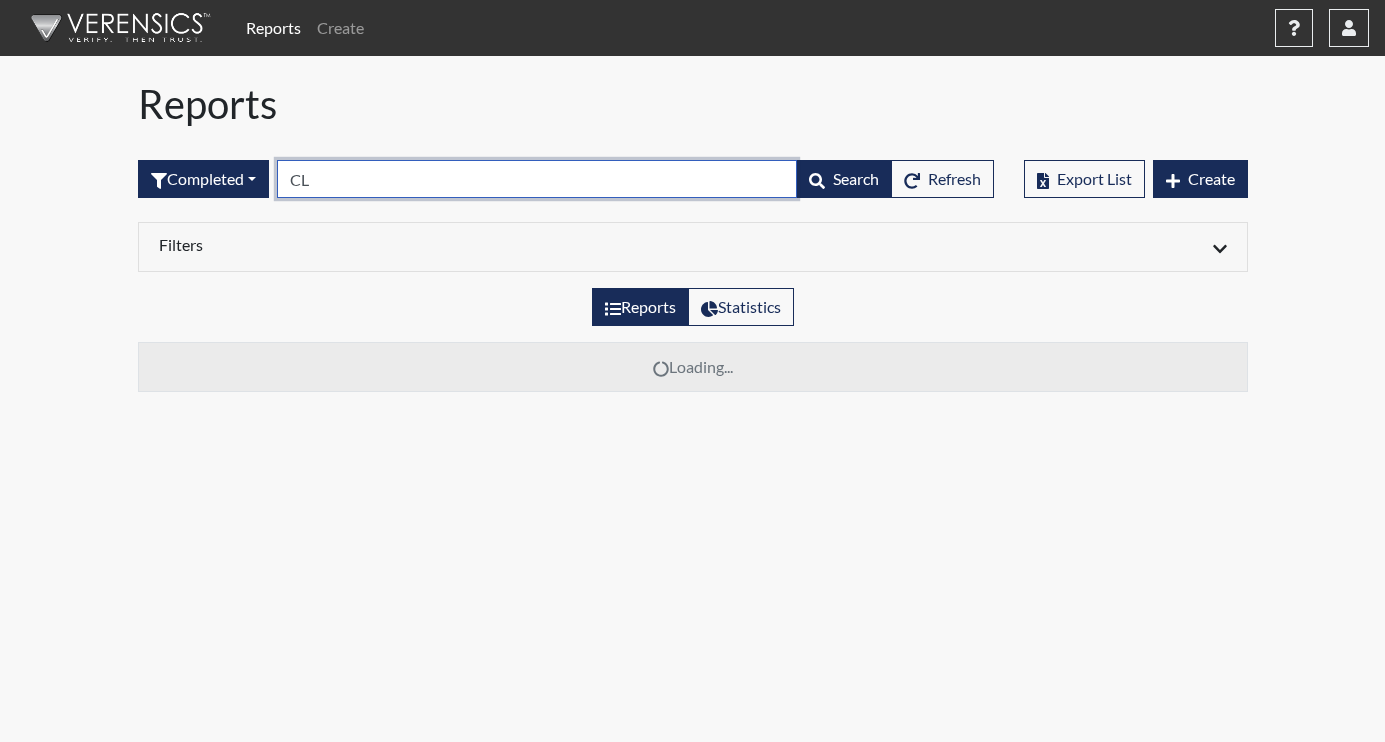 type on "C" 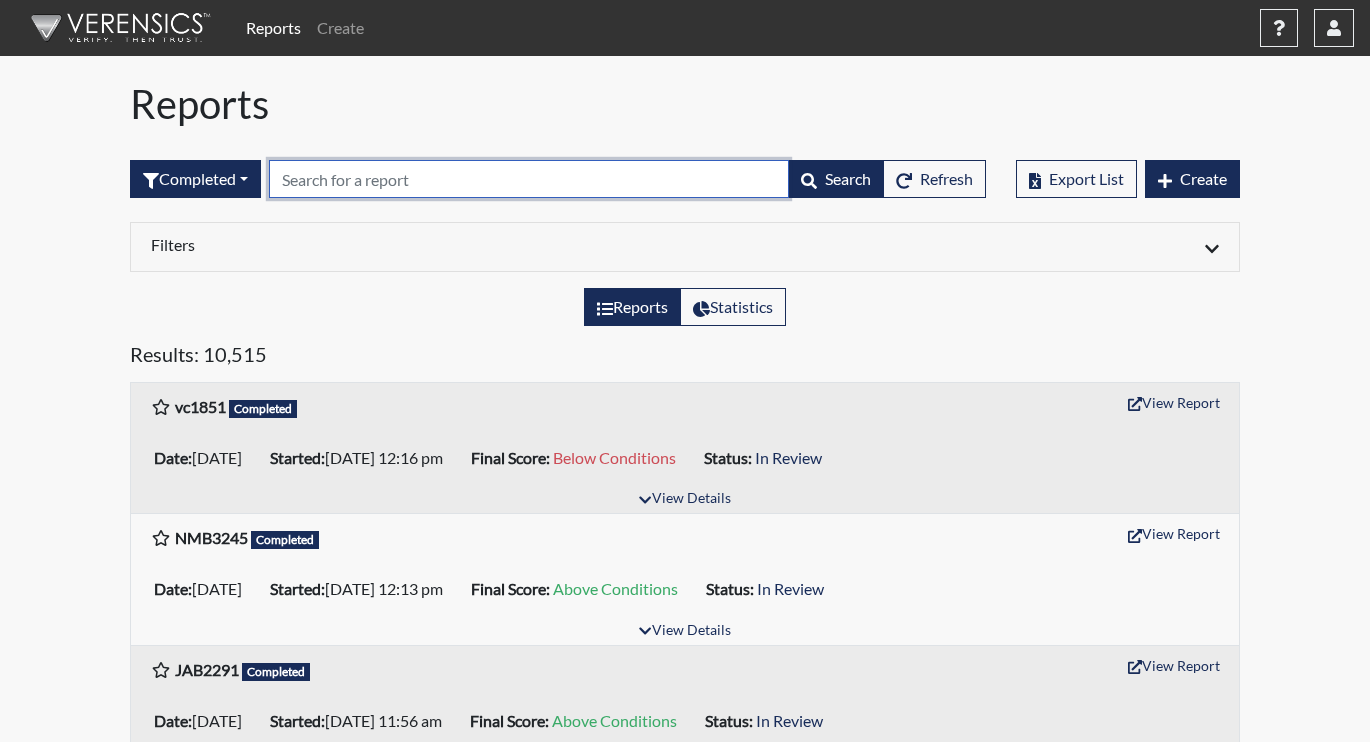 paste on "LSF4263" 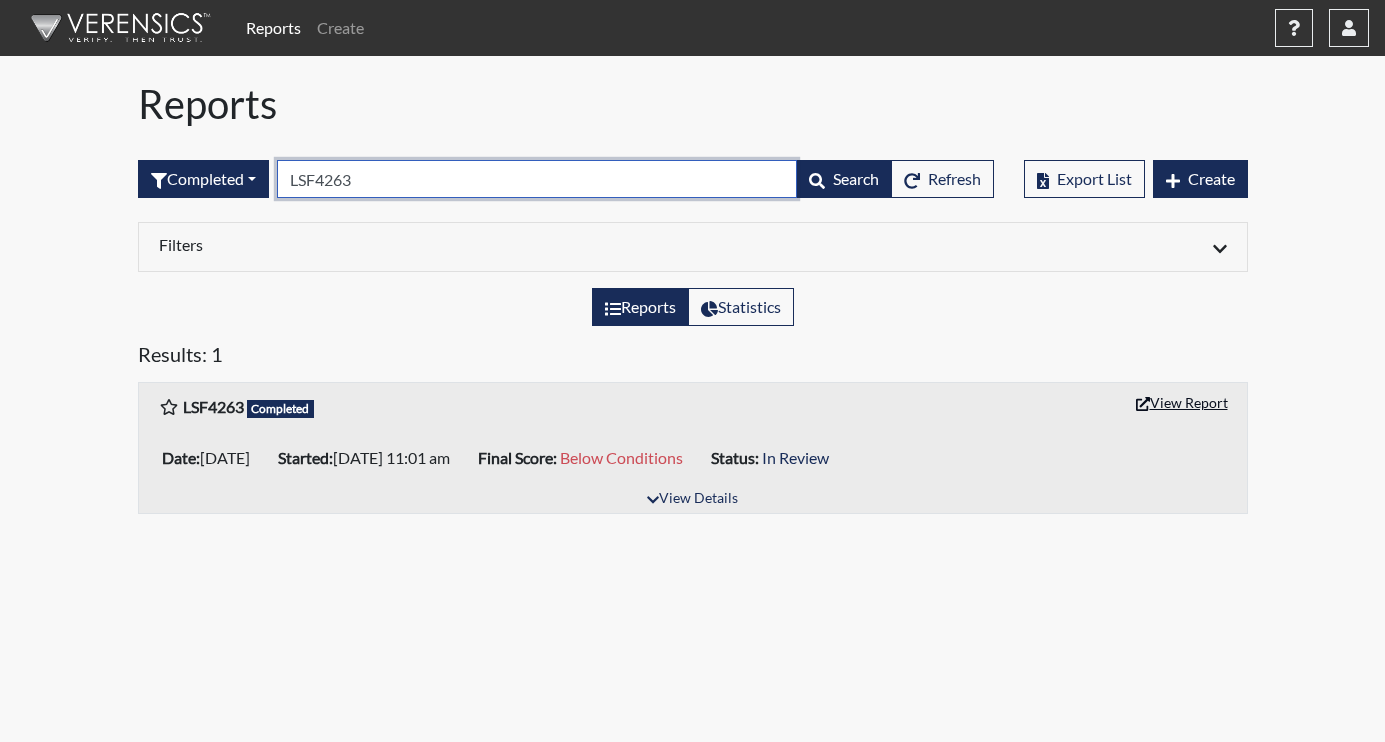 type on "LSF4263" 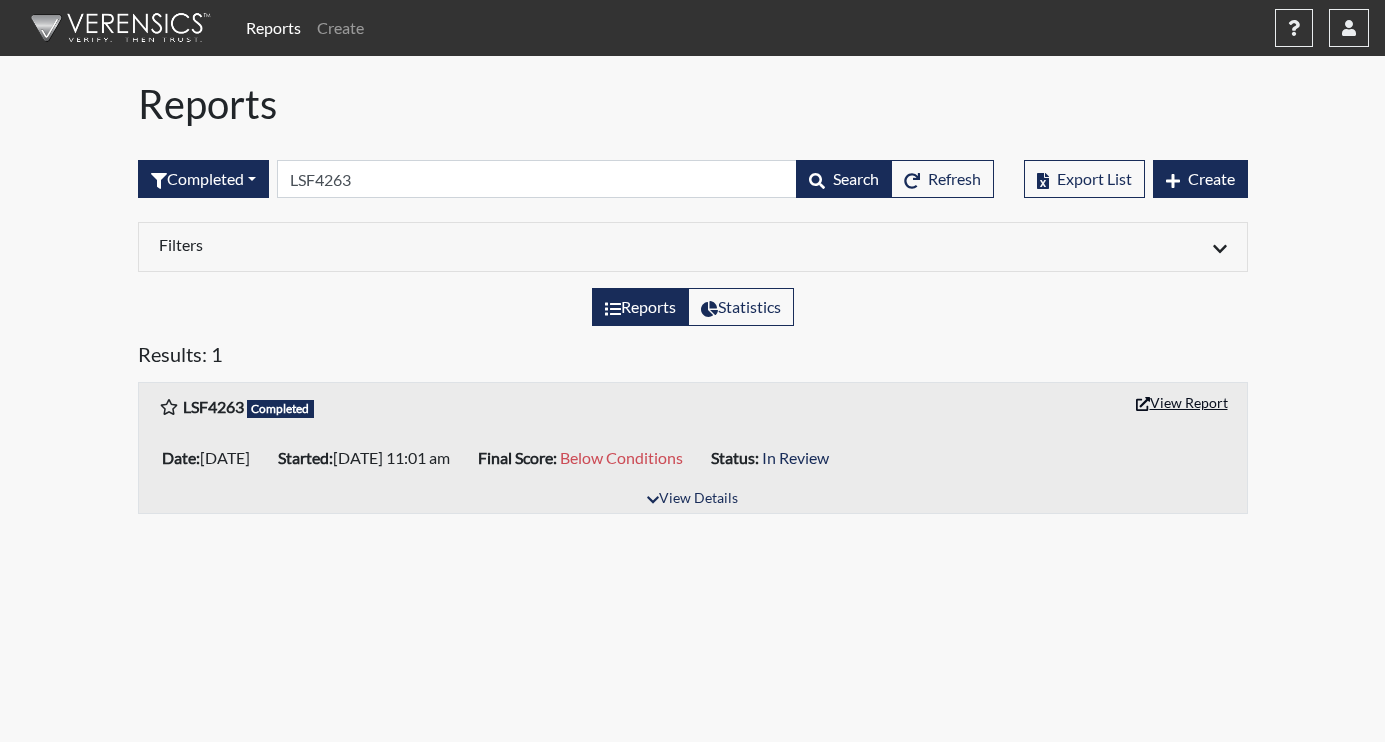 click on "View Report" at bounding box center (1182, 402) 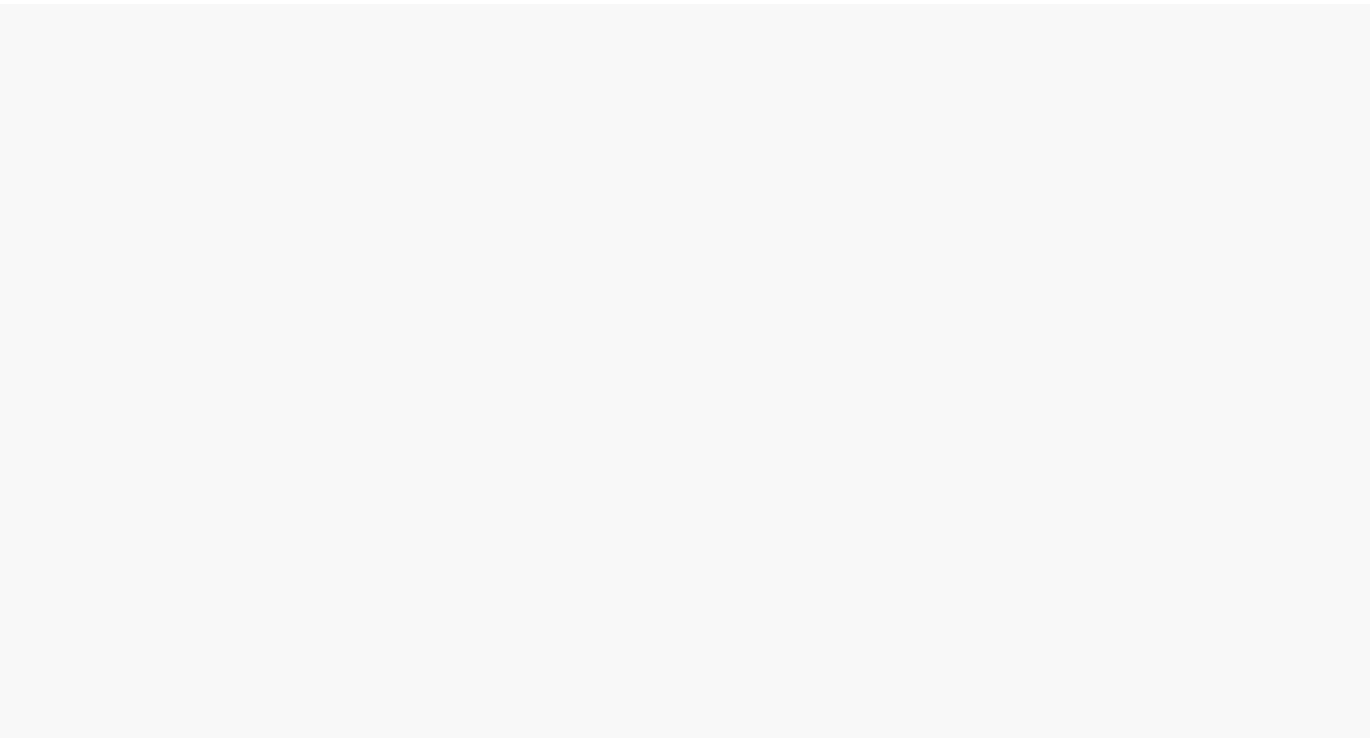 scroll, scrollTop: 0, scrollLeft: 0, axis: both 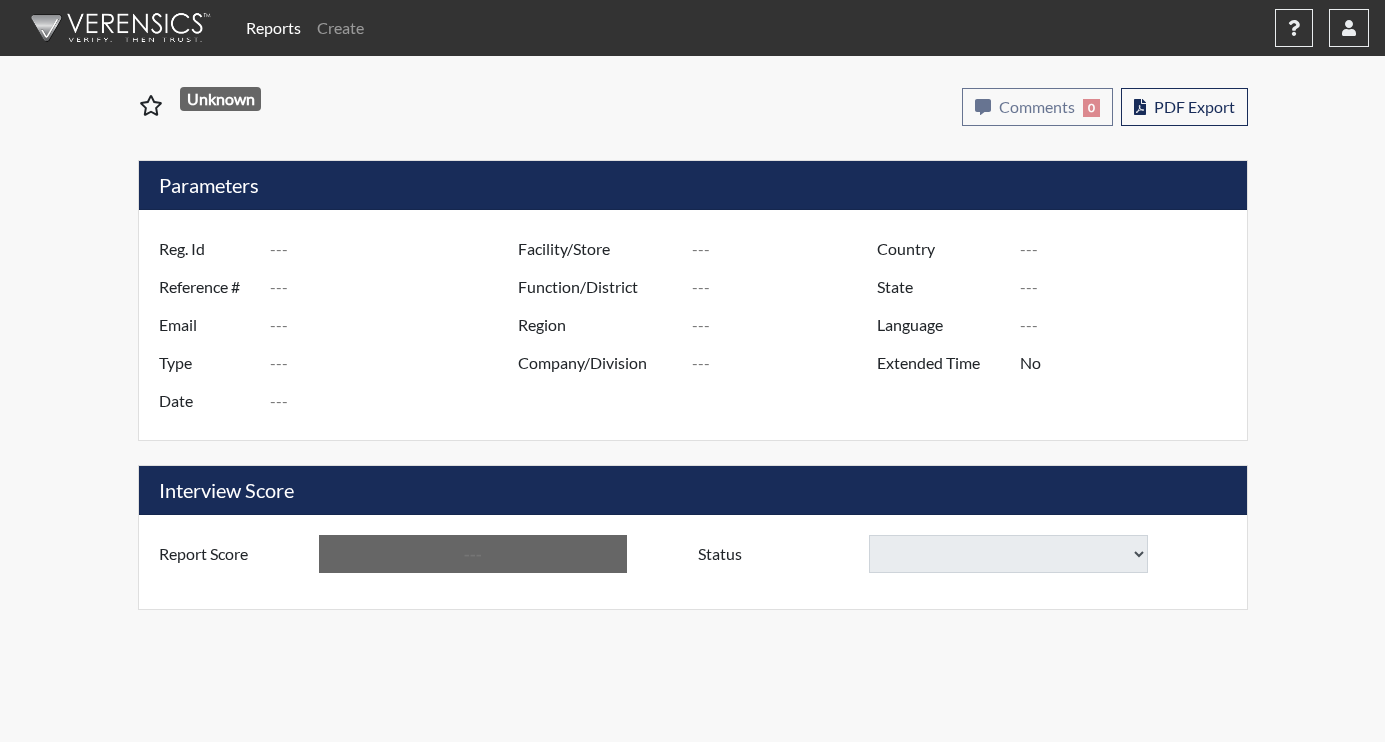 type on "cle8612" 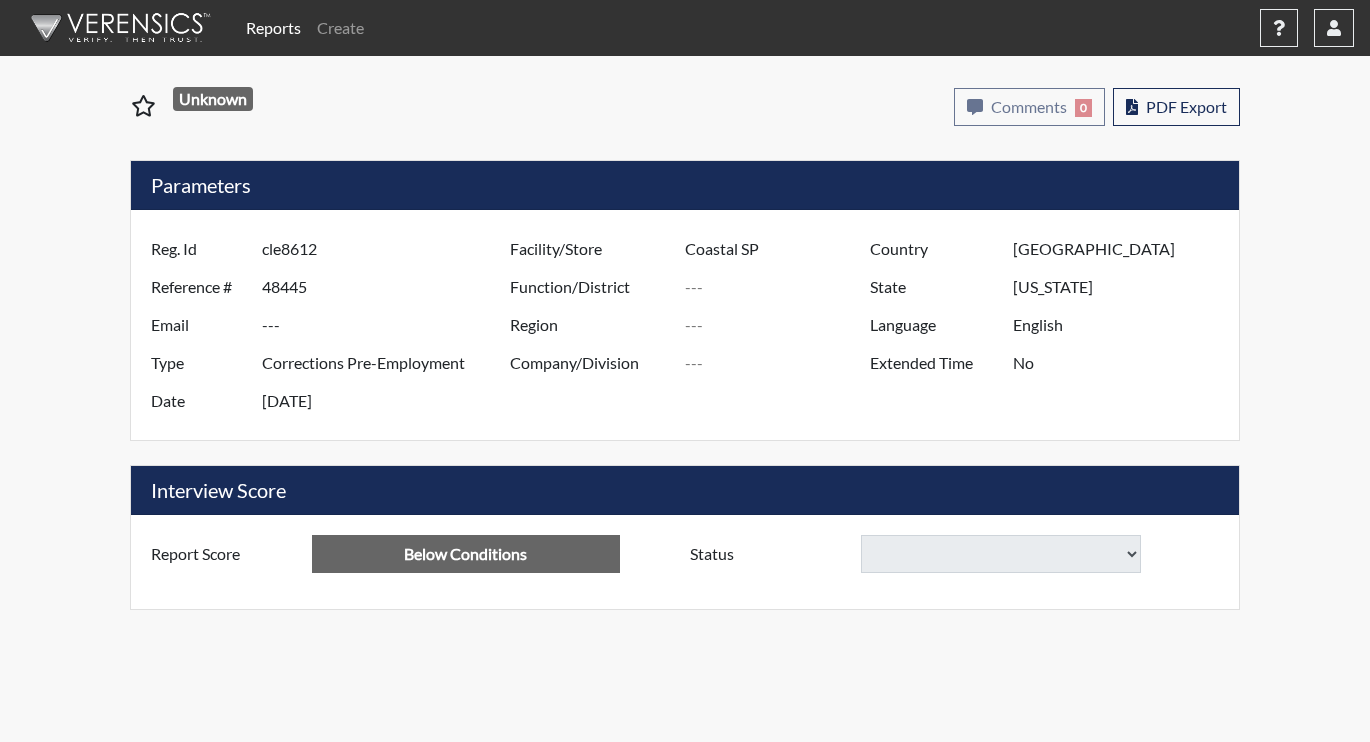 select 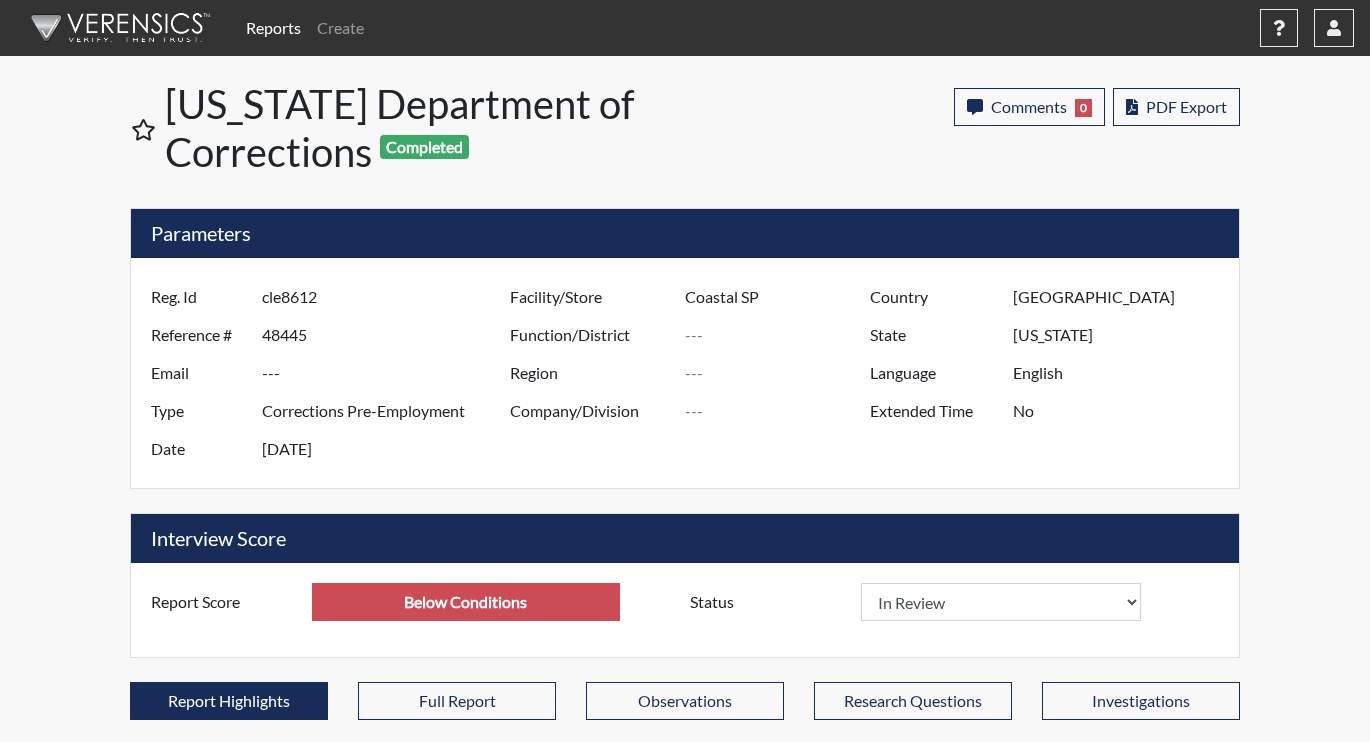 scroll, scrollTop: 999668, scrollLeft: 999169, axis: both 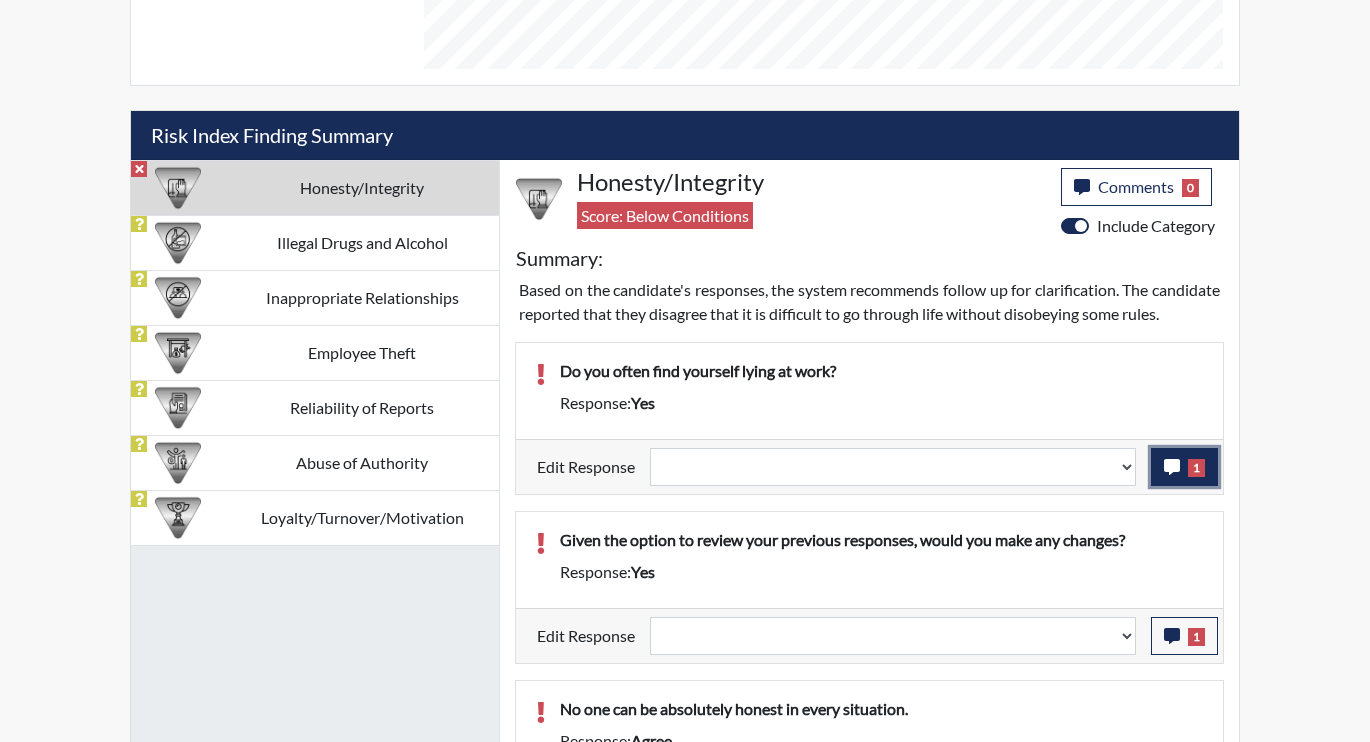 click on "1" at bounding box center [1184, 467] 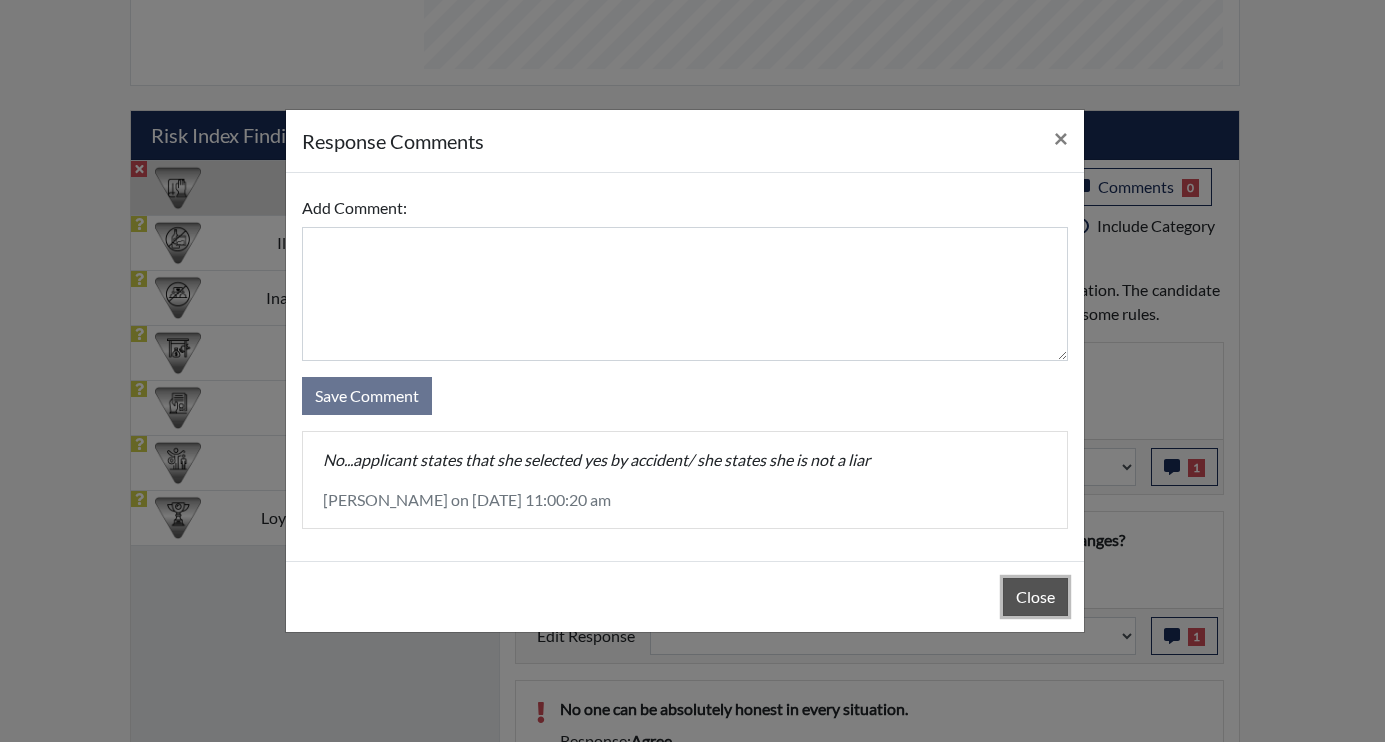 click on "Close" at bounding box center [1035, 597] 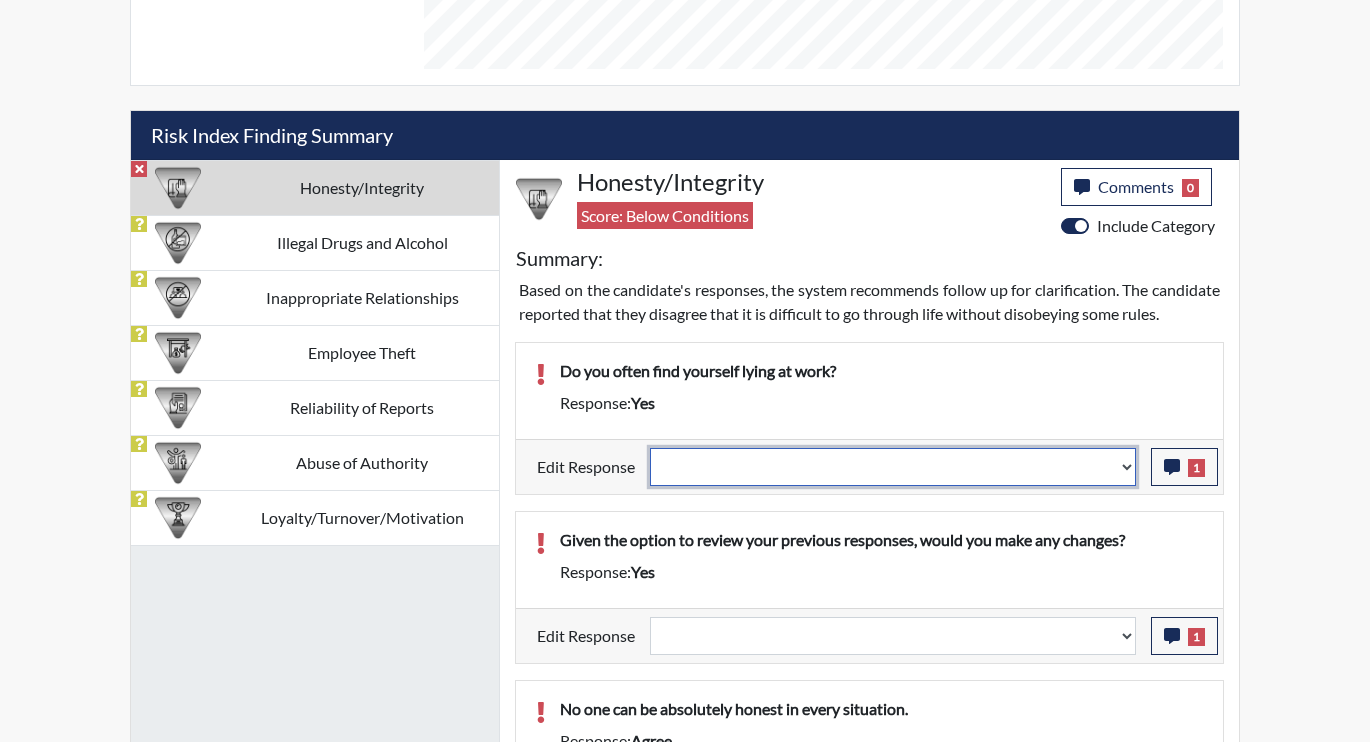 click on "Question is not relevant. Results will be updated. Reasonable explanation provided. Results will be updated. Response confirmed, which places the score below conditions. Clear the response edit. Results will be updated." at bounding box center (893, 467) 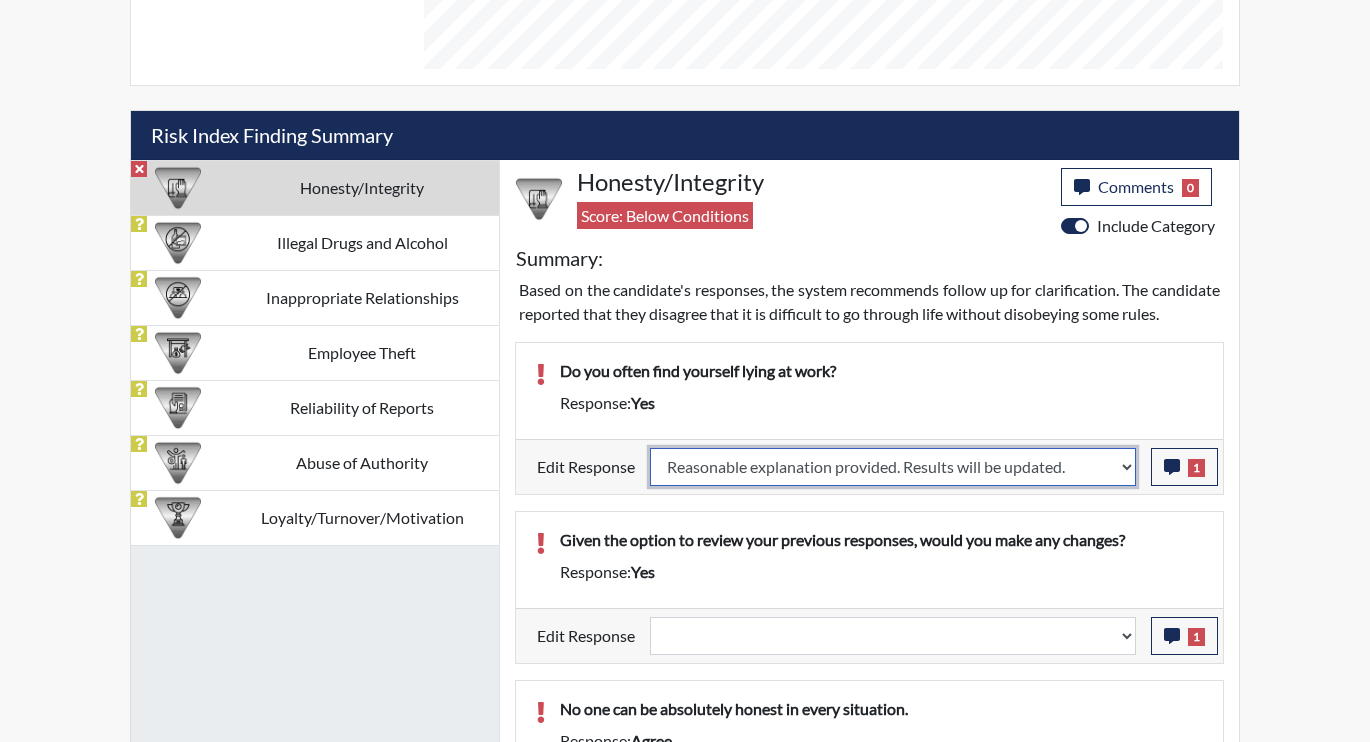click on "Question is not relevant. Results will be updated. Reasonable explanation provided. Results will be updated. Response confirmed, which places the score below conditions. Clear the response edit. Results will be updated." at bounding box center [893, 467] 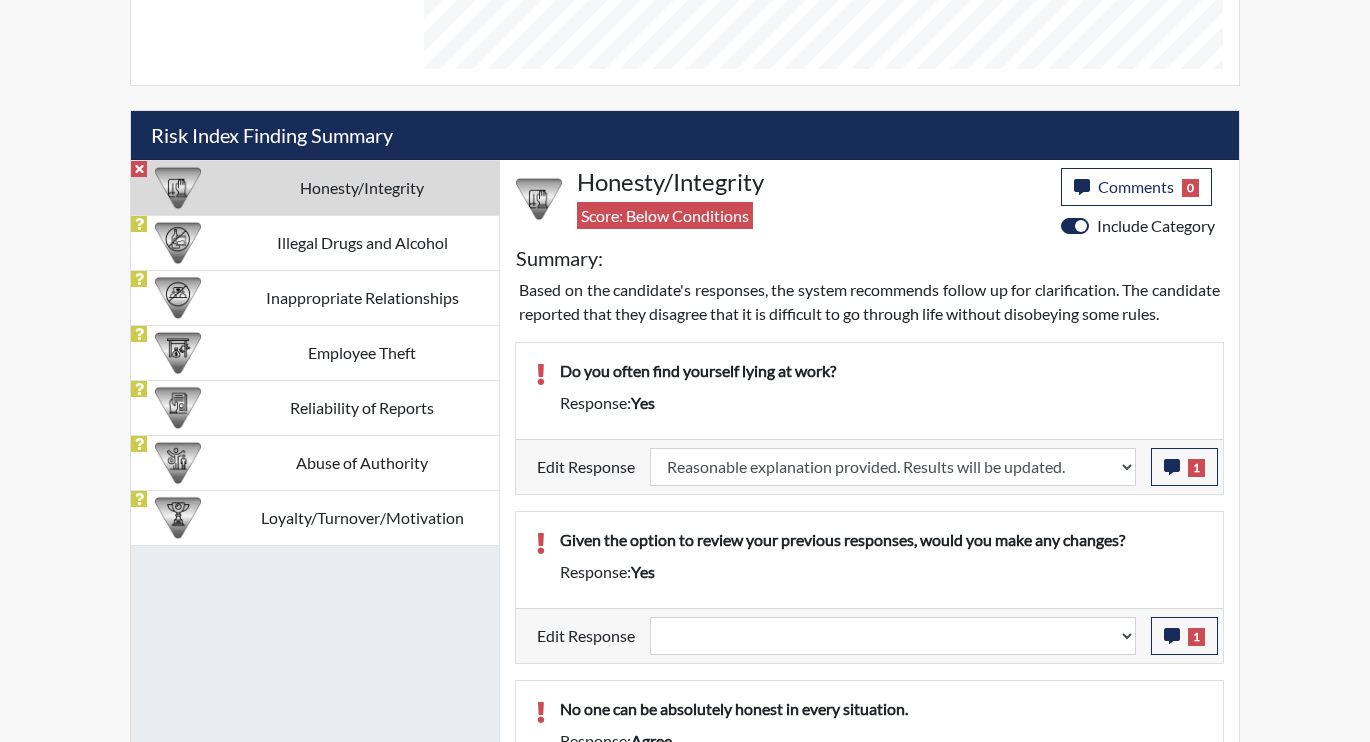 select 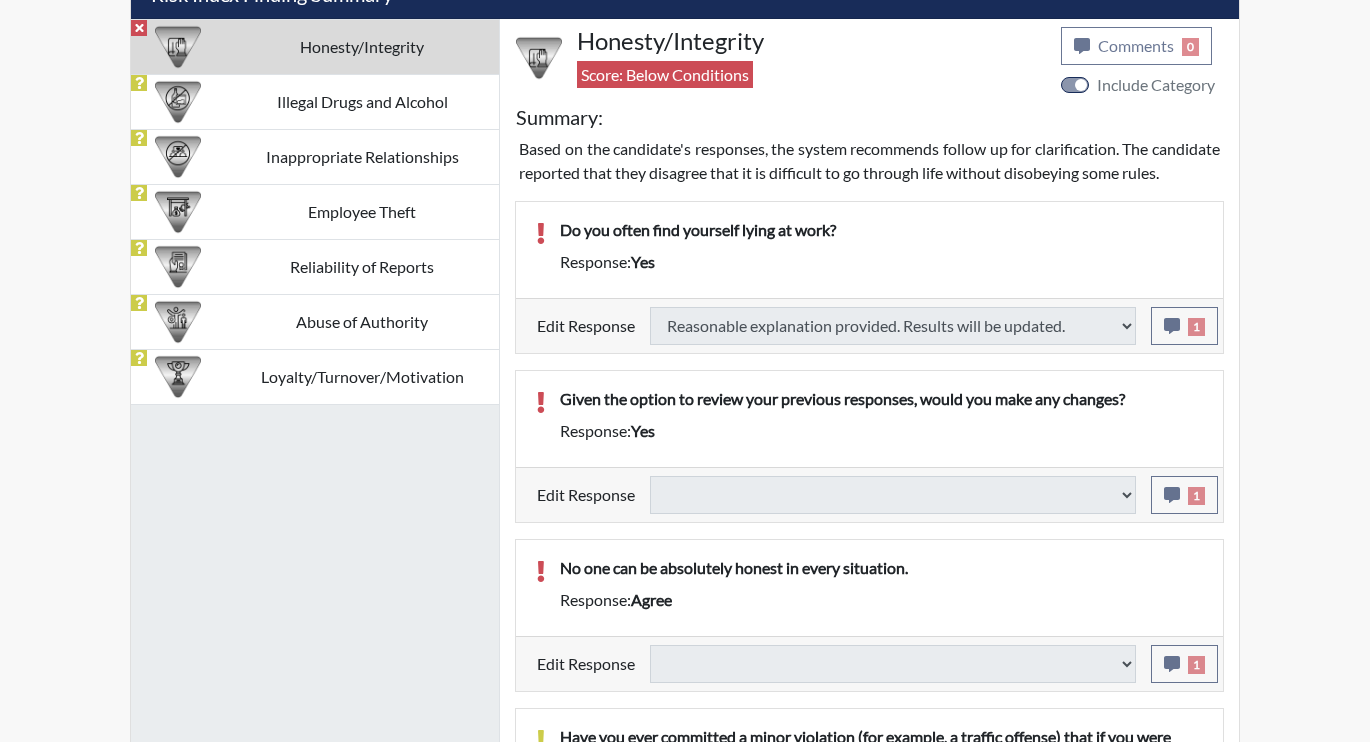 scroll, scrollTop: 1300, scrollLeft: 0, axis: vertical 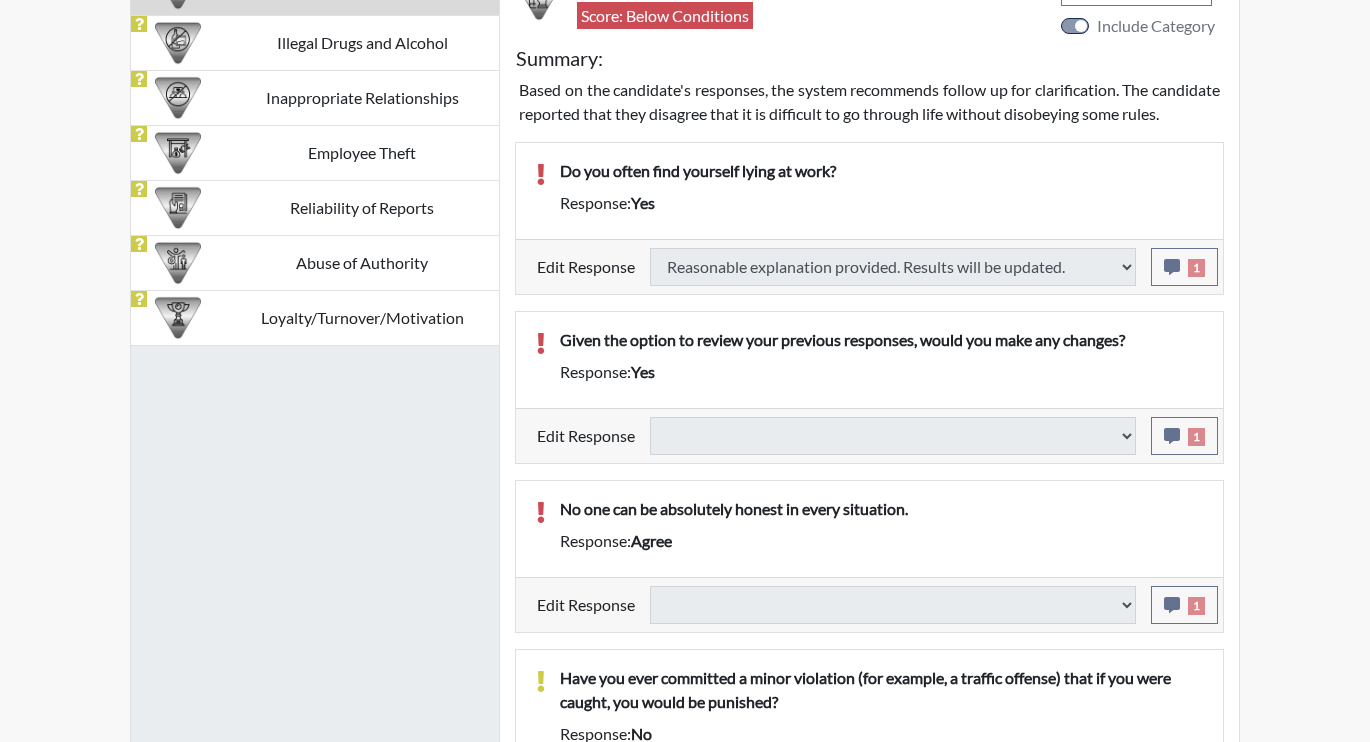 select 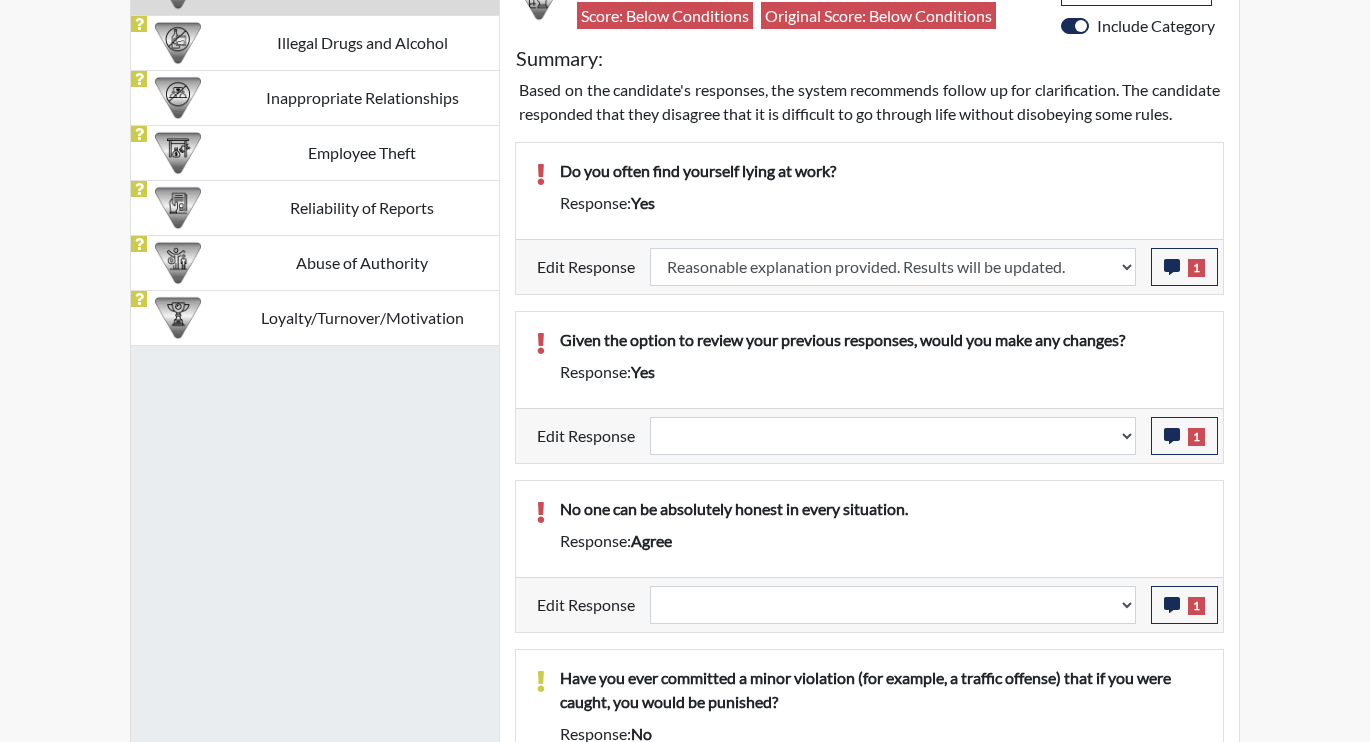 scroll, scrollTop: 999668, scrollLeft: 999169, axis: both 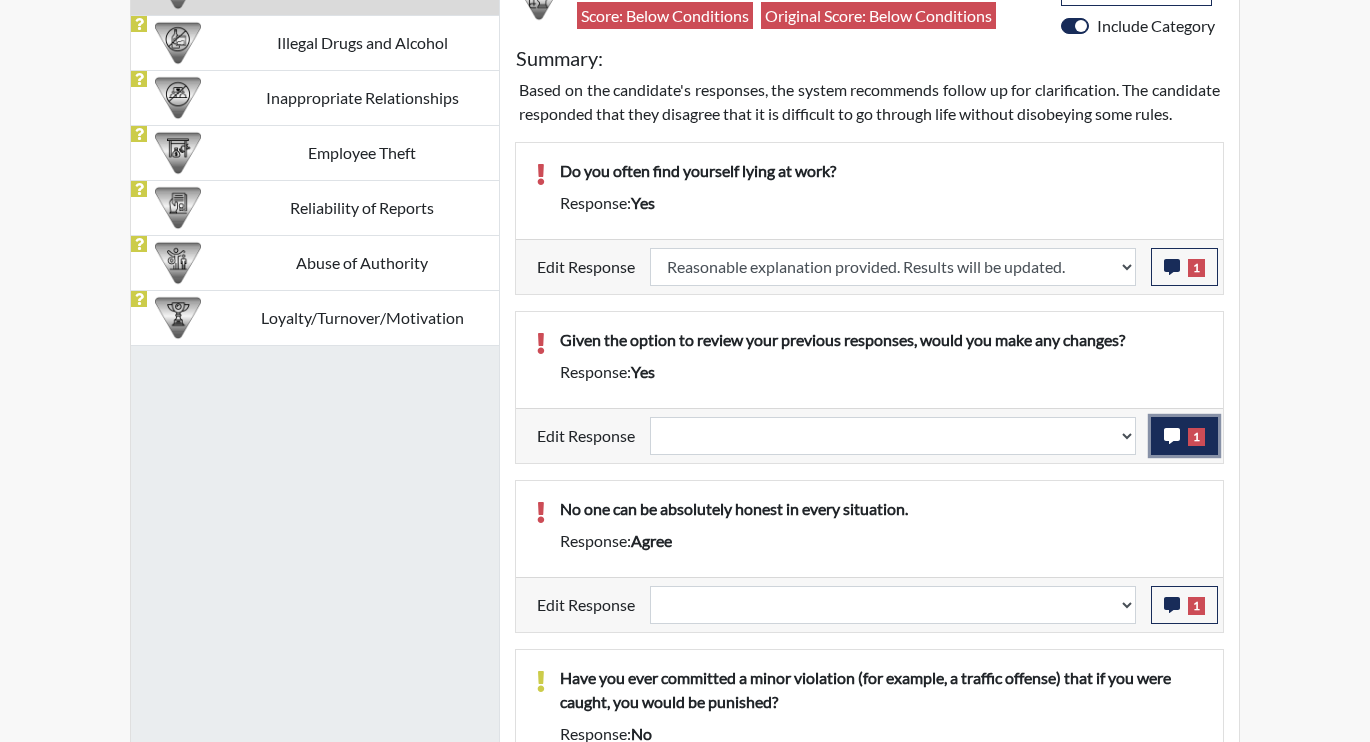 click on "1" at bounding box center (1184, 436) 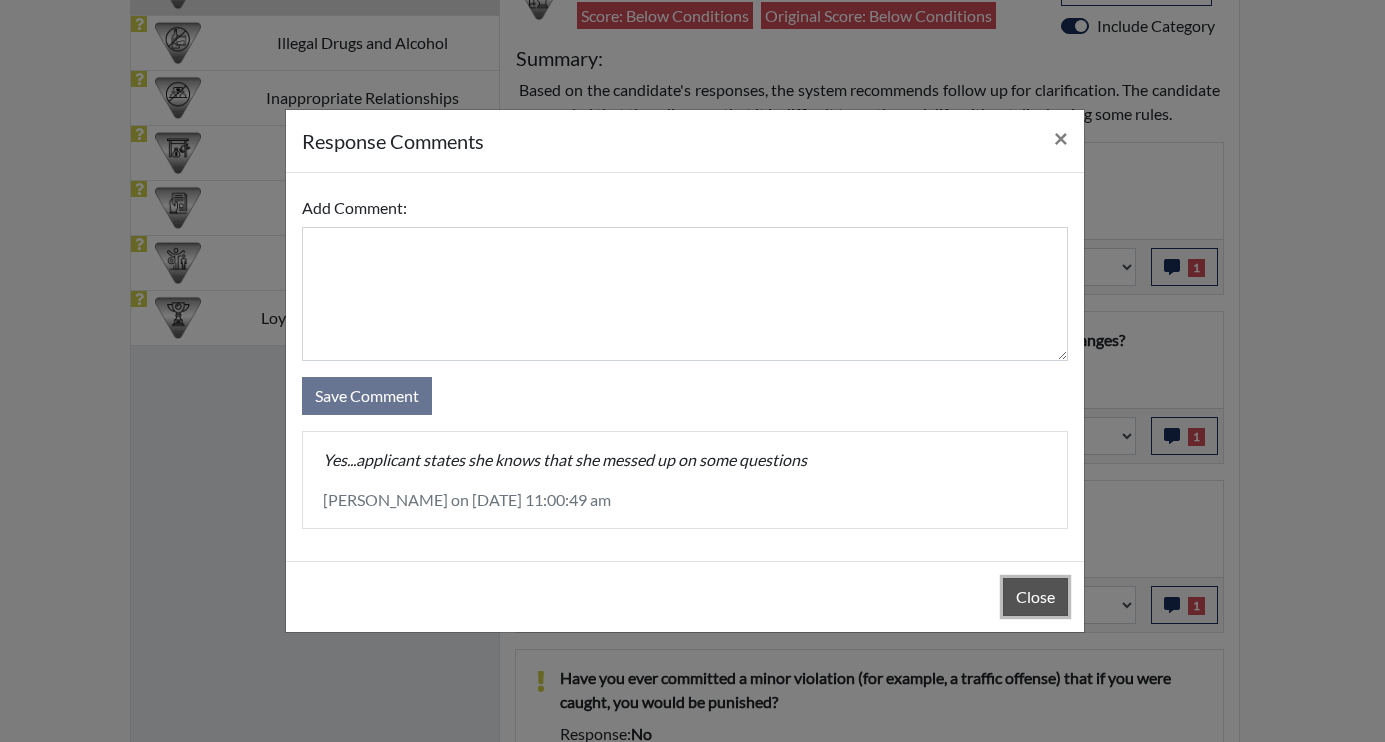 drag, startPoint x: 1030, startPoint y: 606, endPoint x: 1083, endPoint y: 536, distance: 87.80091 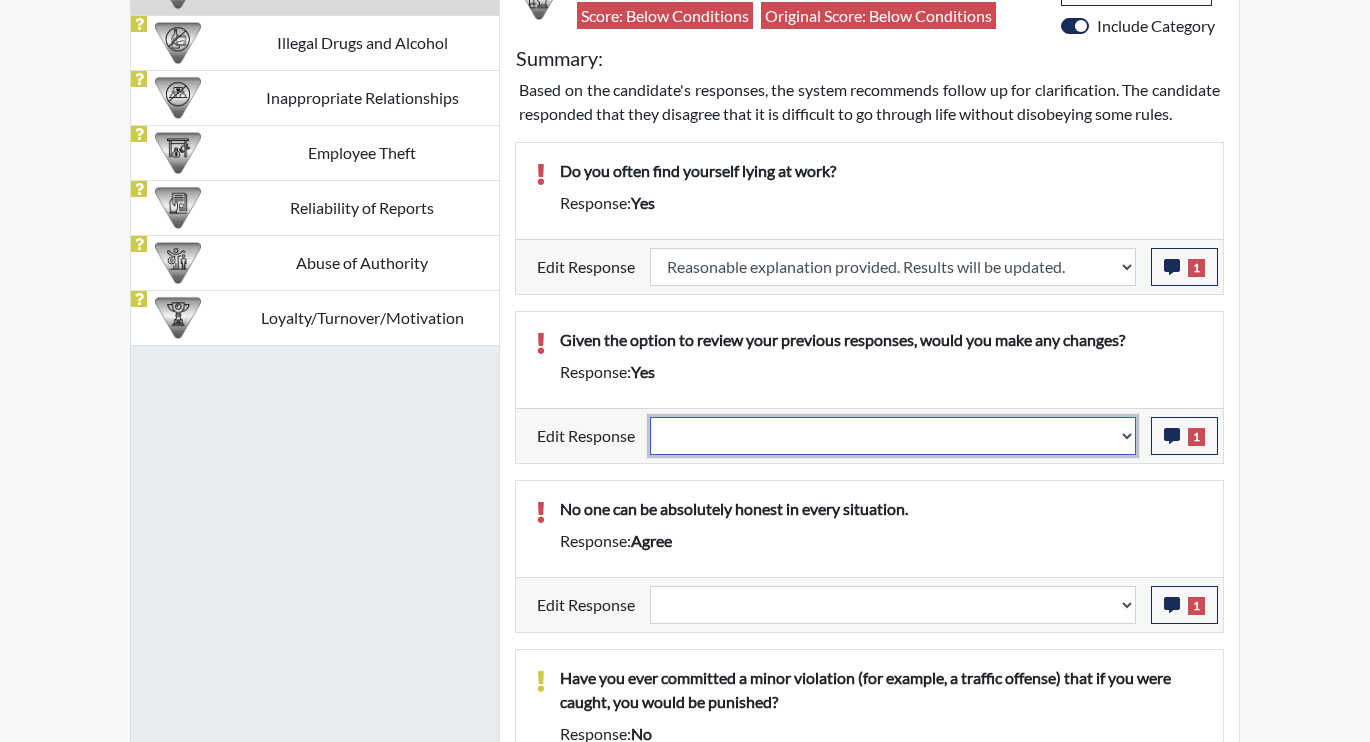 click on "Question is not relevant. Results will be updated. Reasonable explanation provided. Results will be updated. Response confirmed, which places the score below conditions. Clear the response edit. Results will be updated." at bounding box center (893, 436) 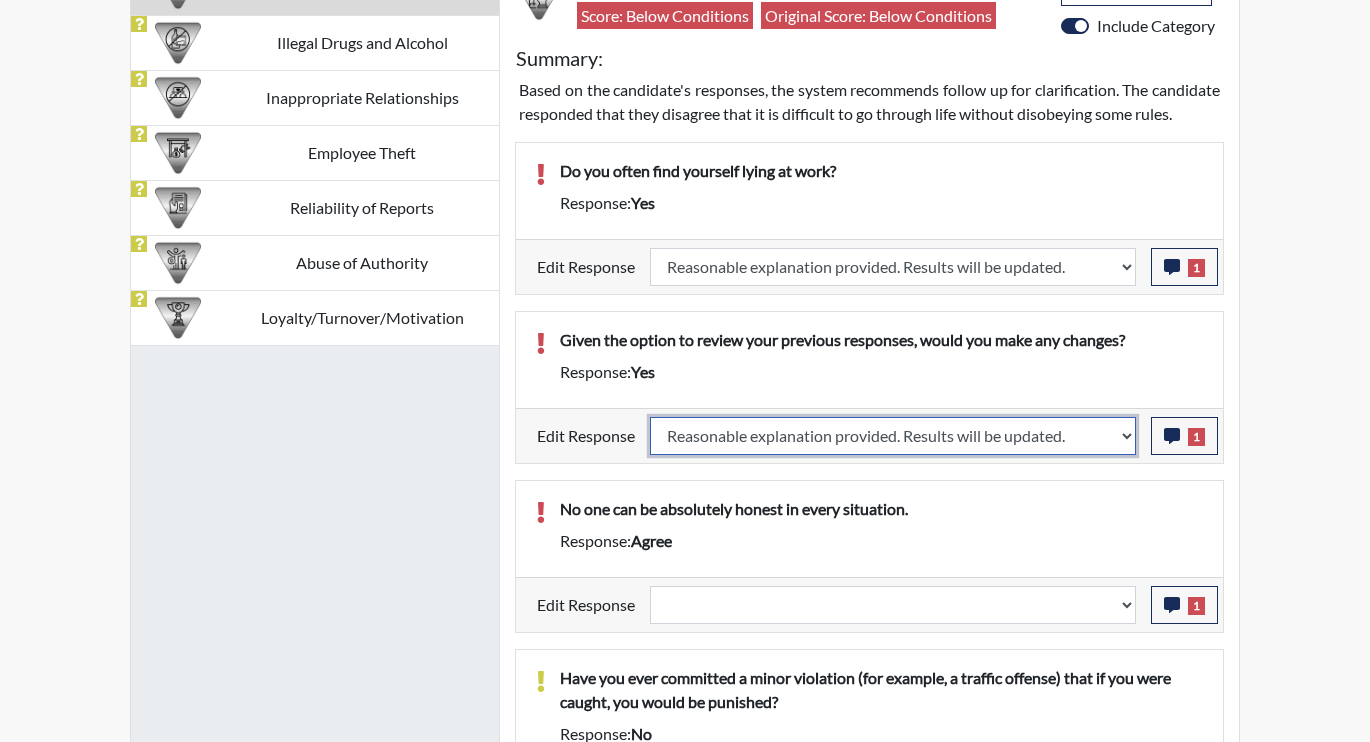 click on "Question is not relevant. Results will be updated. Reasonable explanation provided. Results will be updated. Response confirmed, which places the score below conditions. Clear the response edit. Results will be updated." at bounding box center [893, 436] 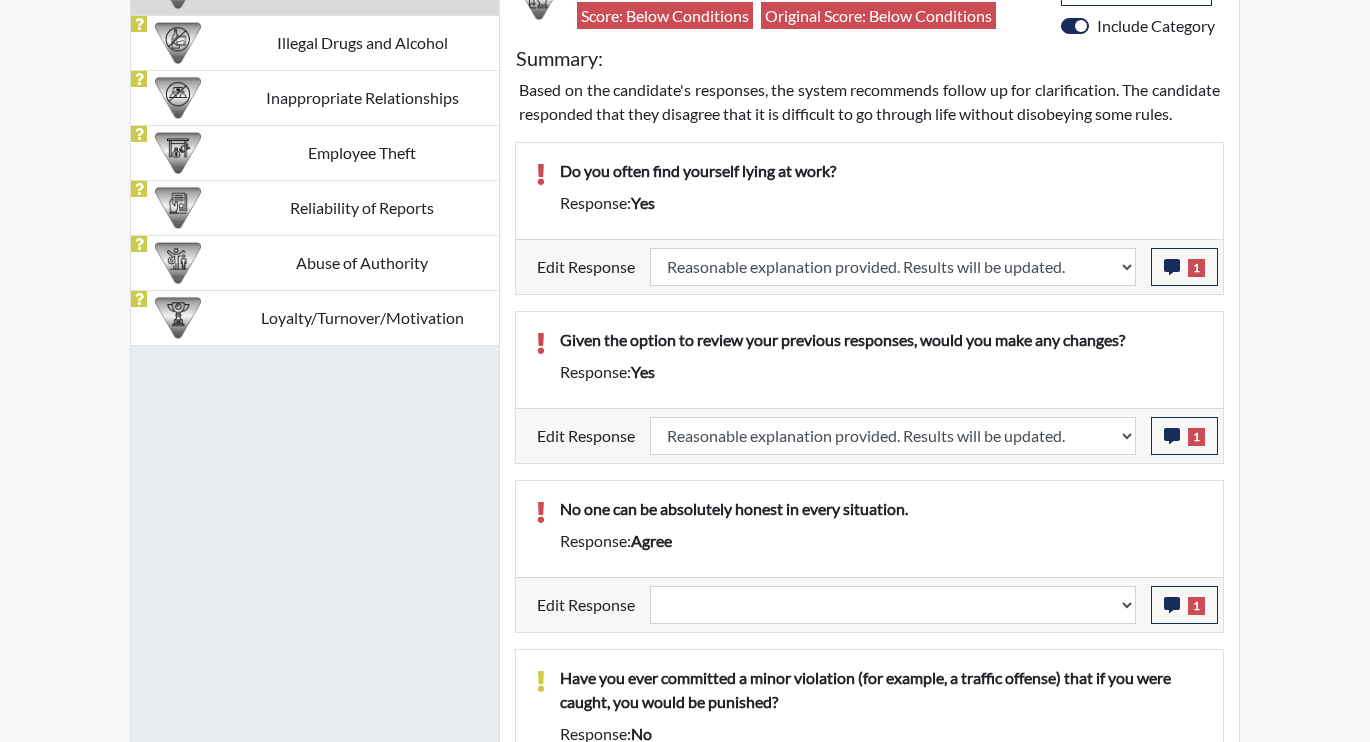 select 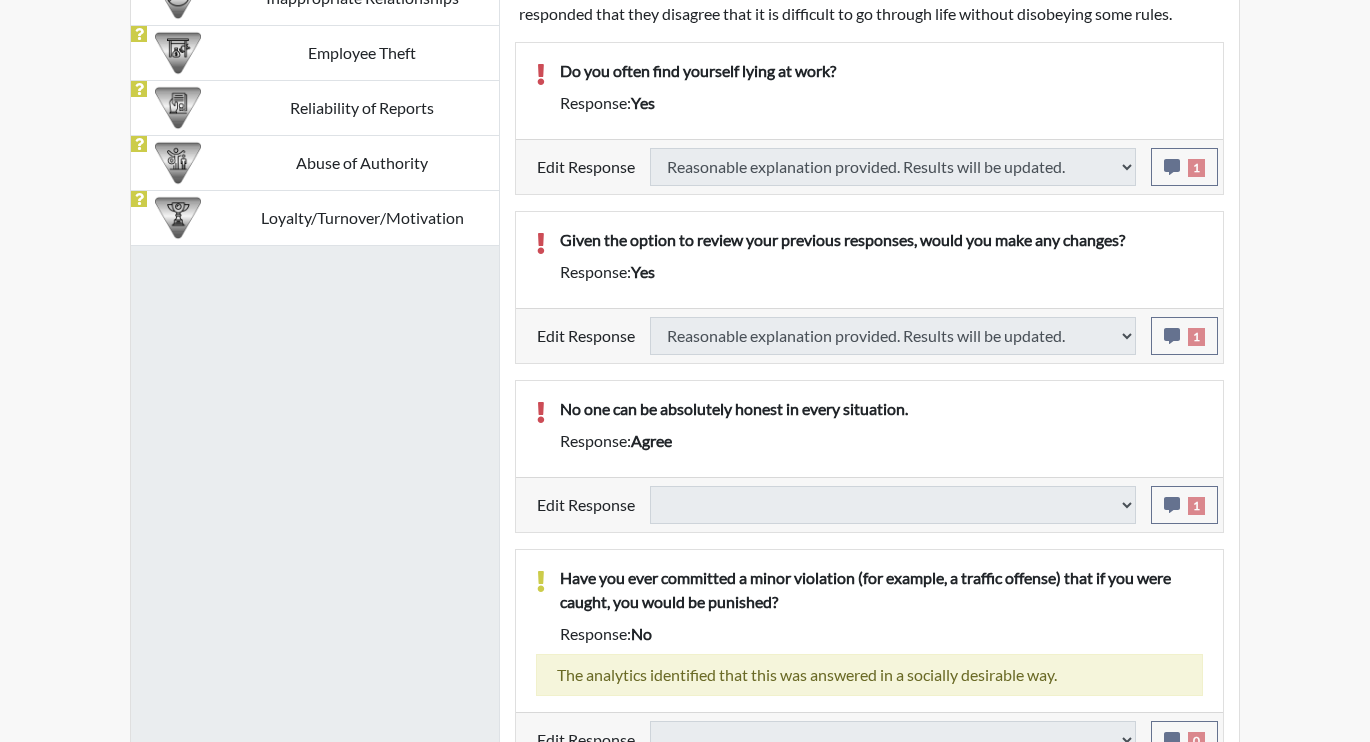 select 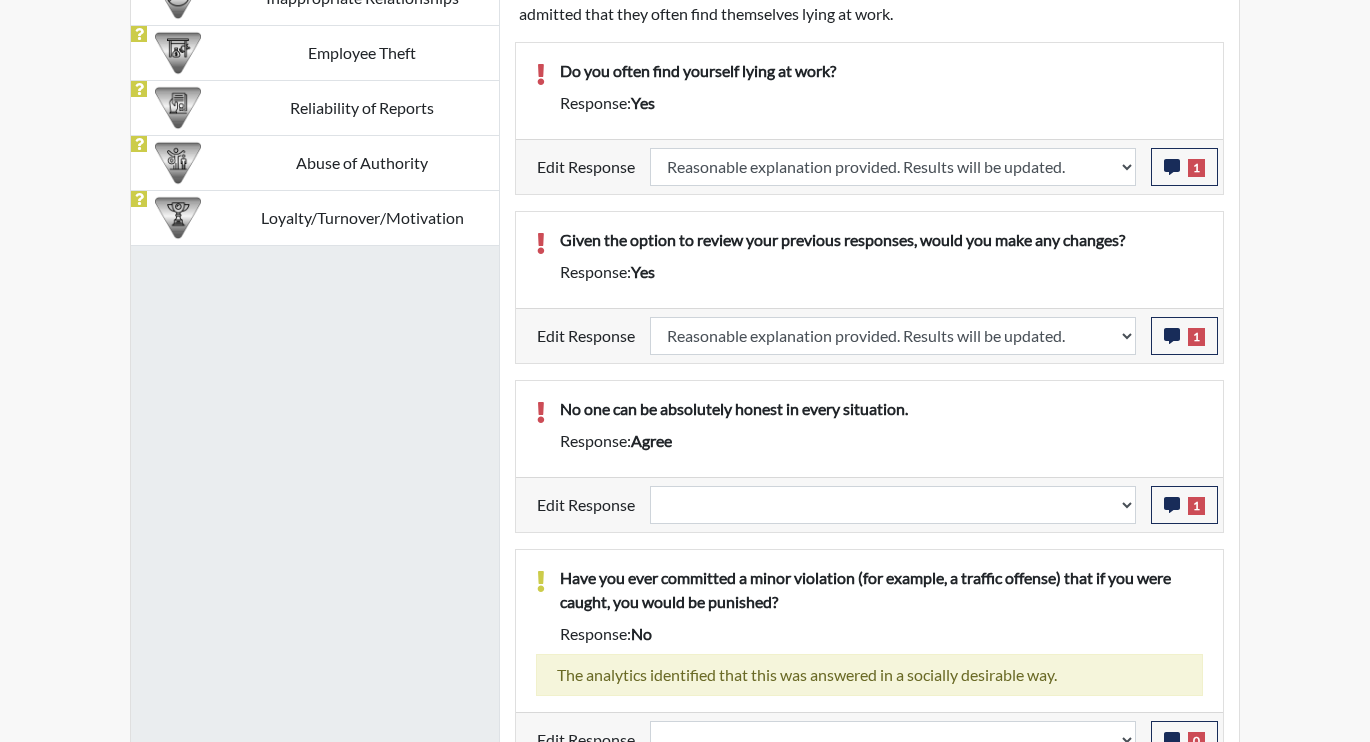 scroll, scrollTop: 999668, scrollLeft: 999169, axis: both 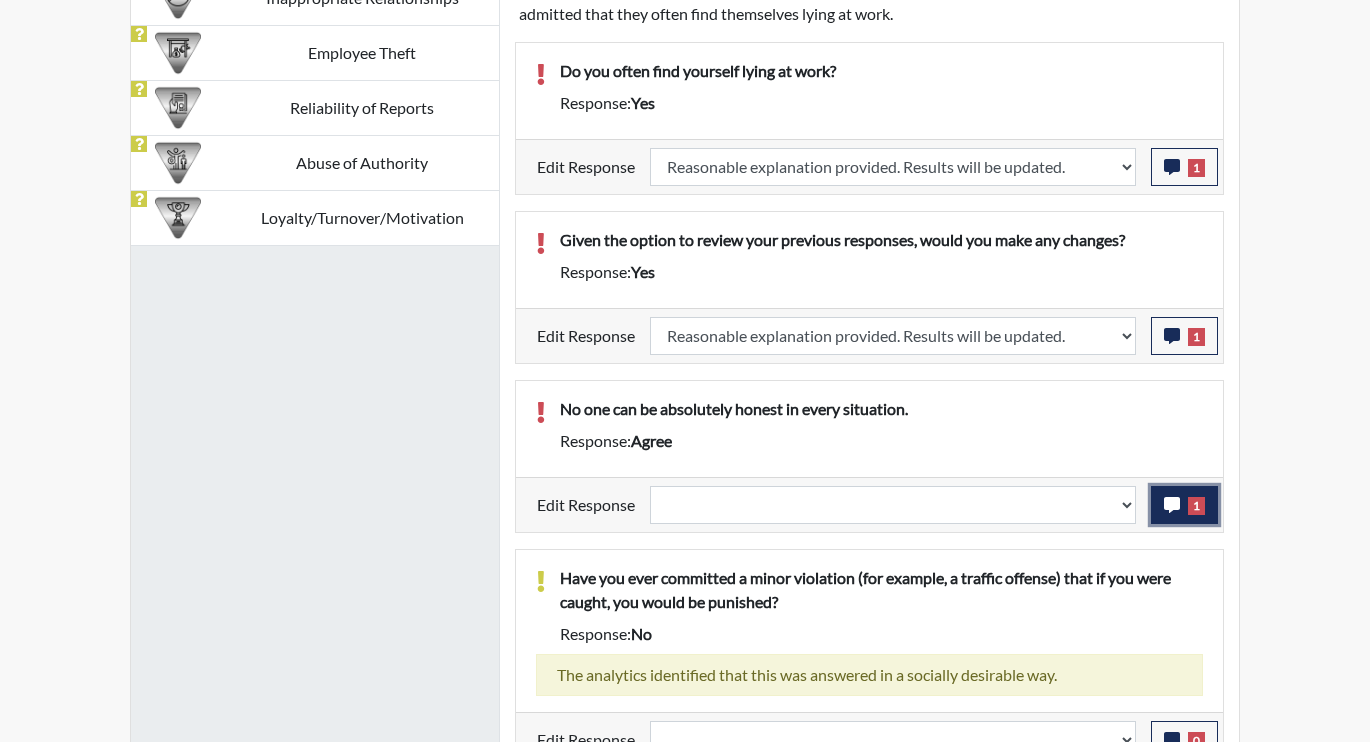 click on "1" at bounding box center (1184, 505) 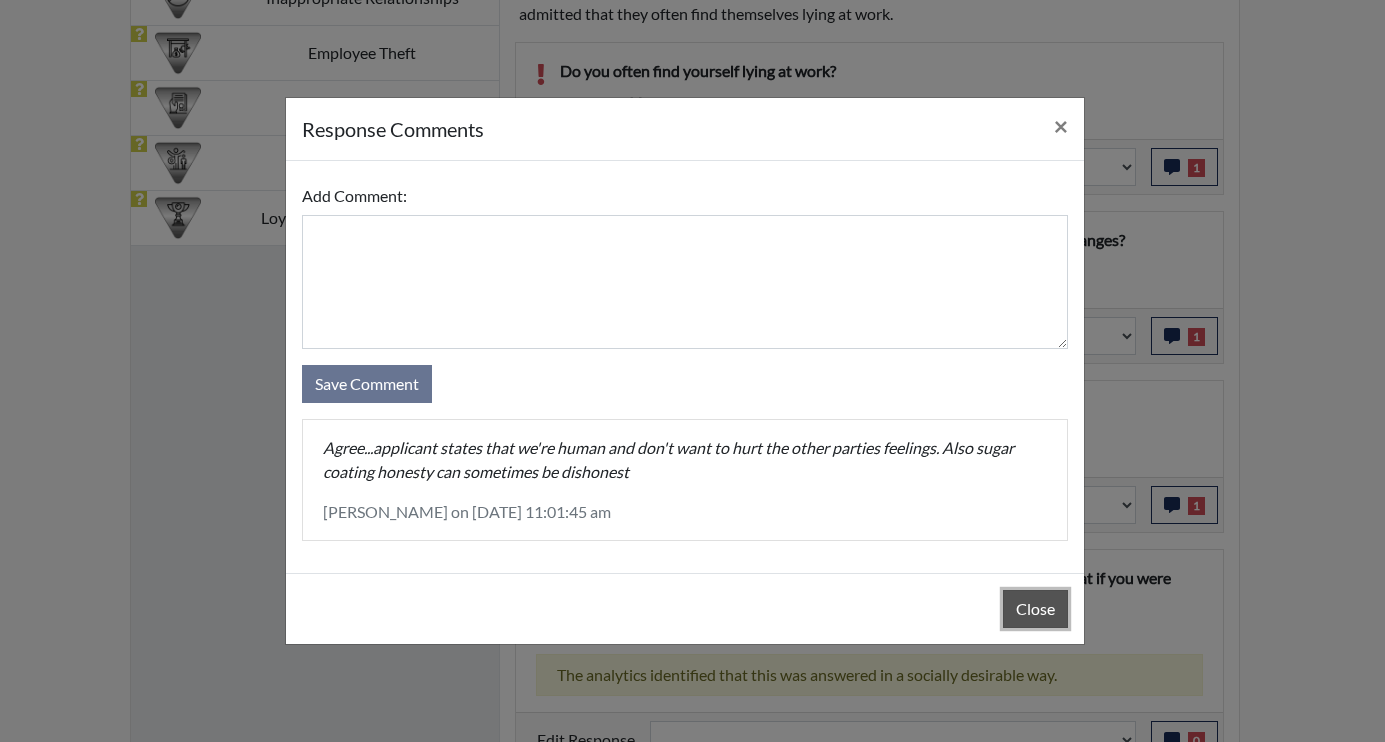 click on "Close" at bounding box center [1035, 609] 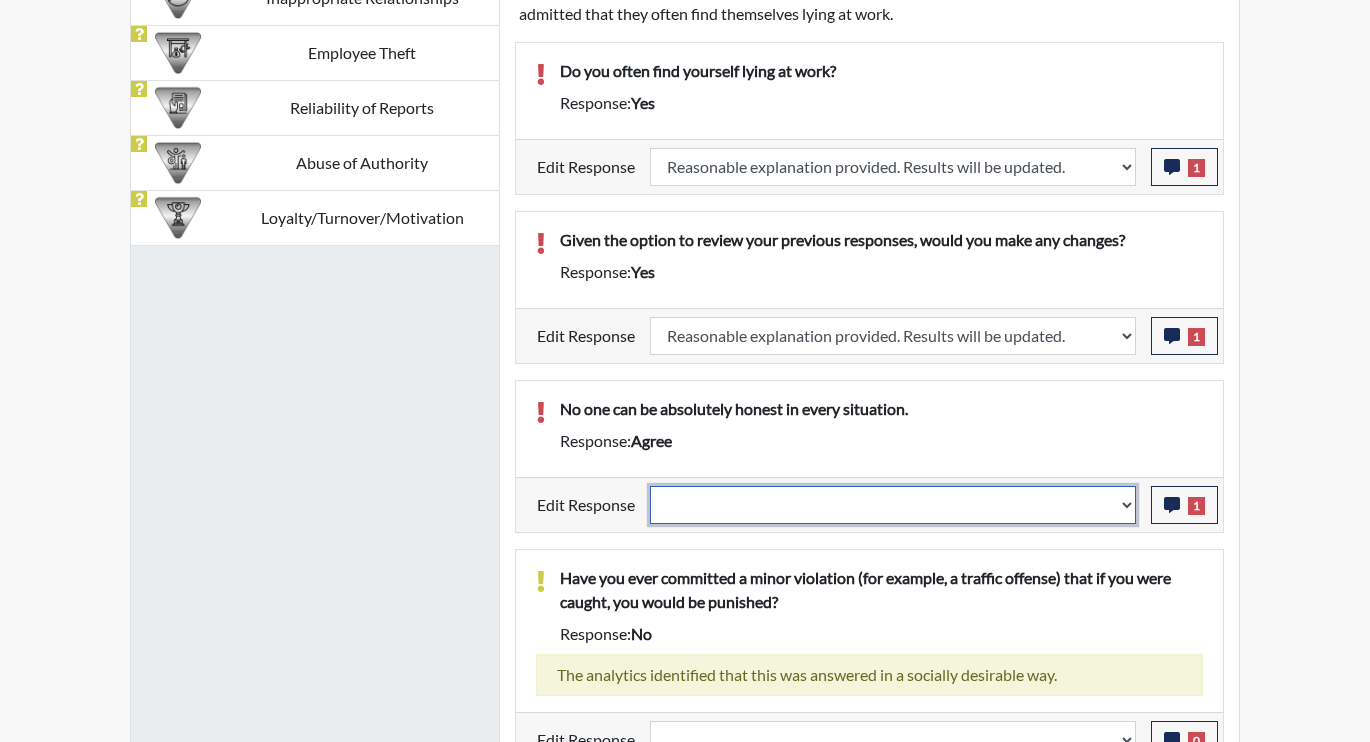 click on "Question is not relevant. Results will be updated. Reasonable explanation provided. Results will be updated. Response confirmed, which places the score below conditions. Clear the response edit. Results will be updated." at bounding box center (893, 505) 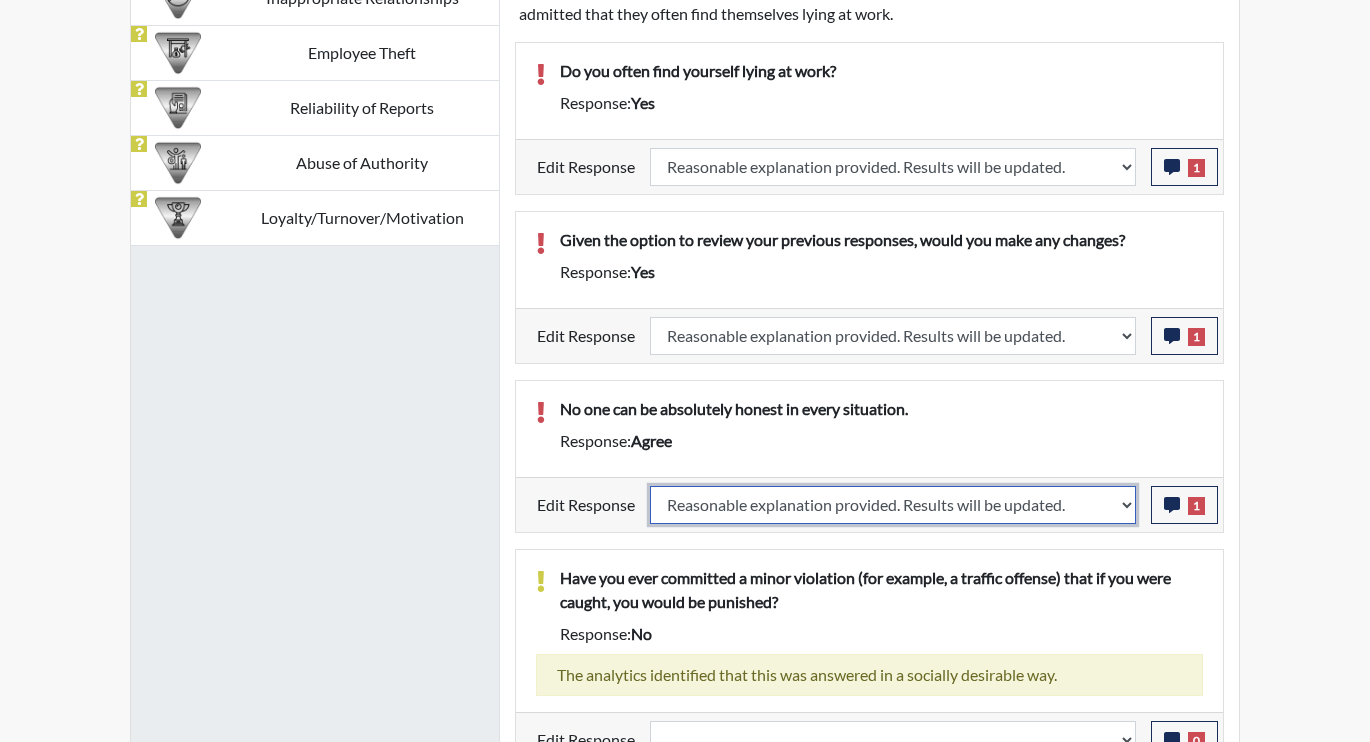 click on "Question is not relevant. Results will be updated. Reasonable explanation provided. Results will be updated. Response confirmed, which places the score below conditions. Clear the response edit. Results will be updated." at bounding box center [893, 505] 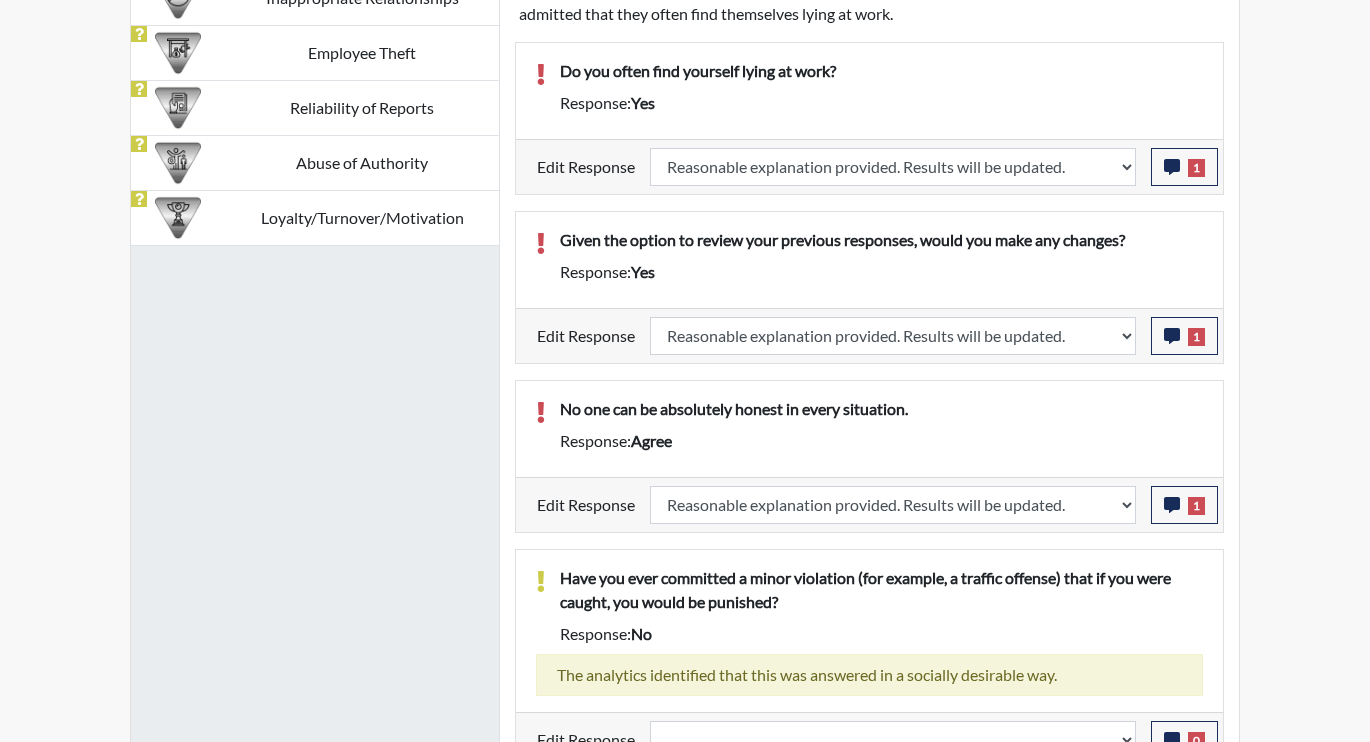 select 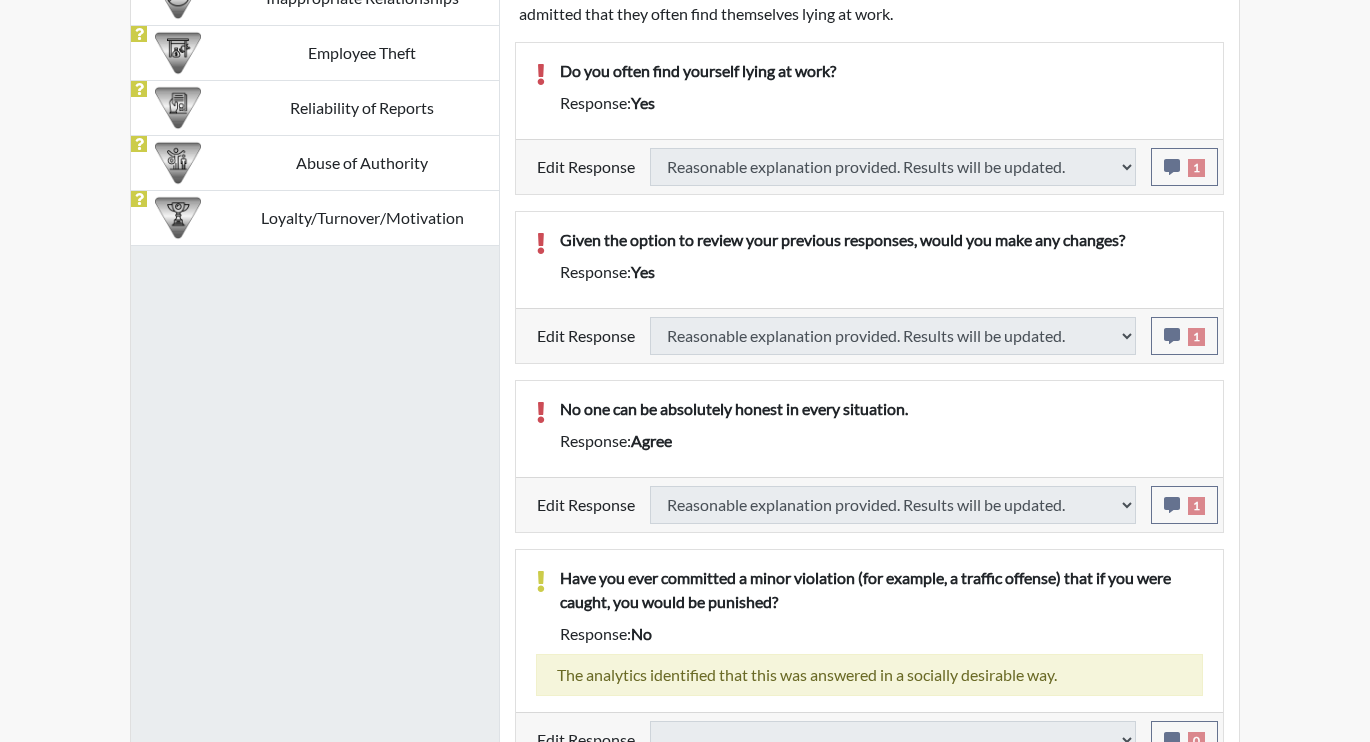 select 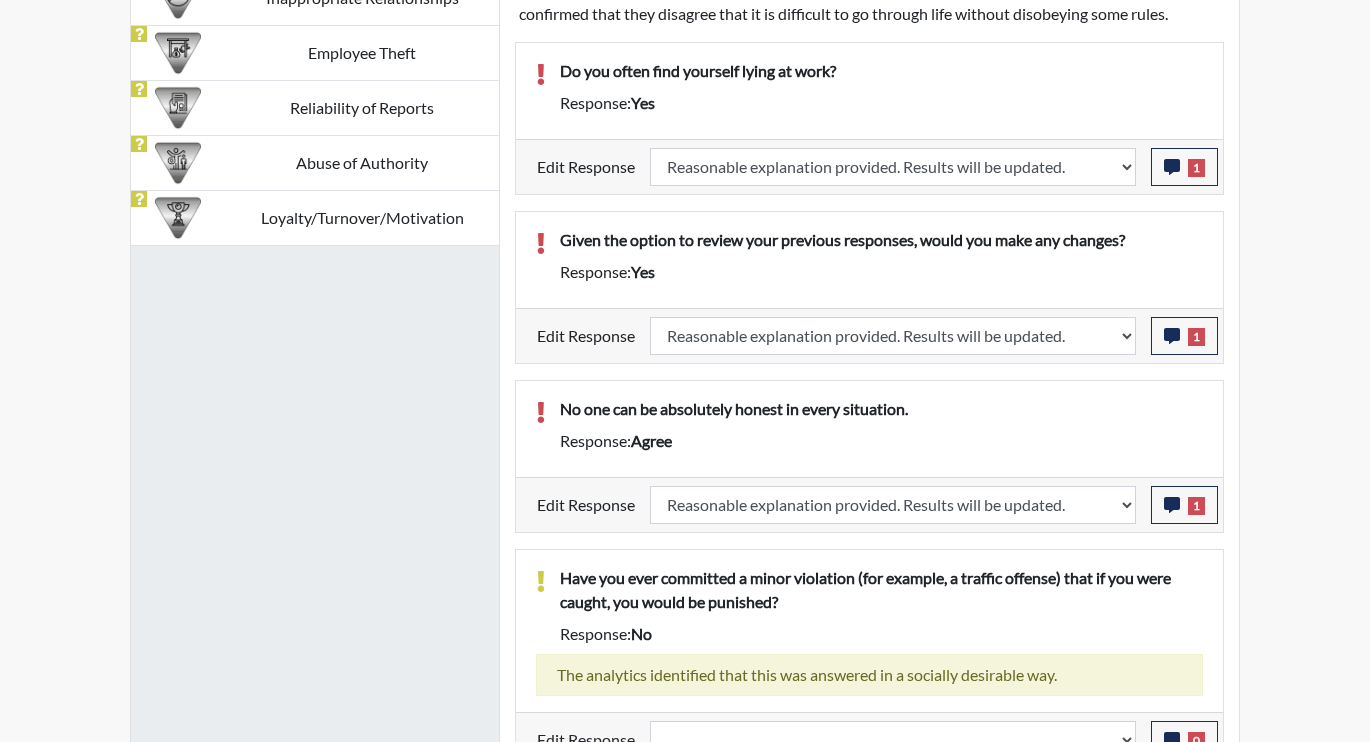 scroll, scrollTop: 999668, scrollLeft: 999169, axis: both 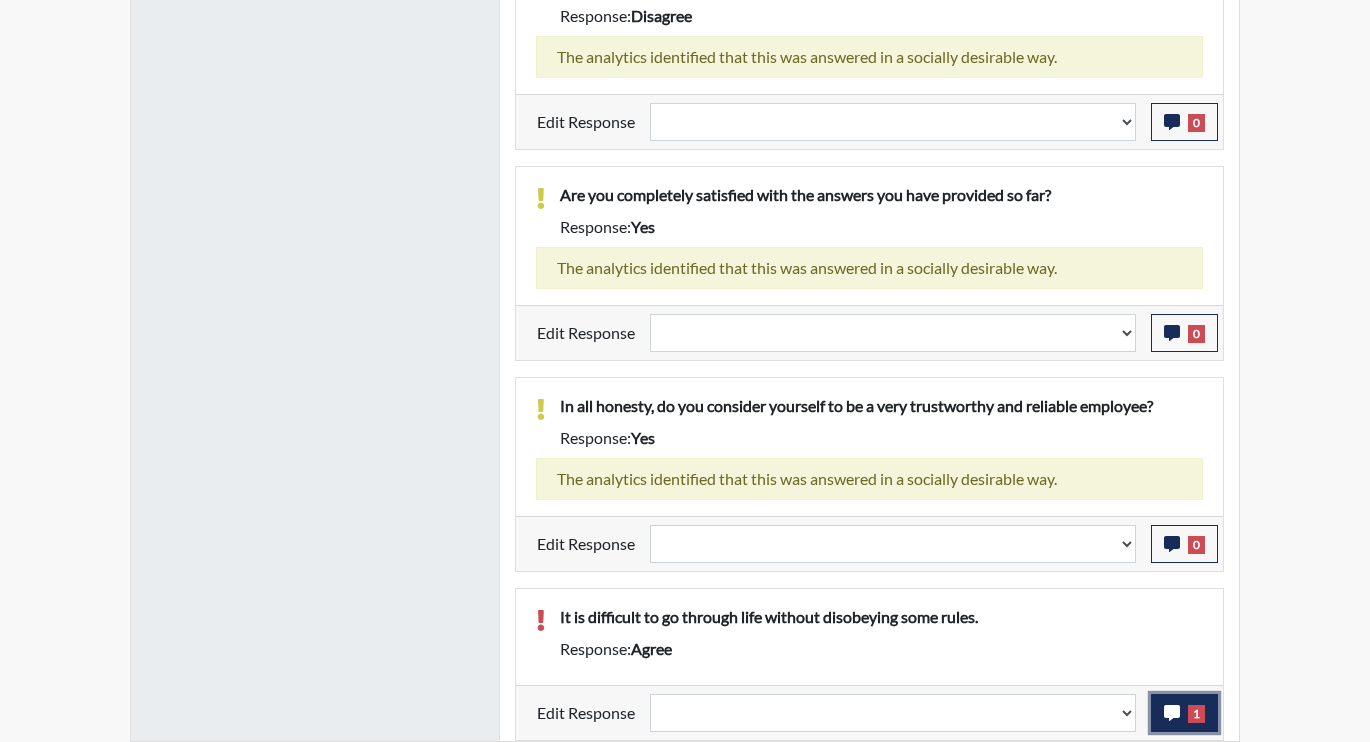 click on "1" at bounding box center [1184, 713] 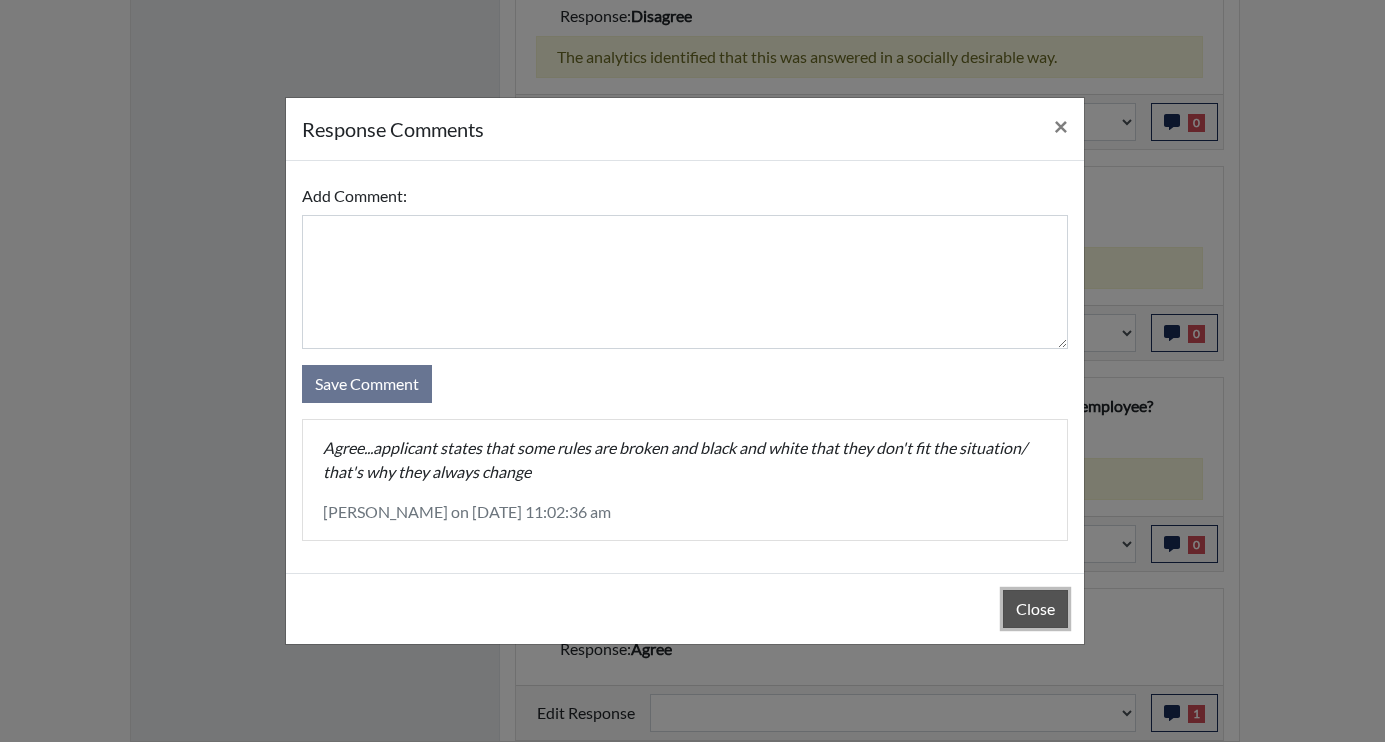 click on "Close" at bounding box center [1035, 609] 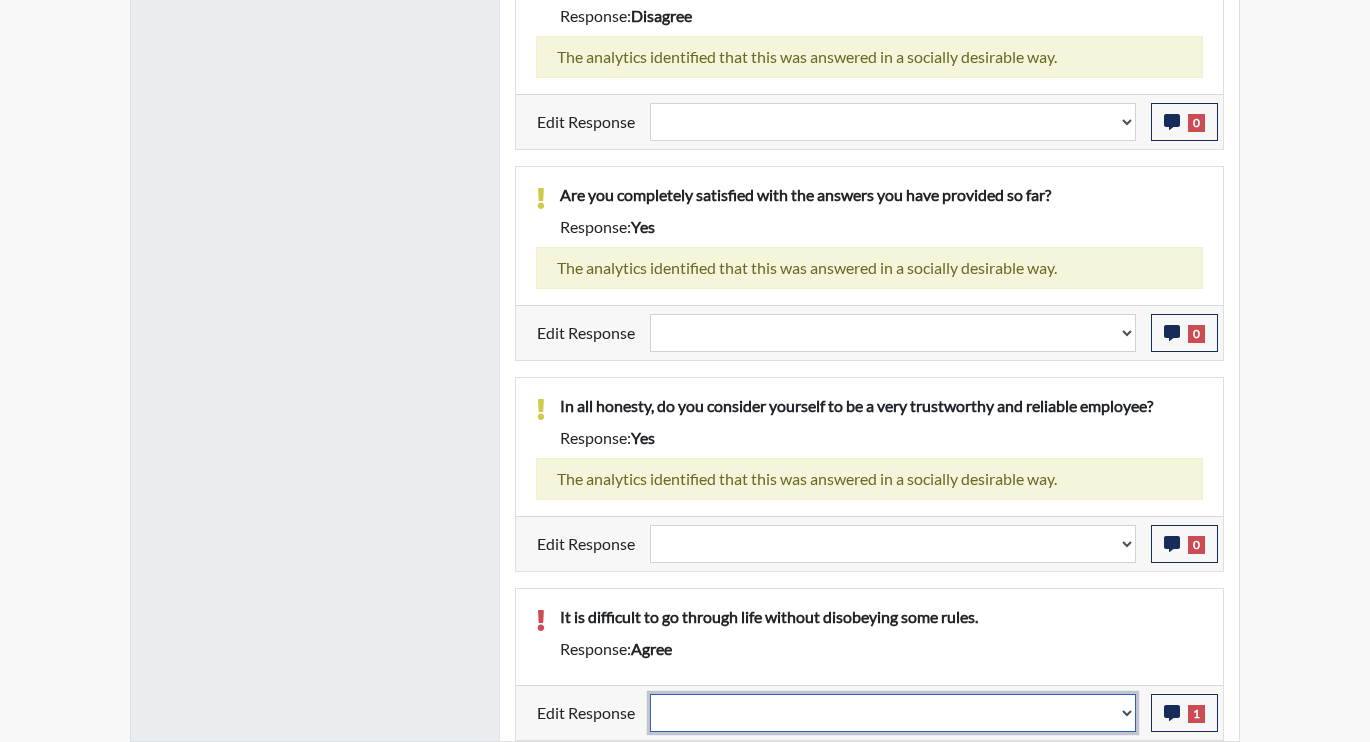 click on "Question is not relevant. Results will be updated. Reasonable explanation provided. Results will be updated. Response confirmed, which places the score below conditions. Clear the response edit. Results will be updated." at bounding box center (893, 713) 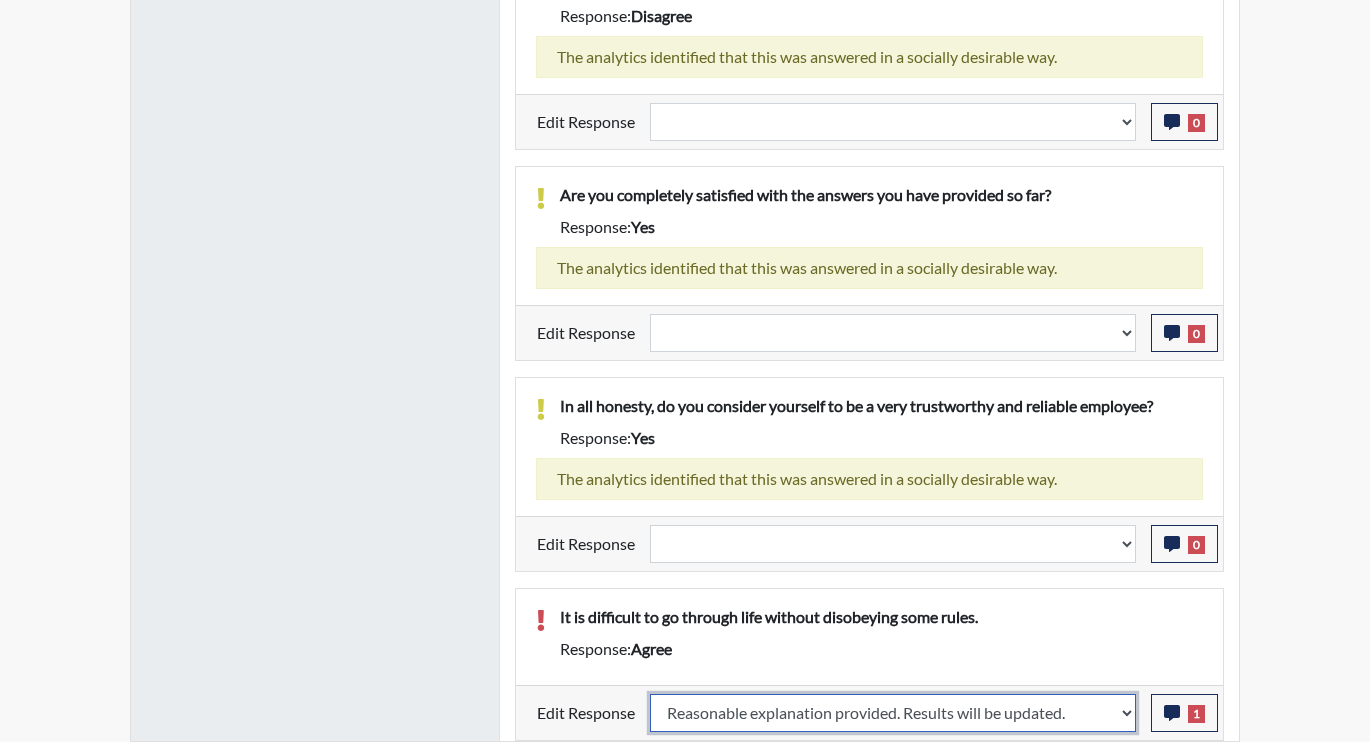click on "Question is not relevant. Results will be updated. Reasonable explanation provided. Results will be updated. Response confirmed, which places the score below conditions. Clear the response edit. Results will be updated." at bounding box center (893, 713) 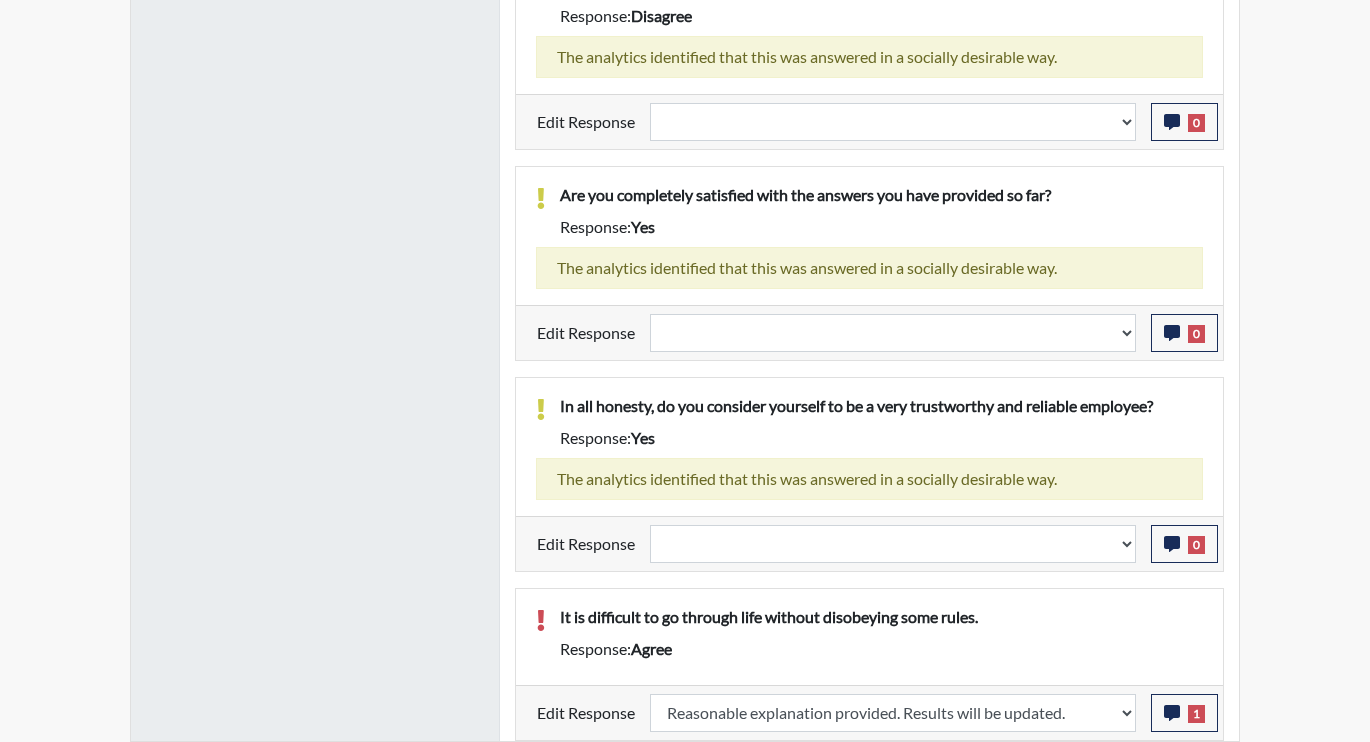 select 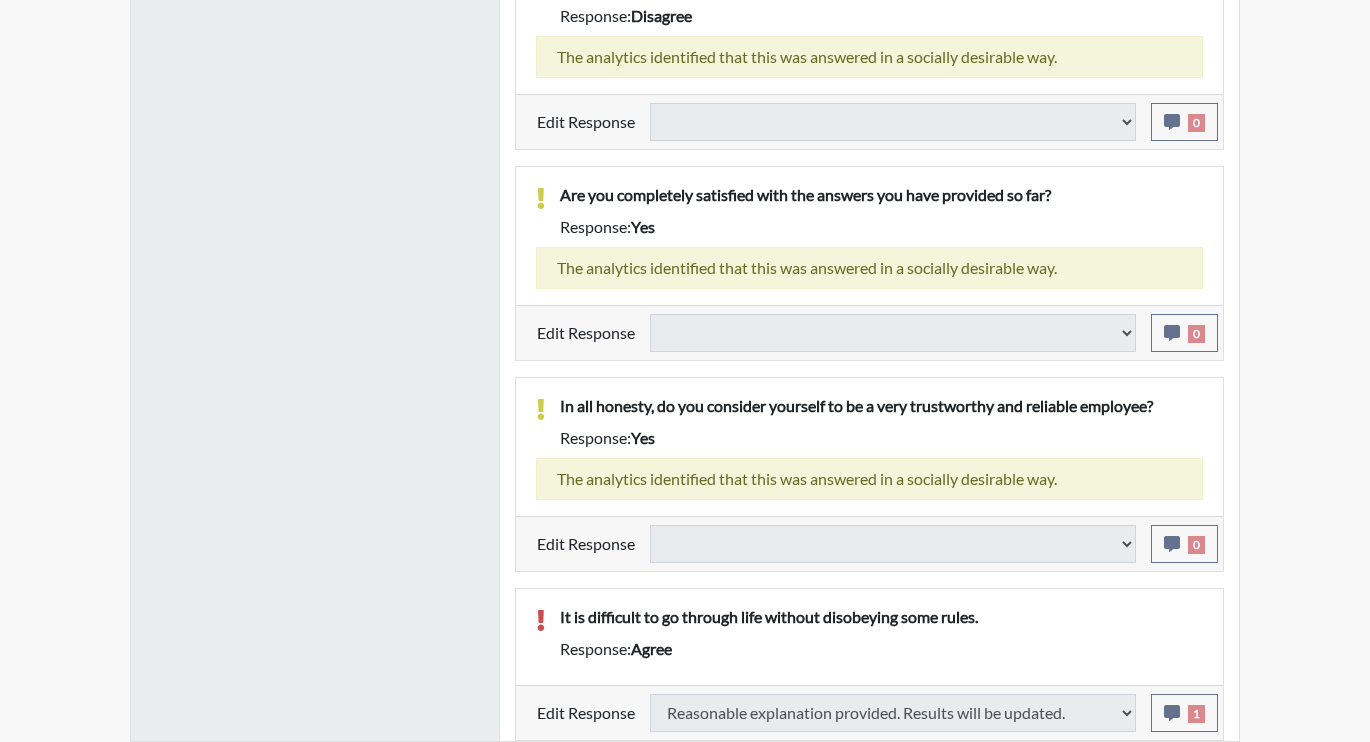 select 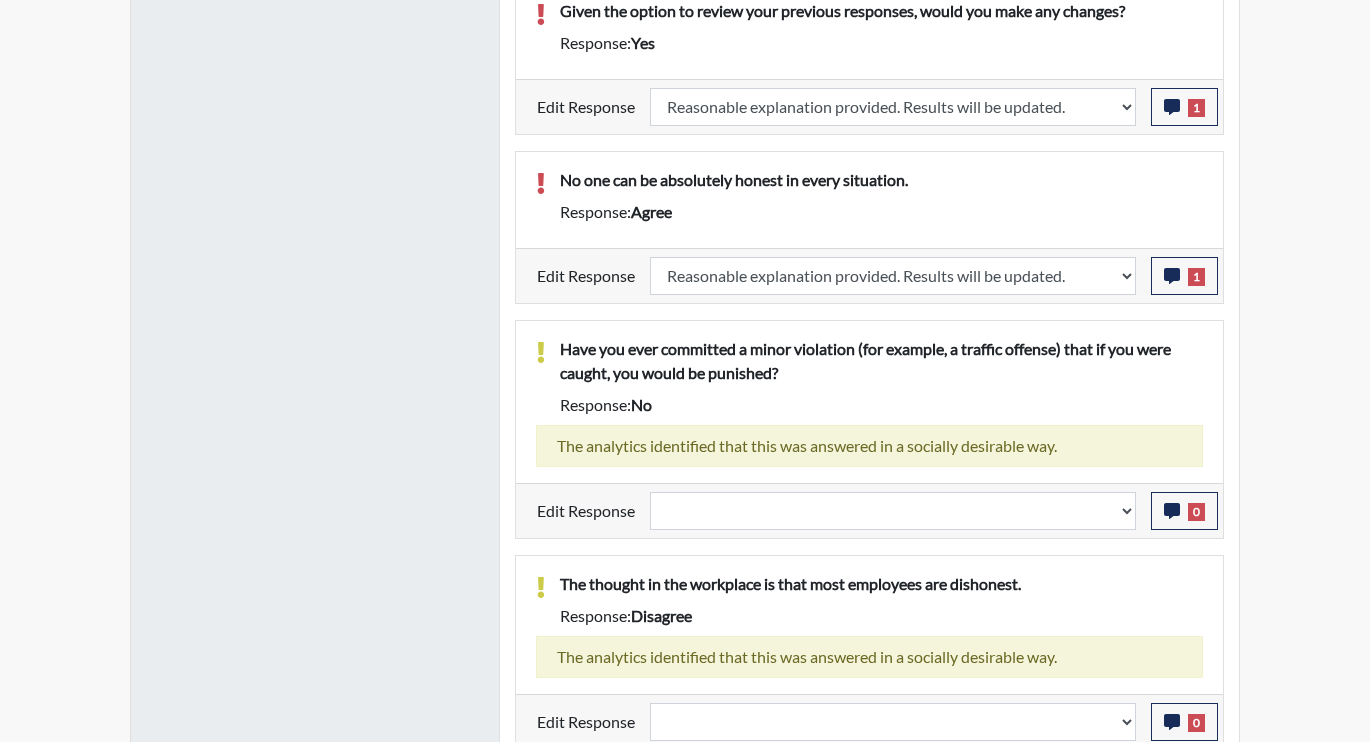 scroll, scrollTop: 1627, scrollLeft: 0, axis: vertical 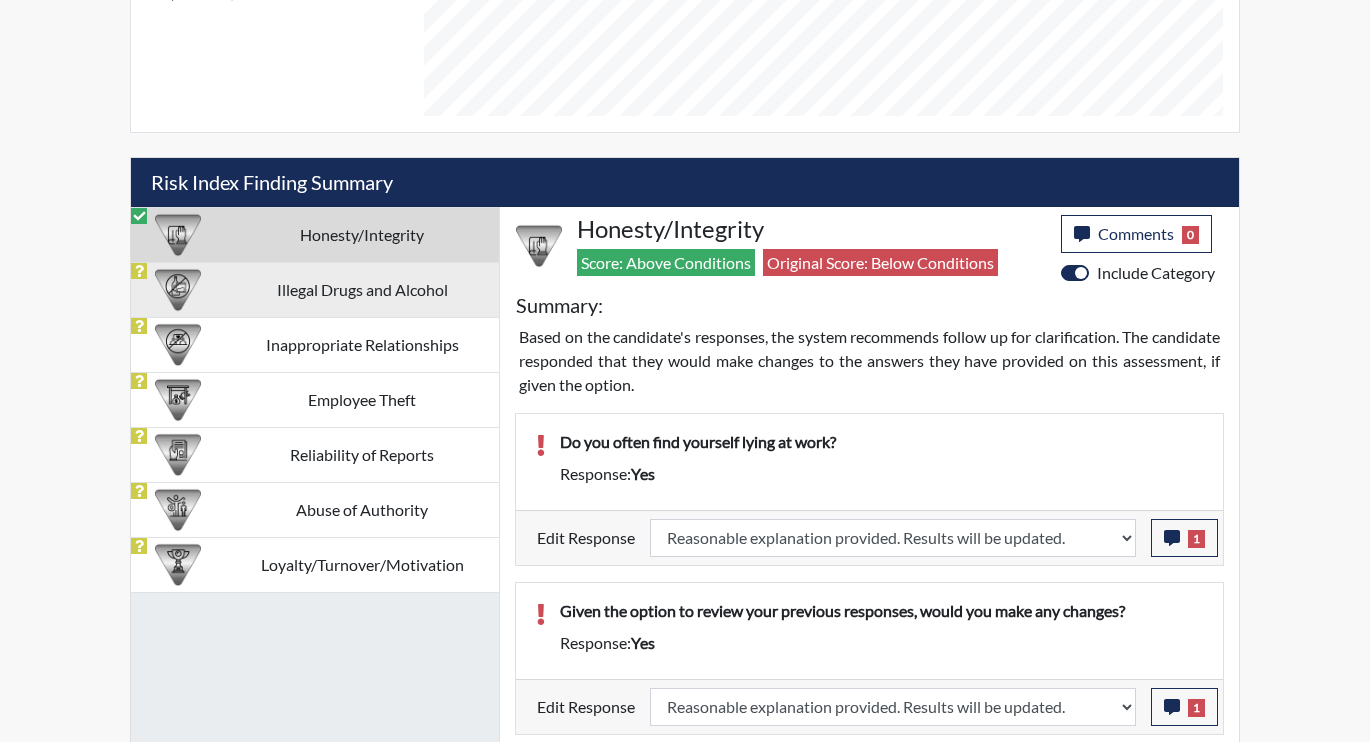 click on "Illegal Drugs and Alcohol" at bounding box center (362, 289) 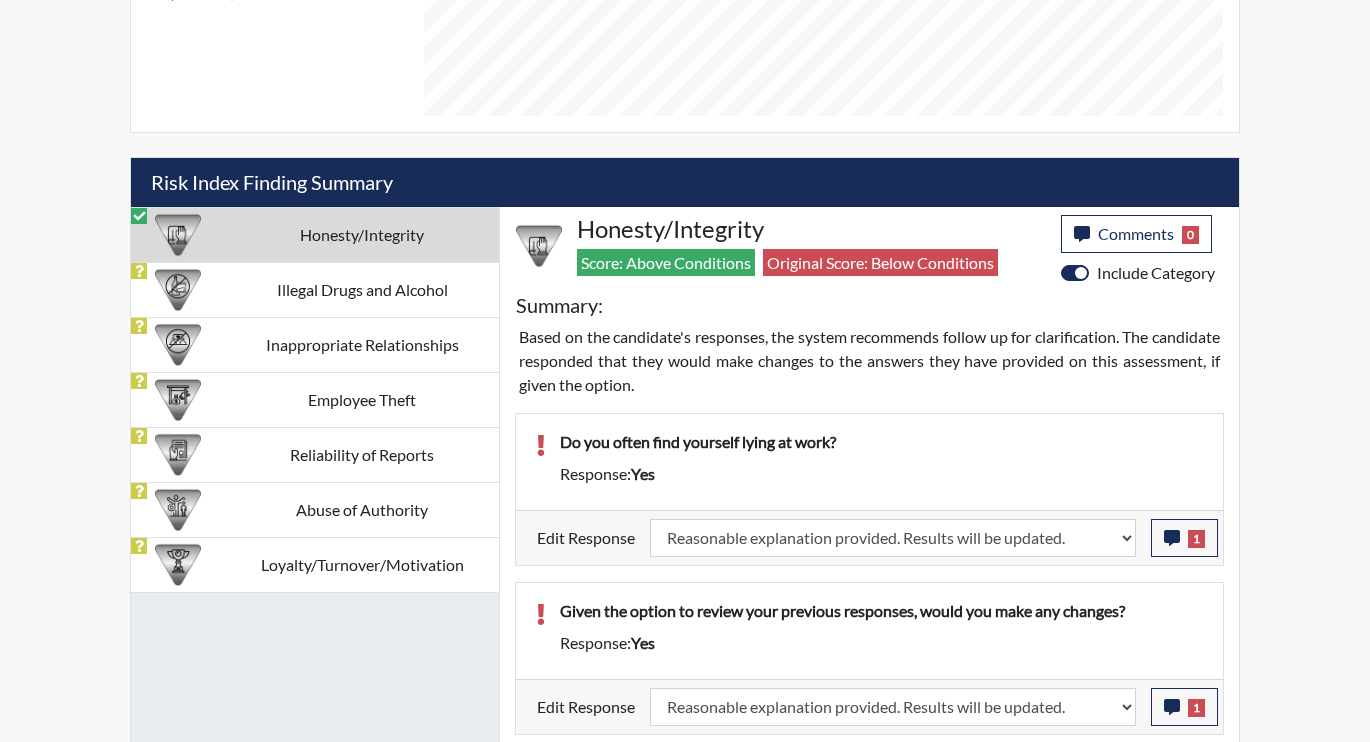 select 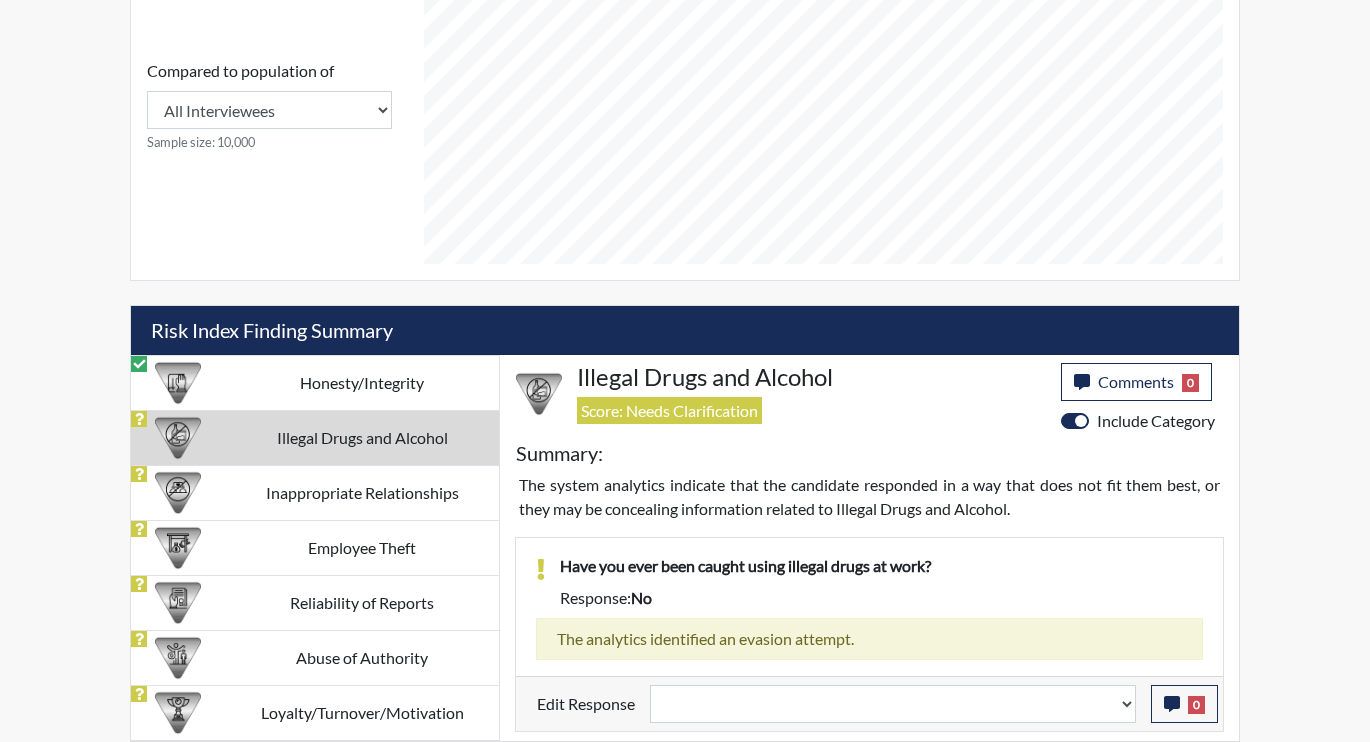 scroll, scrollTop: 905, scrollLeft: 0, axis: vertical 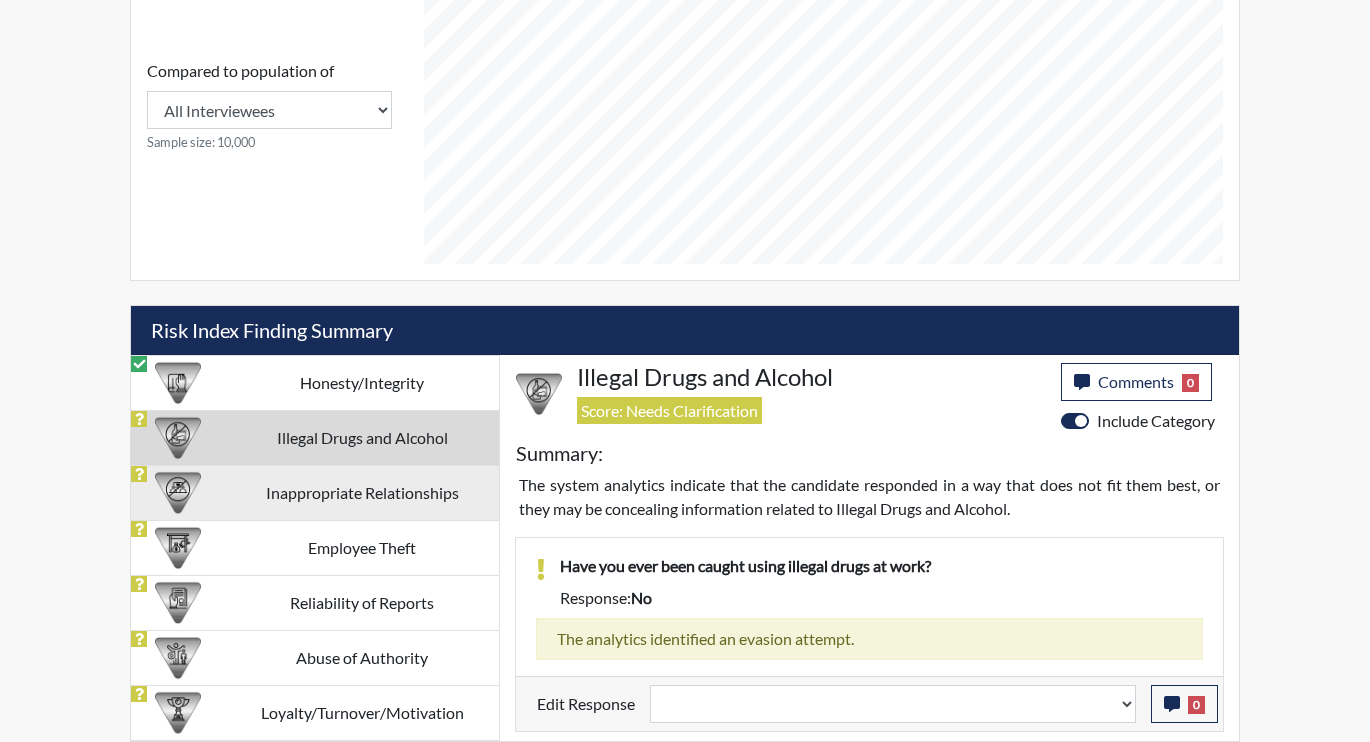 click on "Inappropriate Relationships" at bounding box center (362, 492) 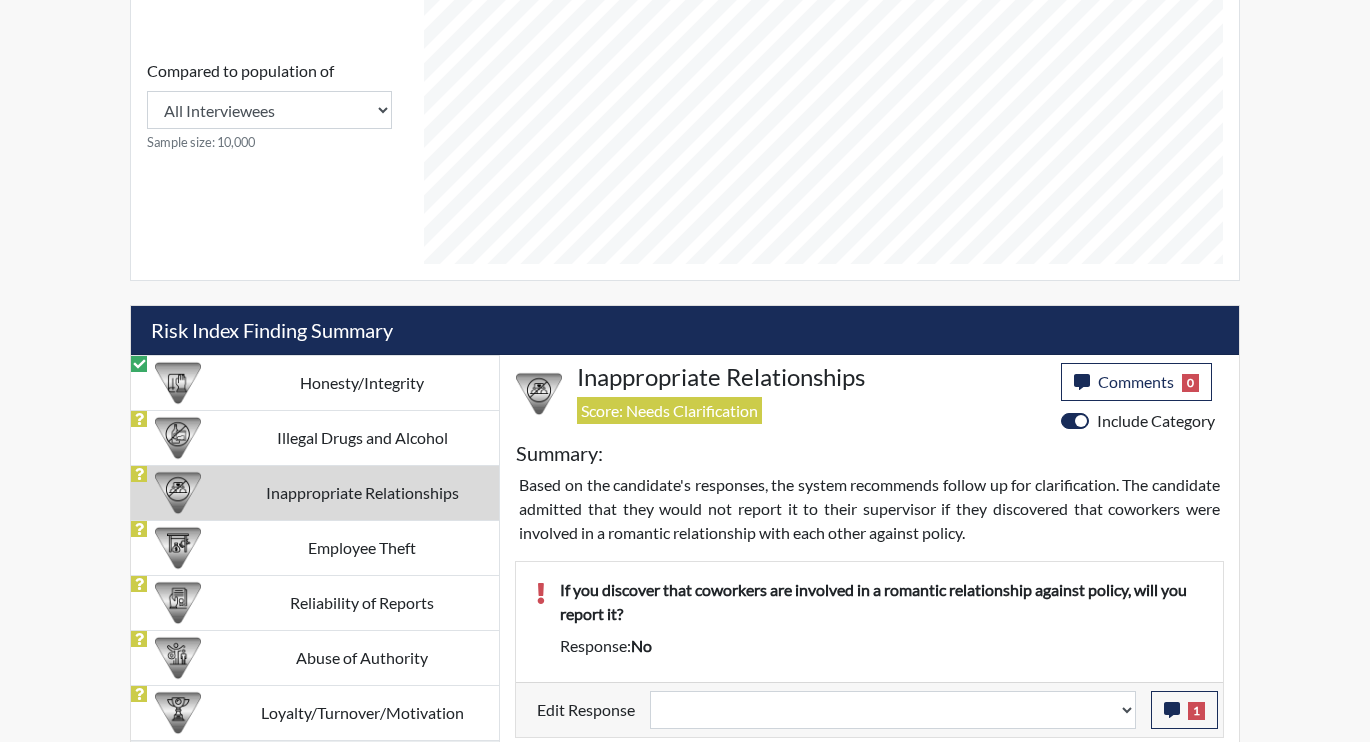 scroll, scrollTop: 1053, scrollLeft: 0, axis: vertical 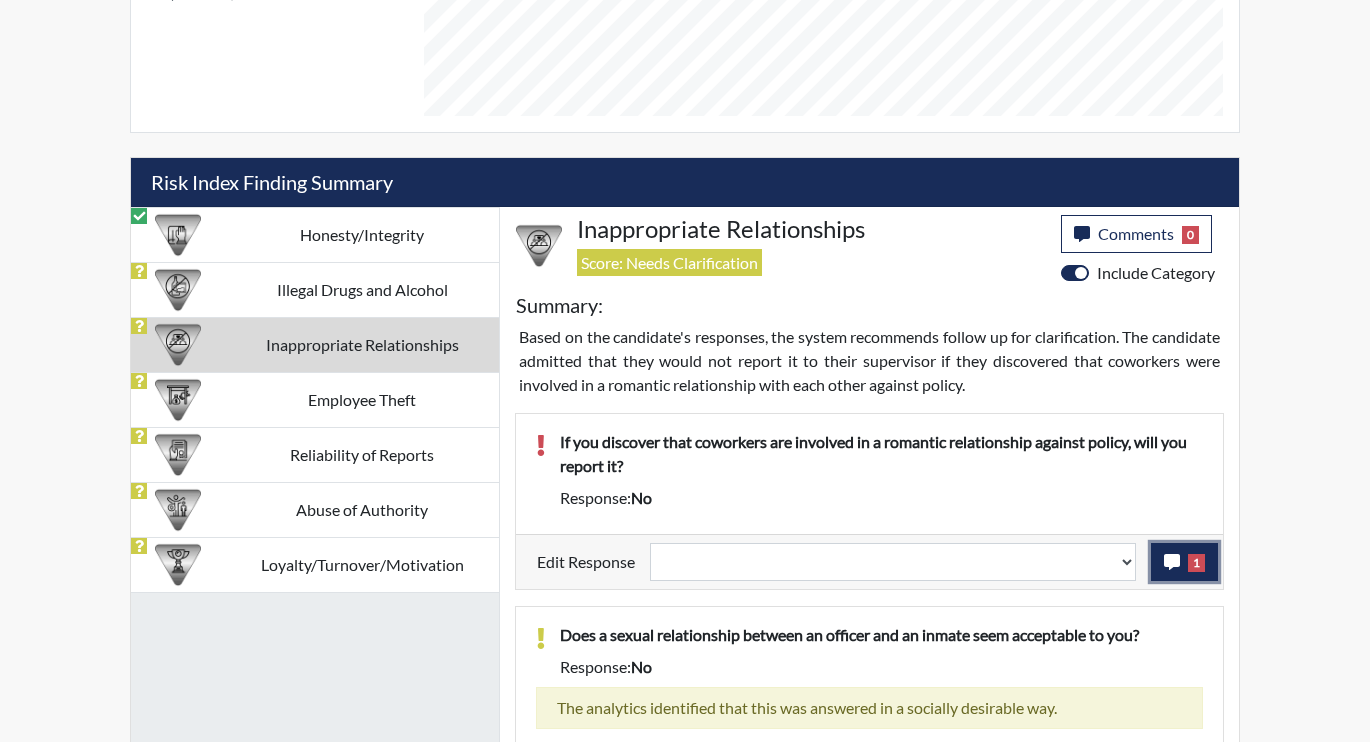 click 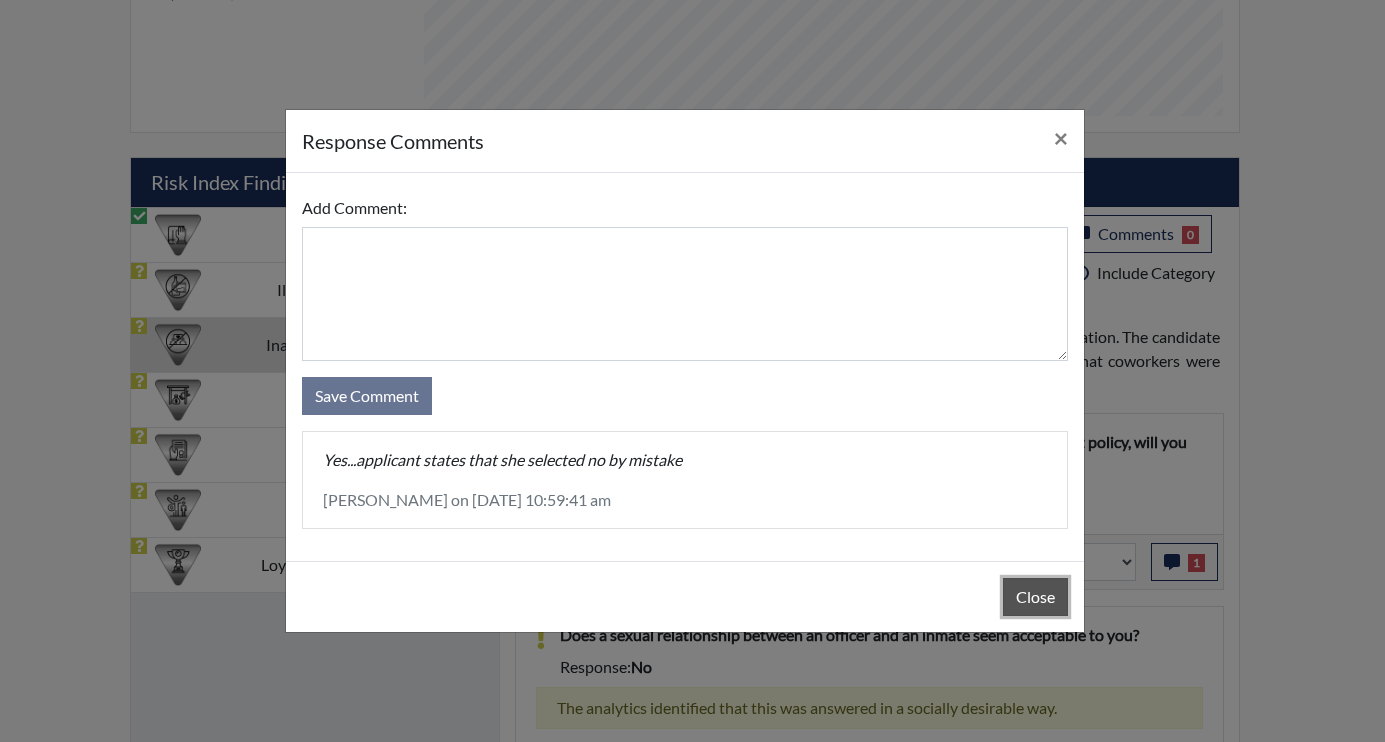 click on "Close" at bounding box center [1035, 597] 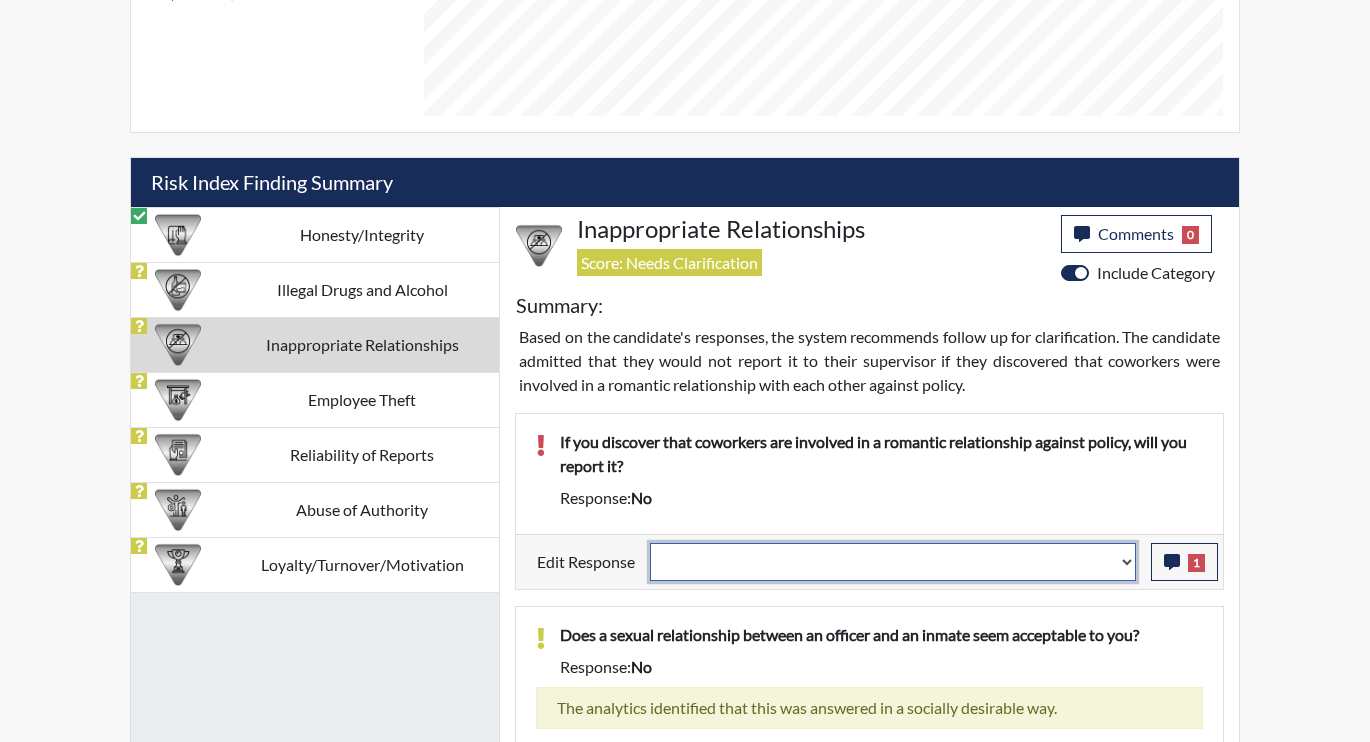 click on "Question is not relevant. Results will be updated. Reasonable explanation provided. Results will be updated. Response confirmed, which places the score below conditions. Clear the response edit. Results will be updated." at bounding box center (893, 562) 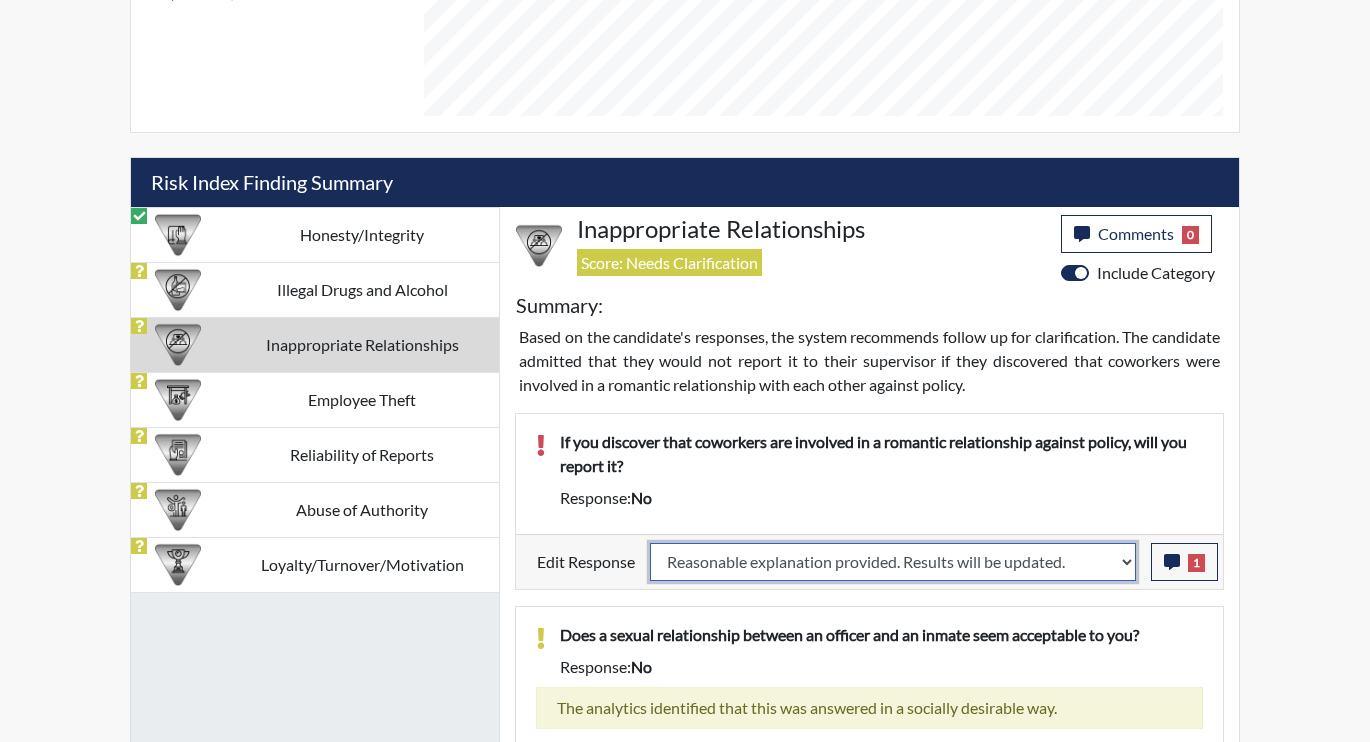 click on "Question is not relevant. Results will be updated. Reasonable explanation provided. Results will be updated. Response confirmed, which places the score below conditions. Clear the response edit. Results will be updated." at bounding box center [893, 562] 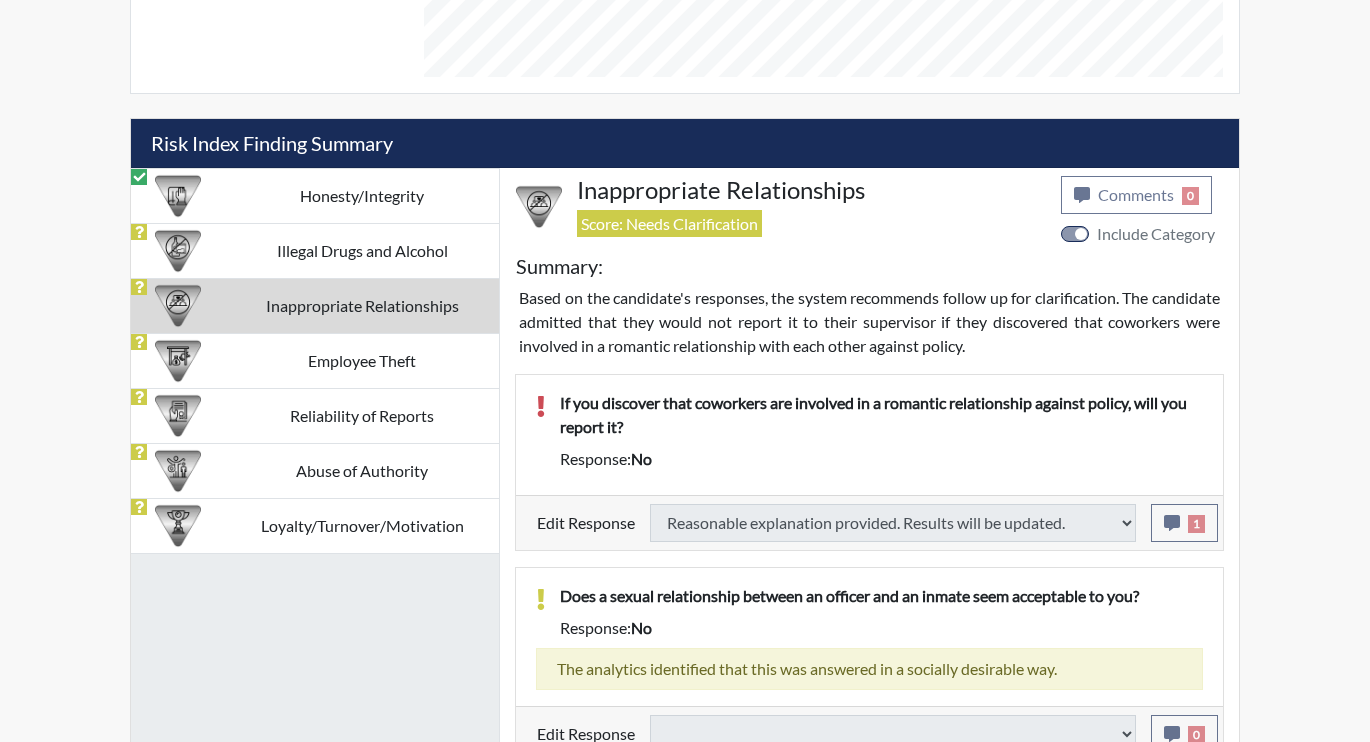 scroll, scrollTop: 1113, scrollLeft: 0, axis: vertical 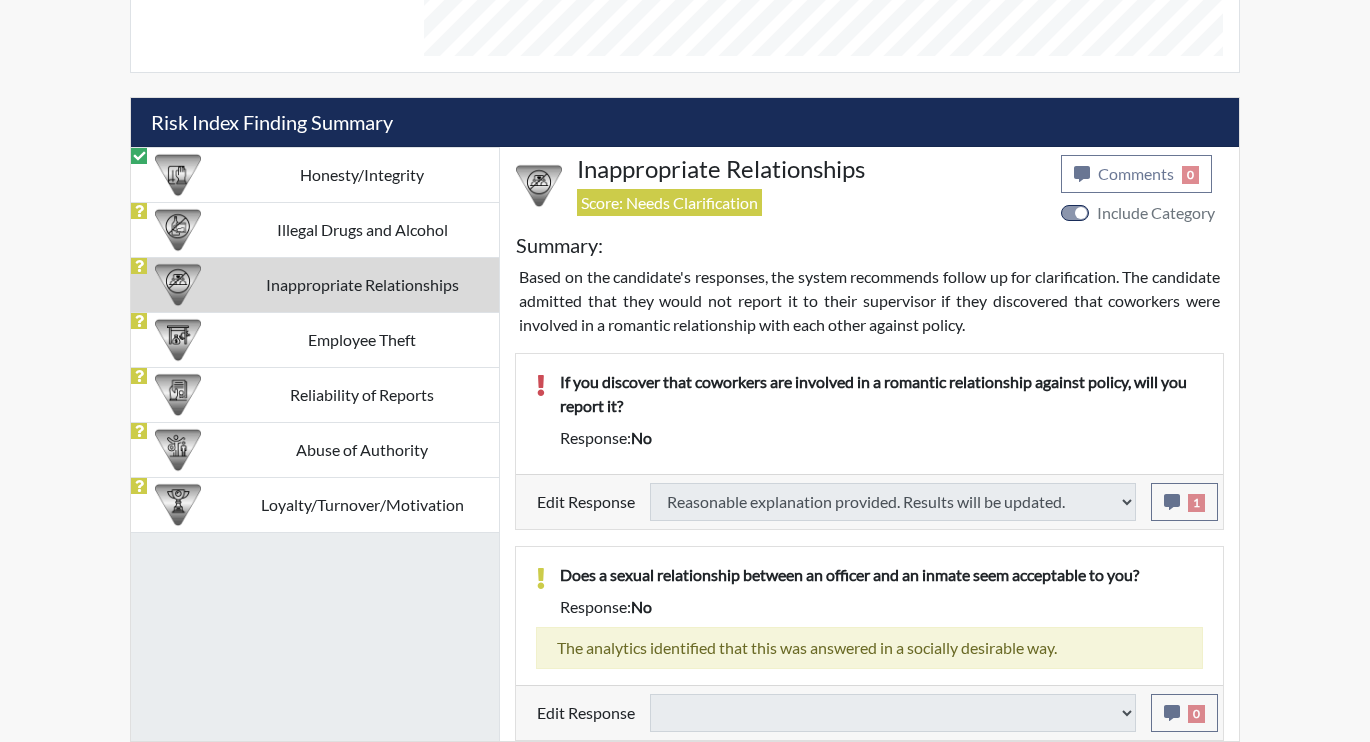 select 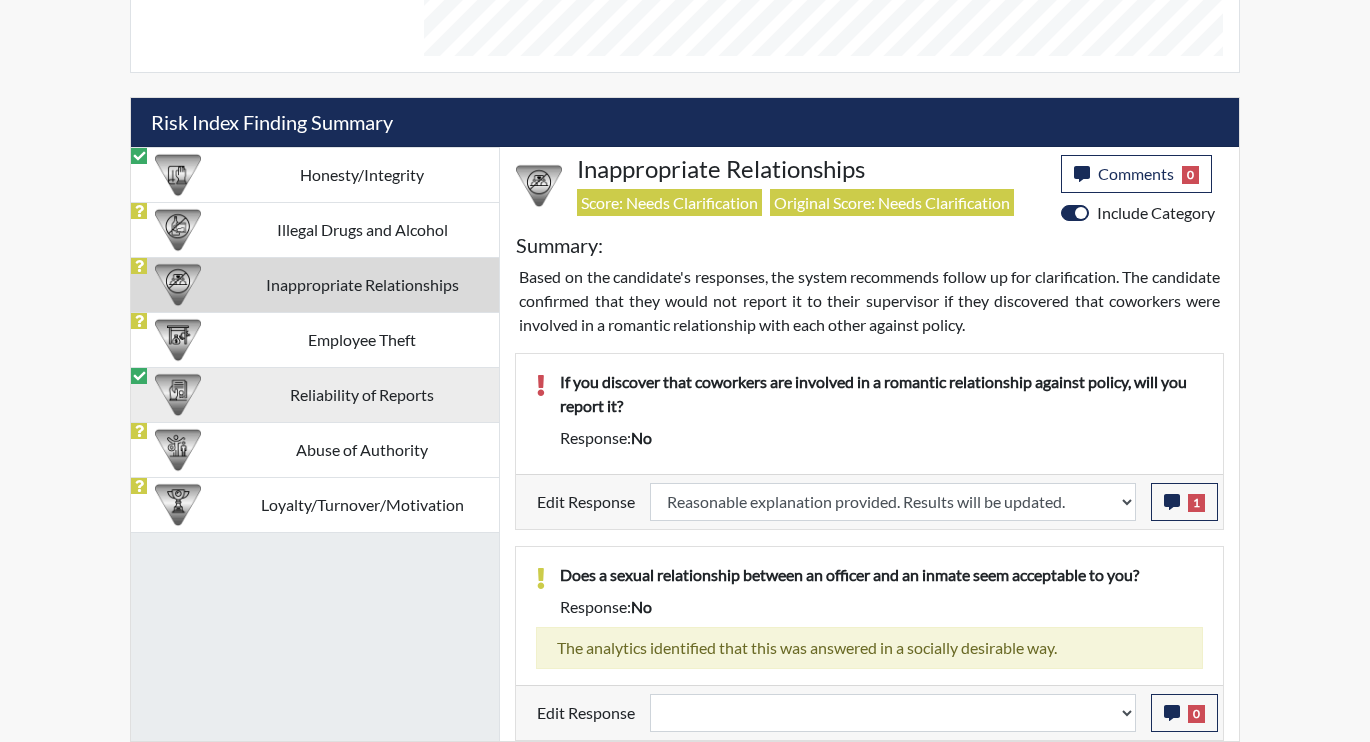 scroll, scrollTop: 999668, scrollLeft: 999169, axis: both 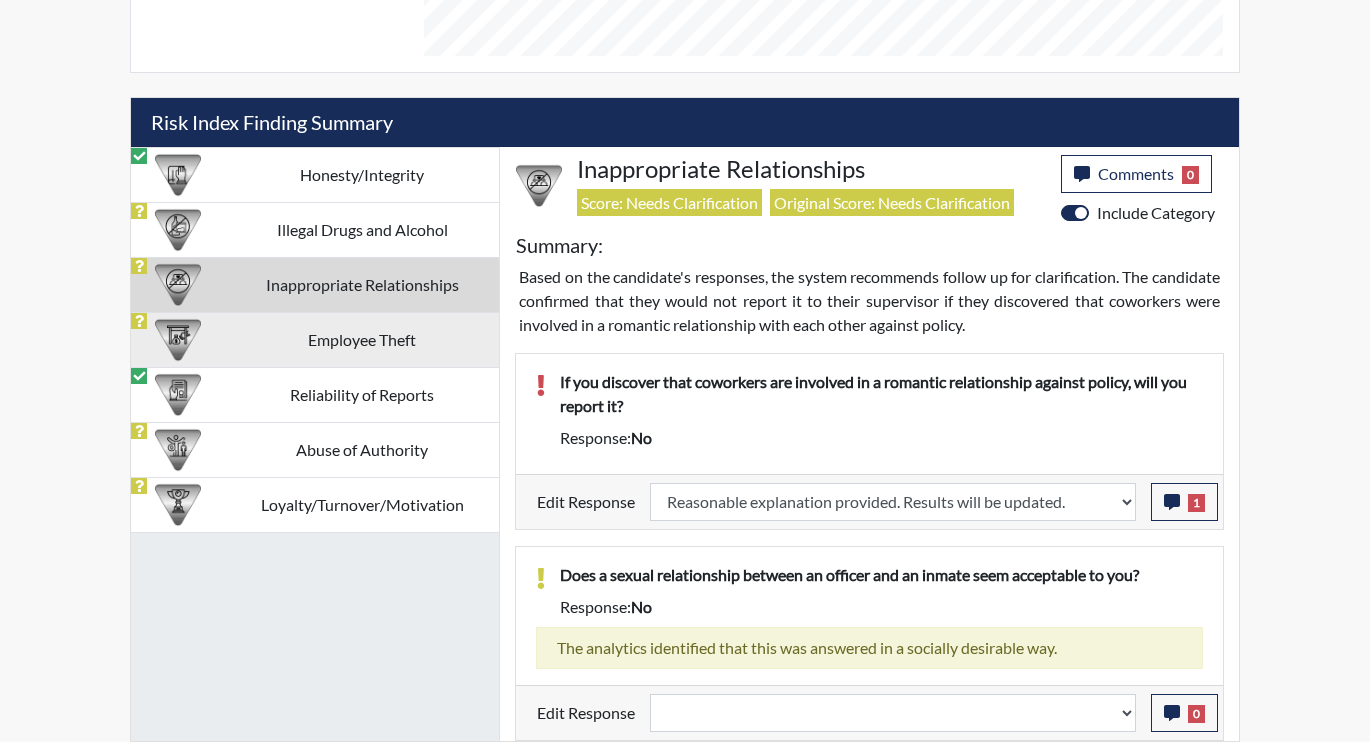 click on "Employee Theft" at bounding box center [362, 339] 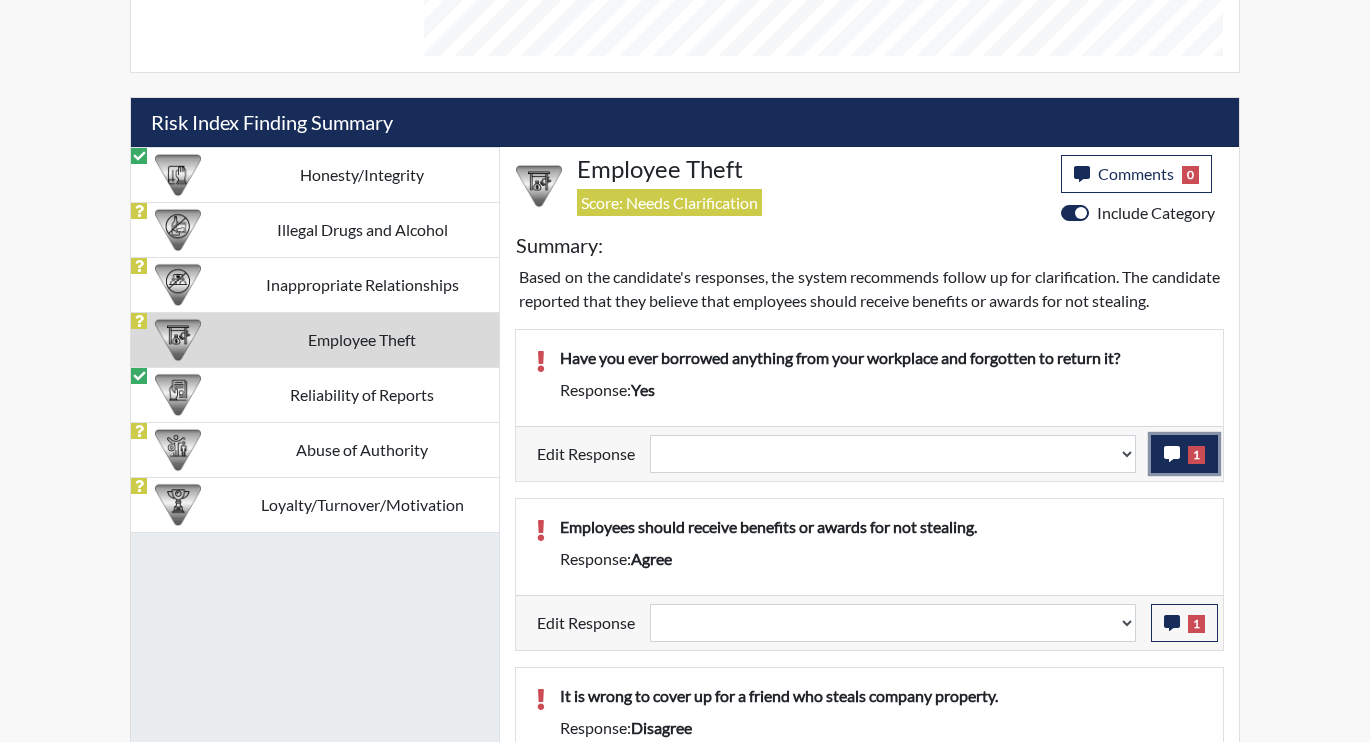 click 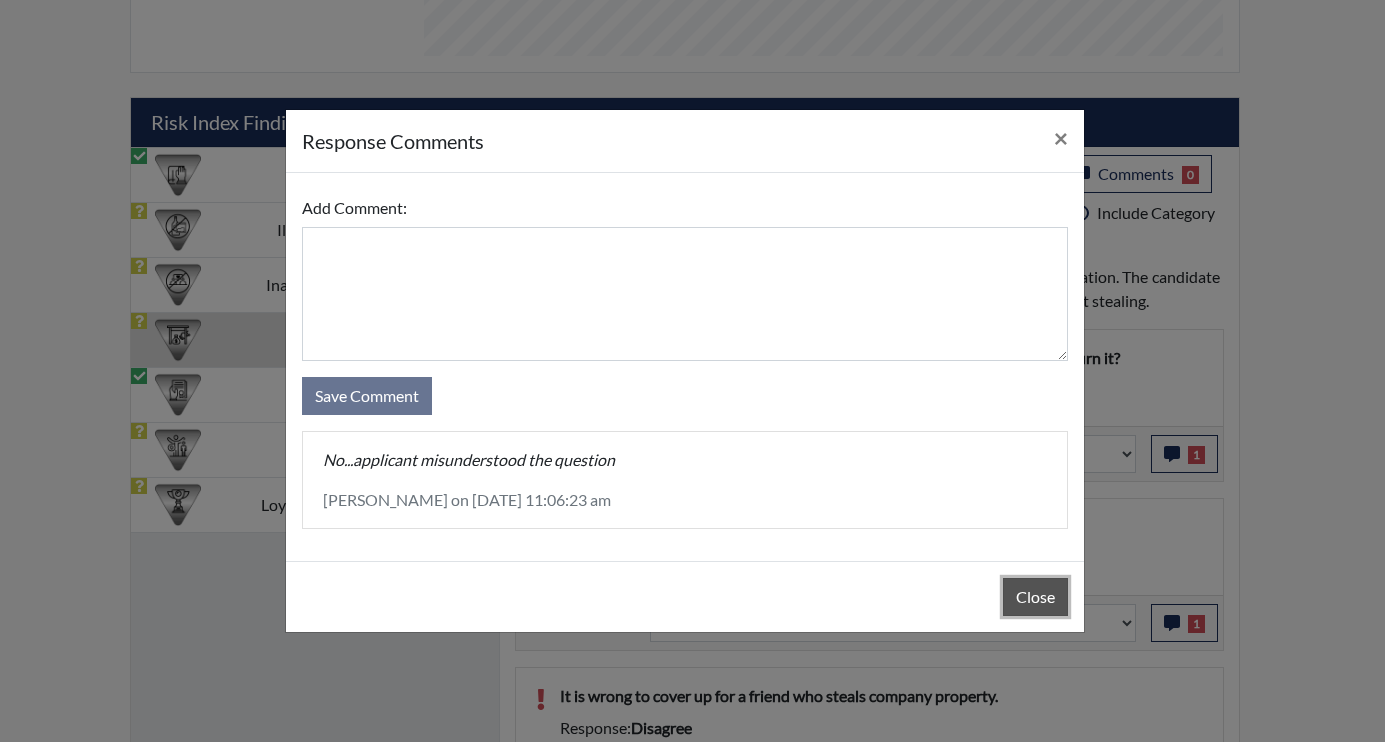 drag, startPoint x: 1043, startPoint y: 600, endPoint x: 1072, endPoint y: 549, distance: 58.66856 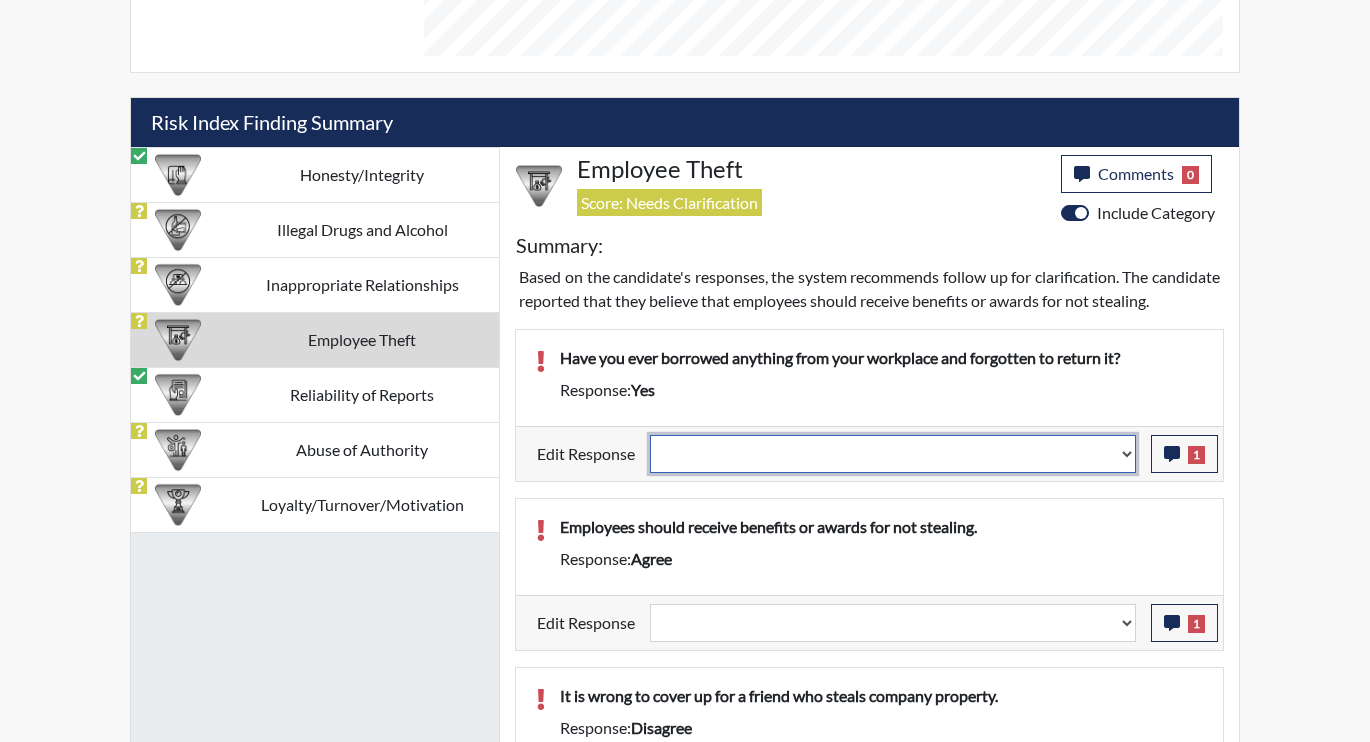 click on "Question is not relevant. Results will be updated. Reasonable explanation provided. Results will be updated. Response confirmed, which places the score below conditions. Clear the response edit. Results will be updated." at bounding box center [893, 454] 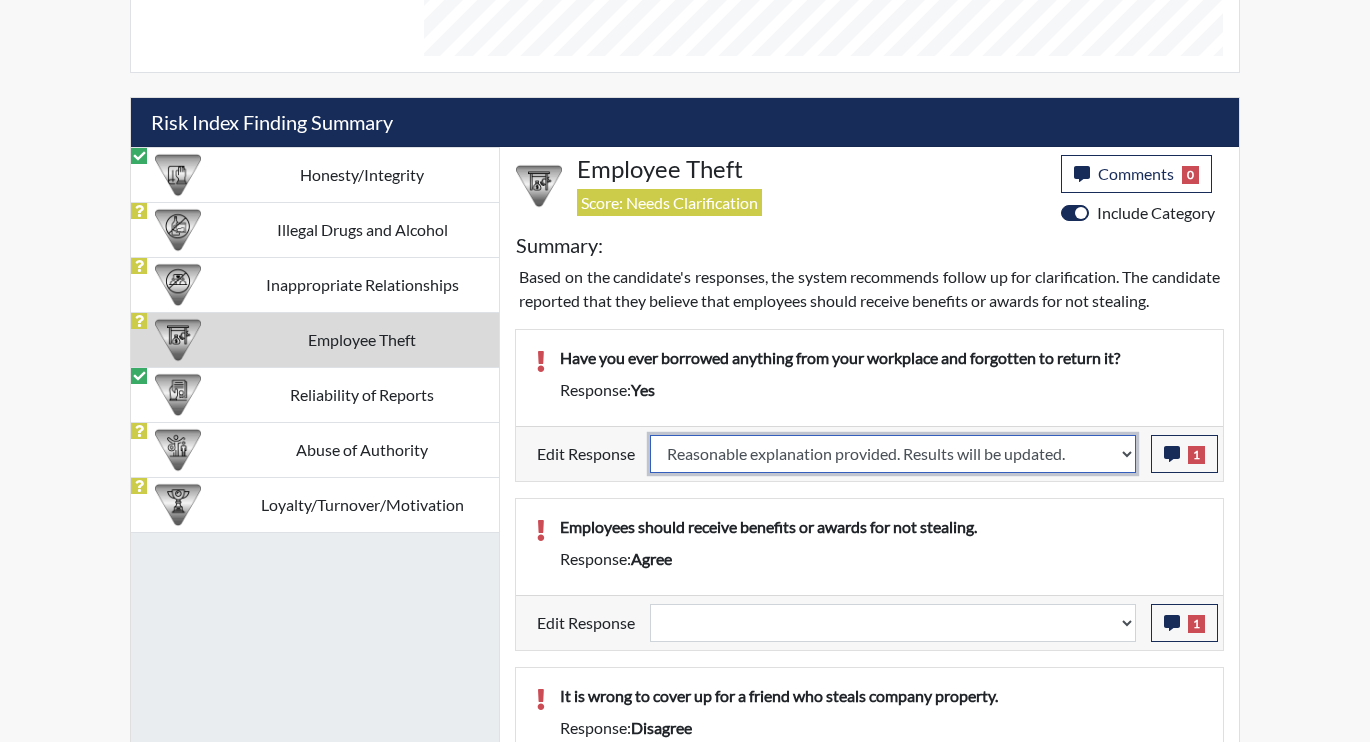 click on "Question is not relevant. Results will be updated. Reasonable explanation provided. Results will be updated. Response confirmed, which places the score below conditions. Clear the response edit. Results will be updated." at bounding box center [893, 454] 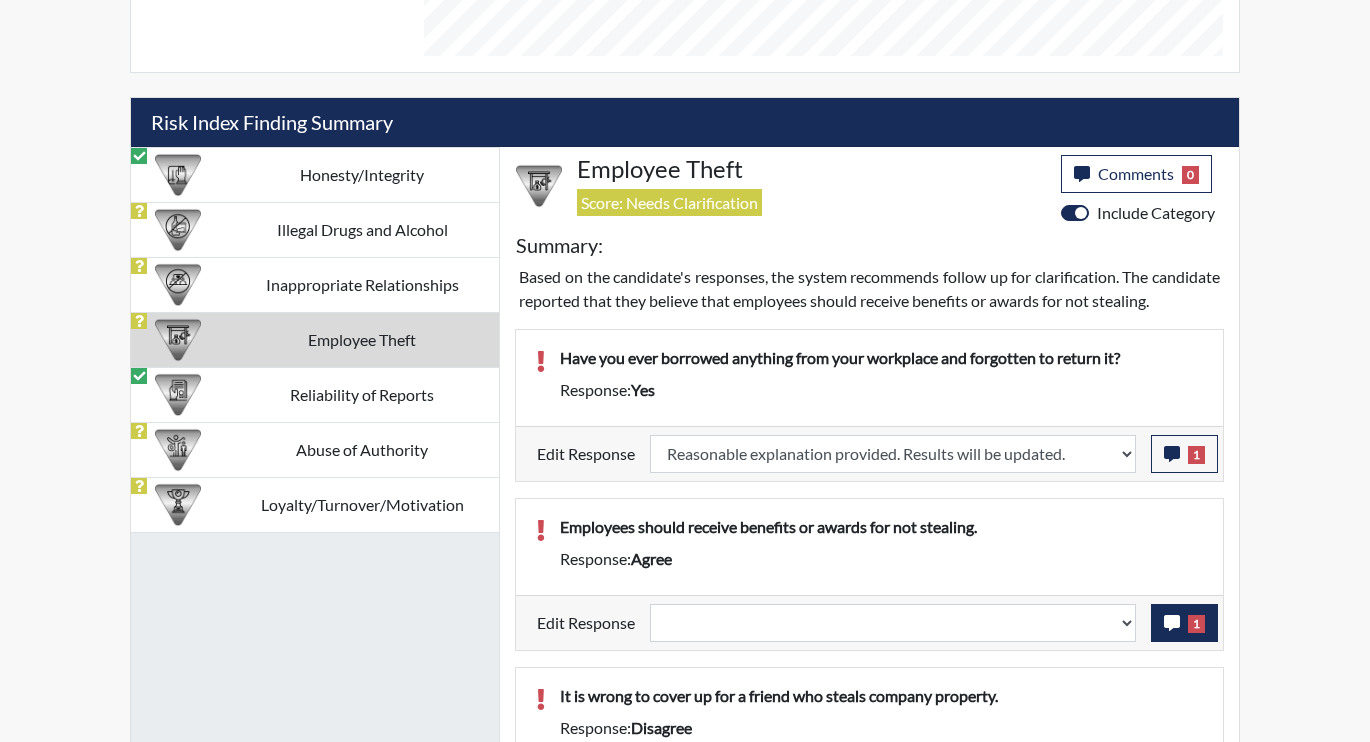 select 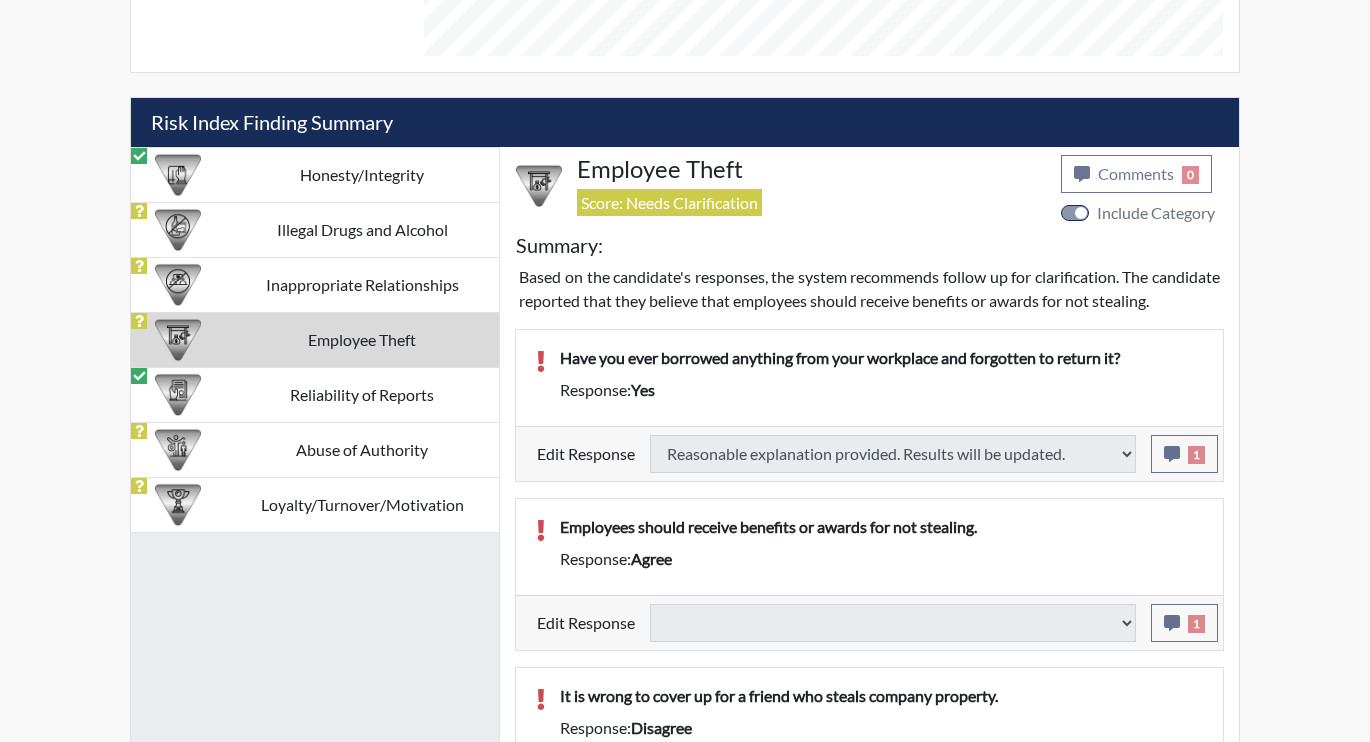 select 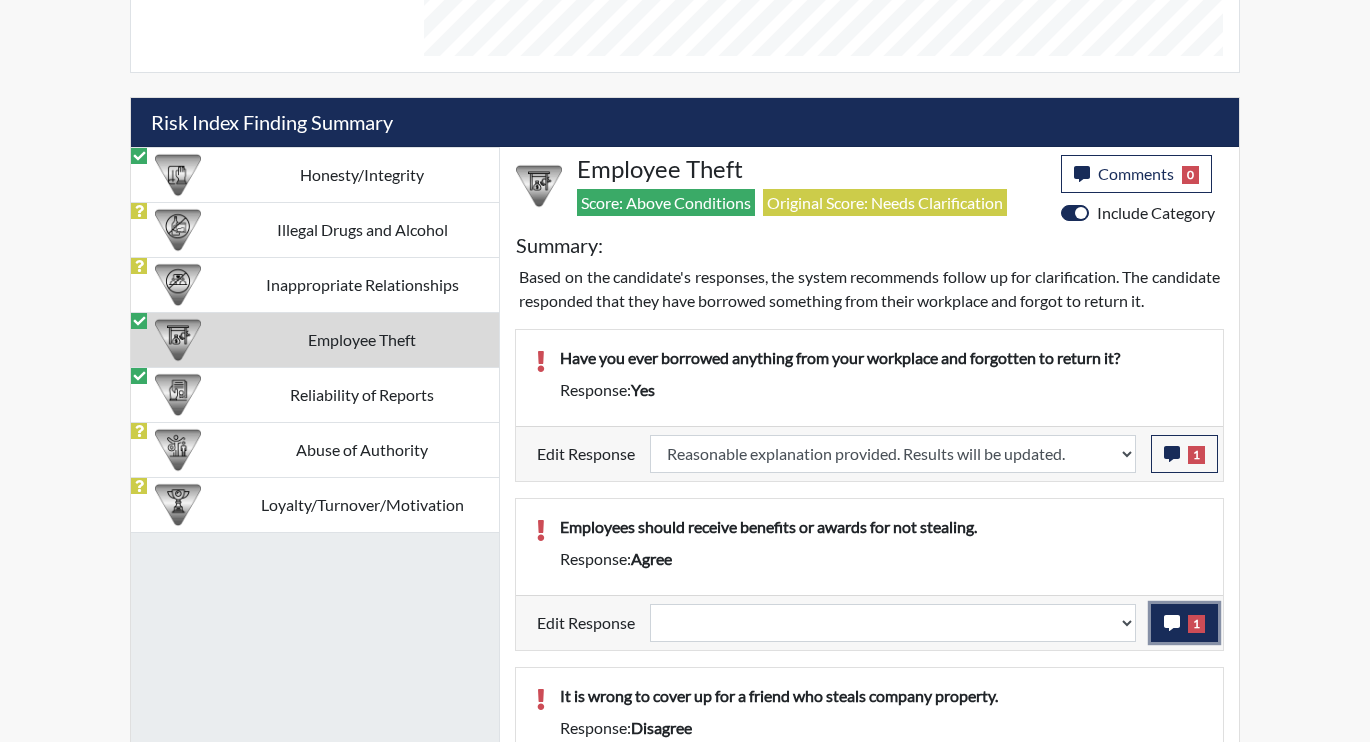 click 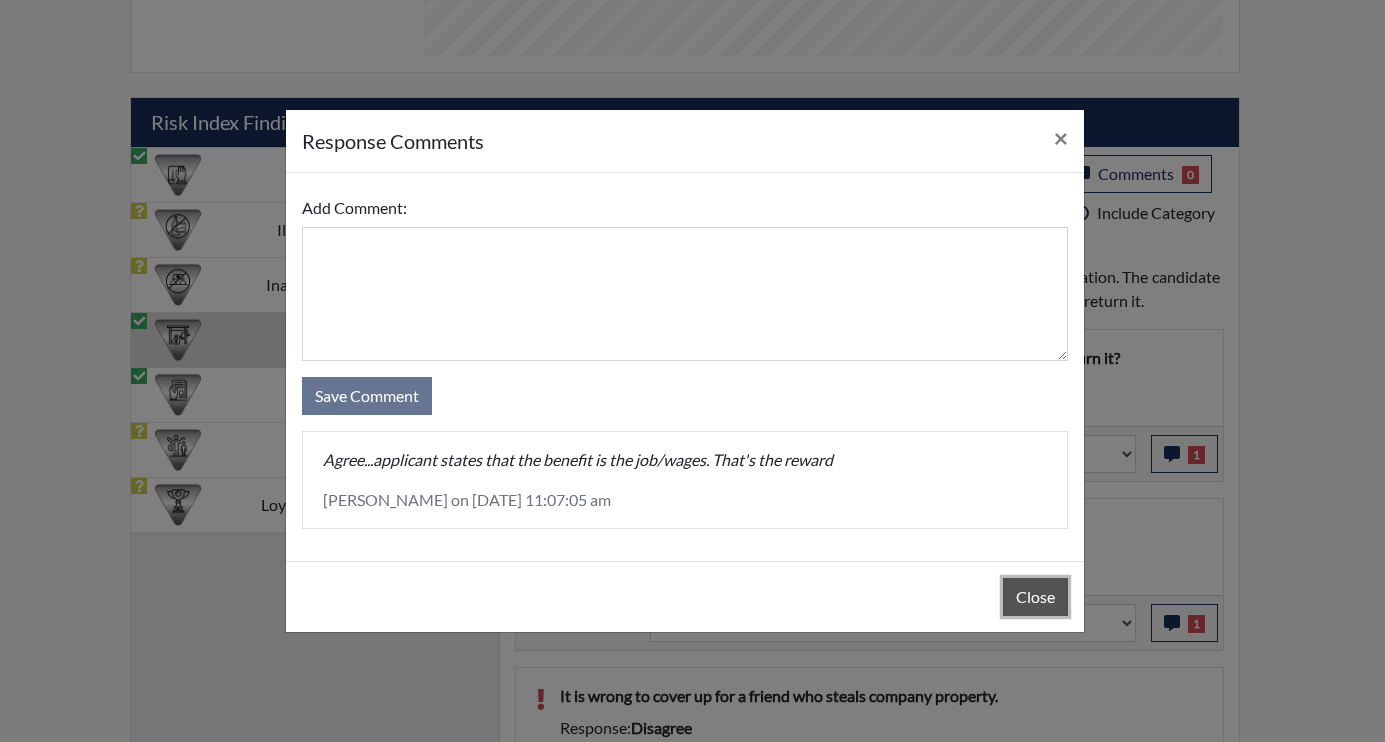 click on "Close" at bounding box center (1035, 597) 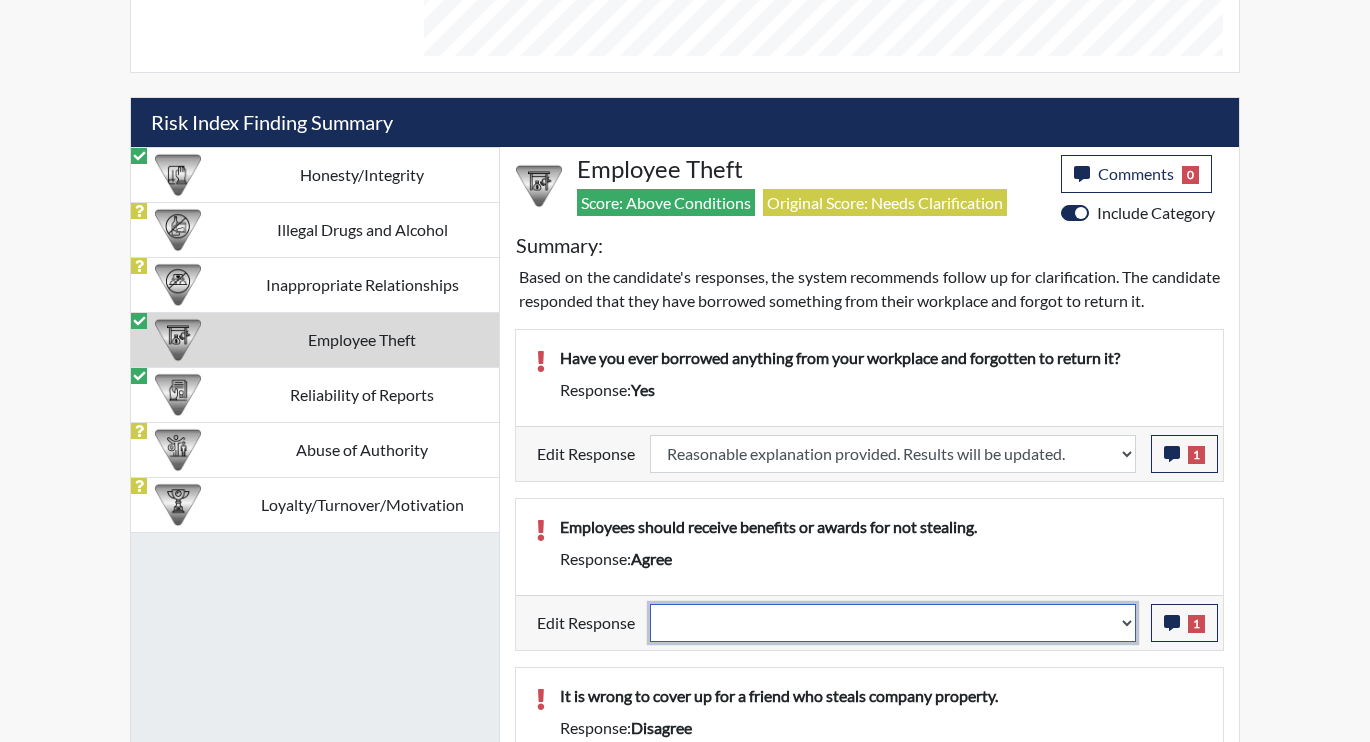 click on "Question is not relevant. Results will be updated. Reasonable explanation provided. Results will be updated. Response confirmed, which places the score below conditions. Clear the response edit. Results will be updated." at bounding box center (893, 623) 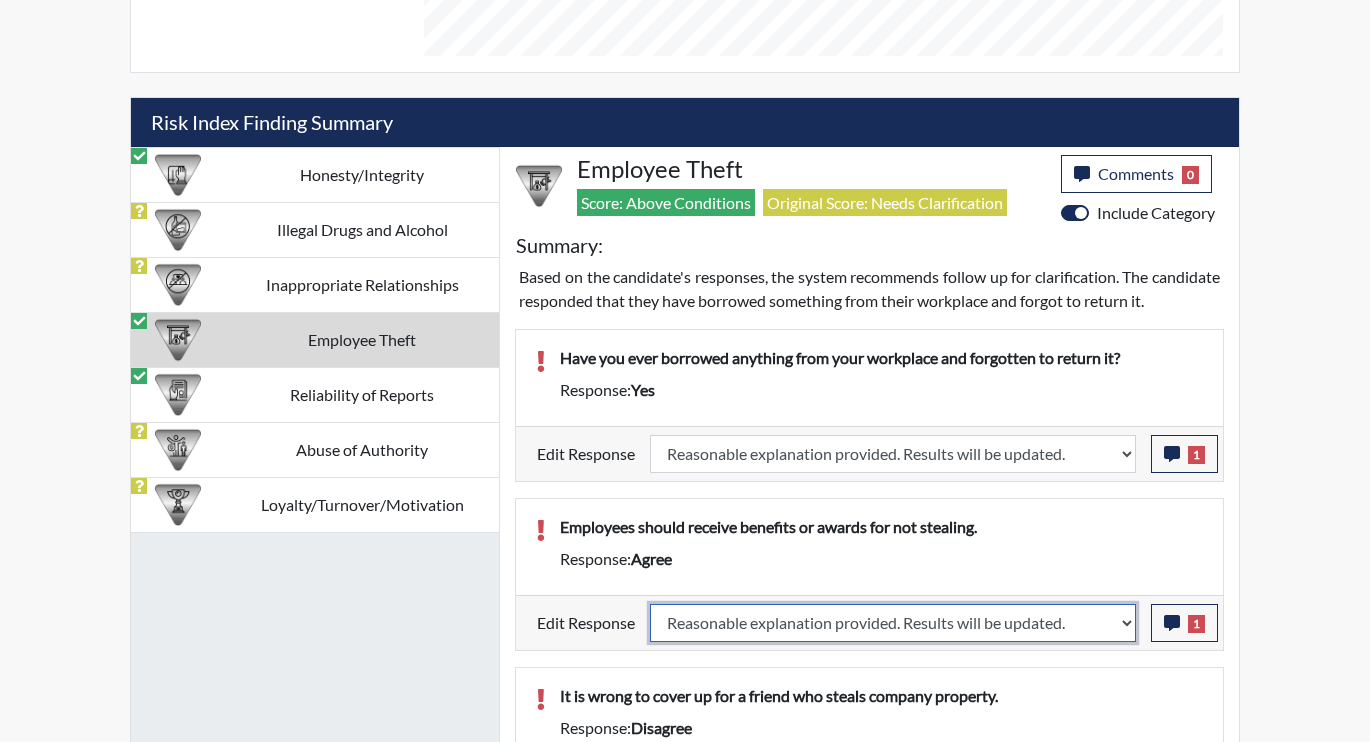 click on "Question is not relevant. Results will be updated. Reasonable explanation provided. Results will be updated. Response confirmed, which places the score below conditions. Clear the response edit. Results will be updated." at bounding box center (893, 623) 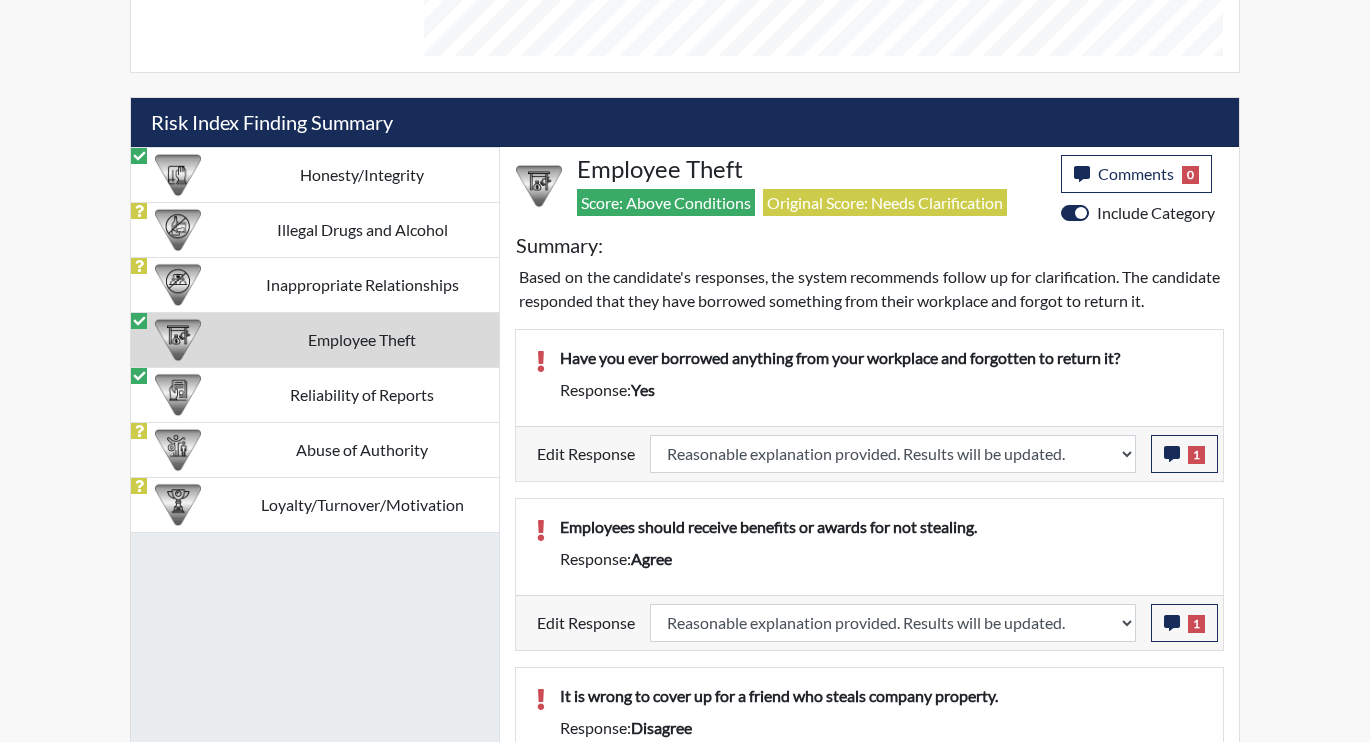select 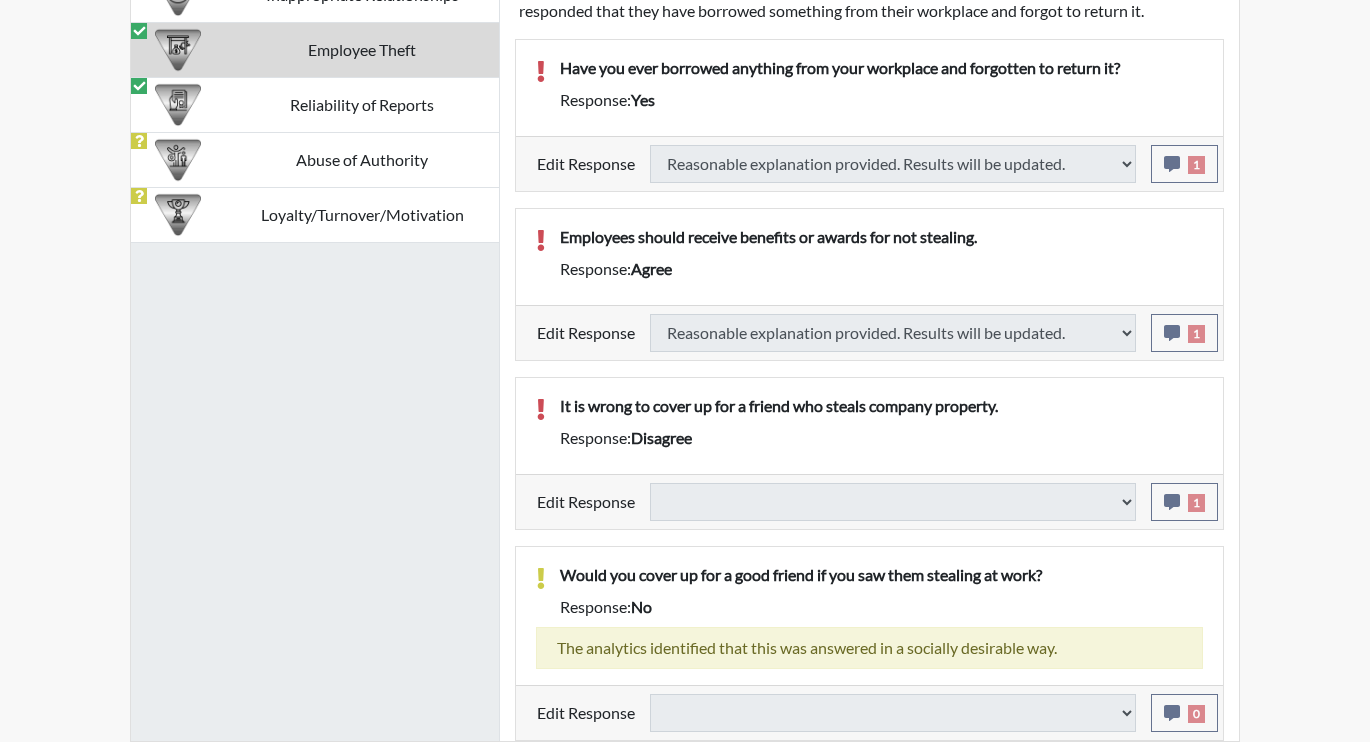 select 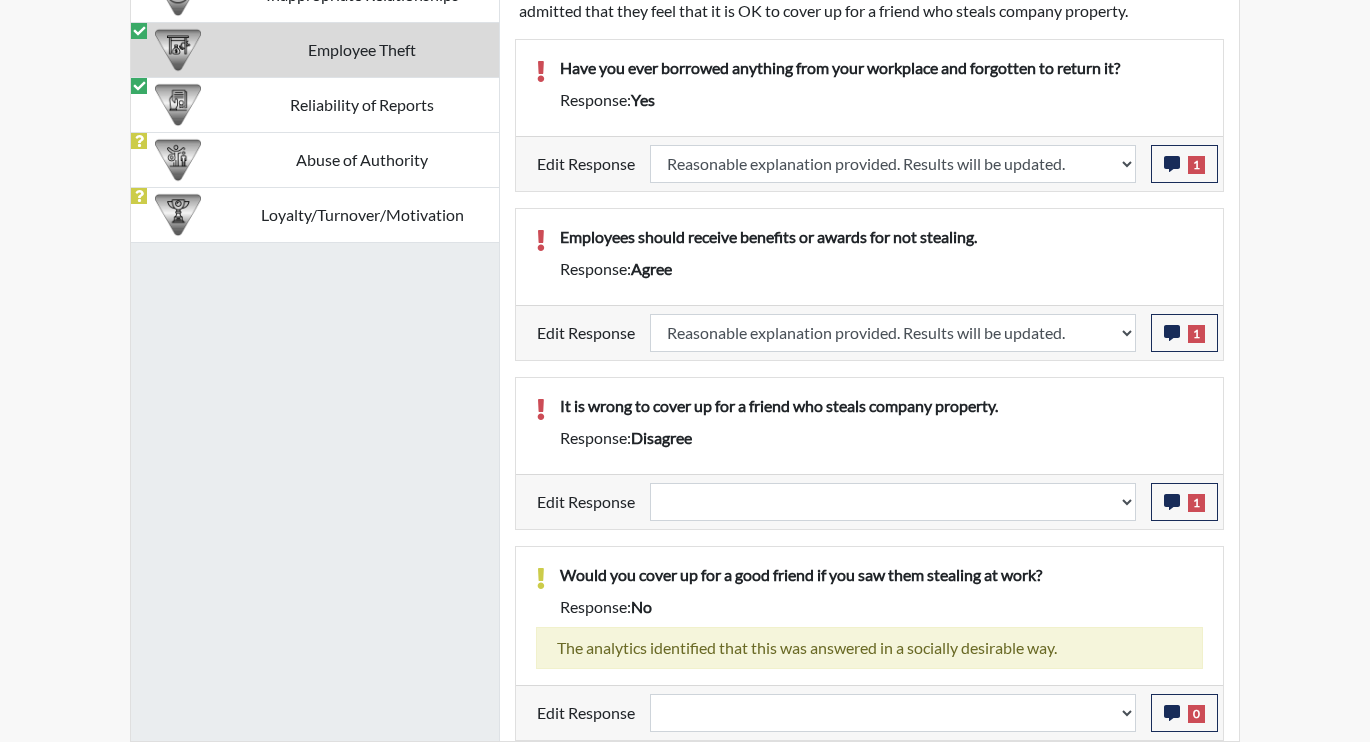 scroll, scrollTop: 1403, scrollLeft: 0, axis: vertical 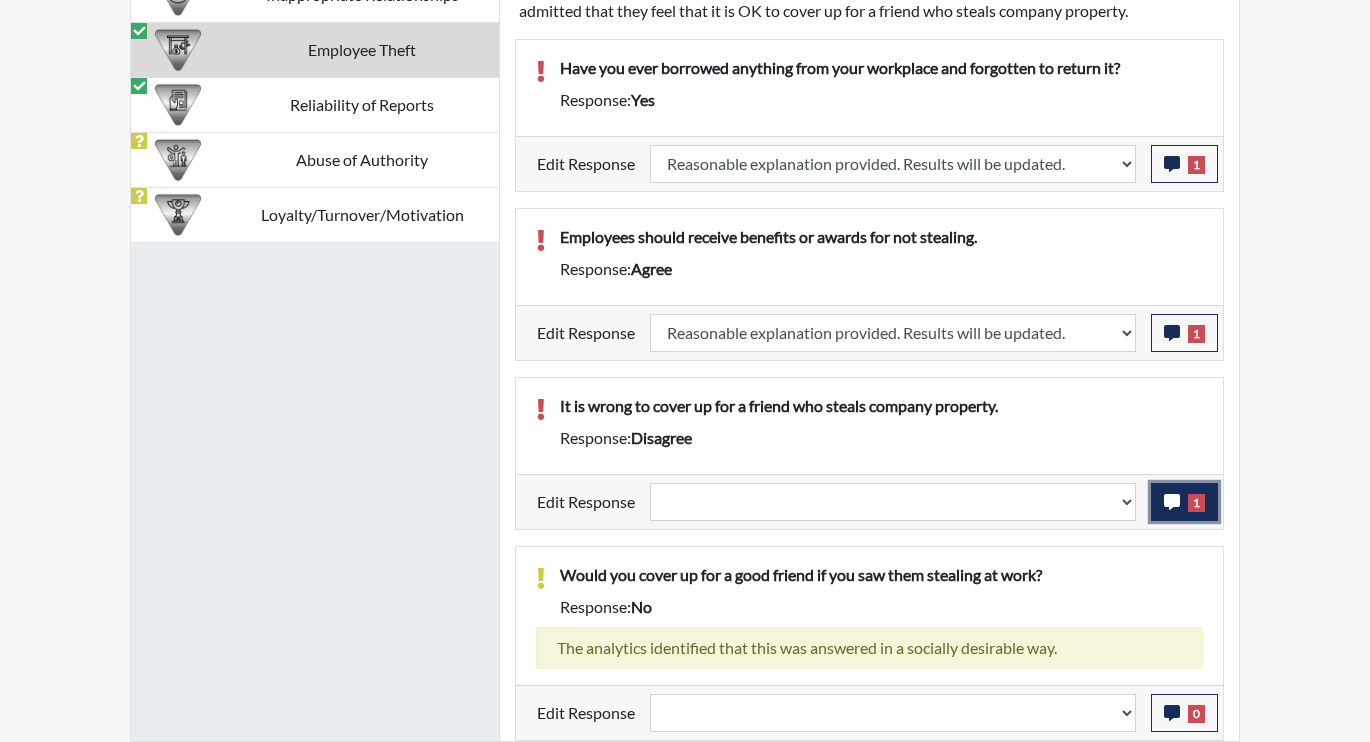 click on "1" at bounding box center (1184, 502) 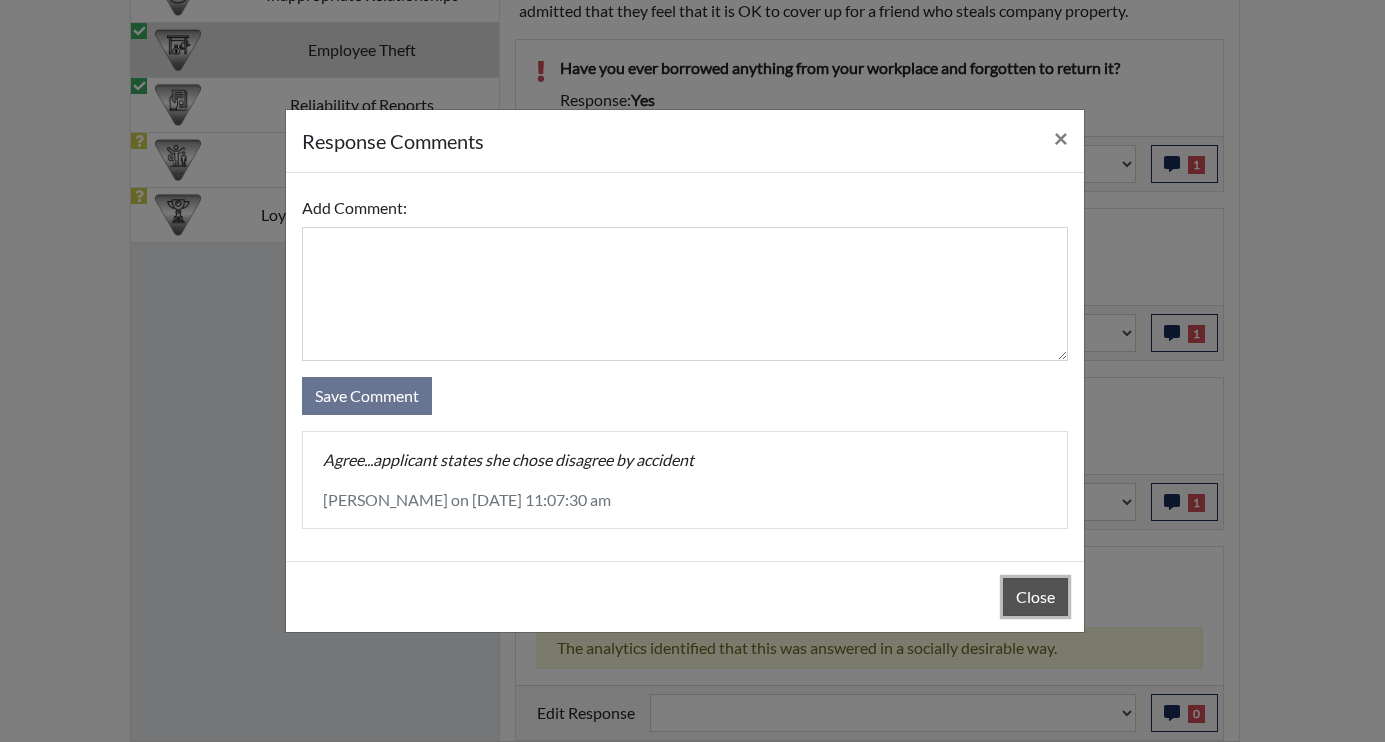 click on "Close" at bounding box center (1035, 597) 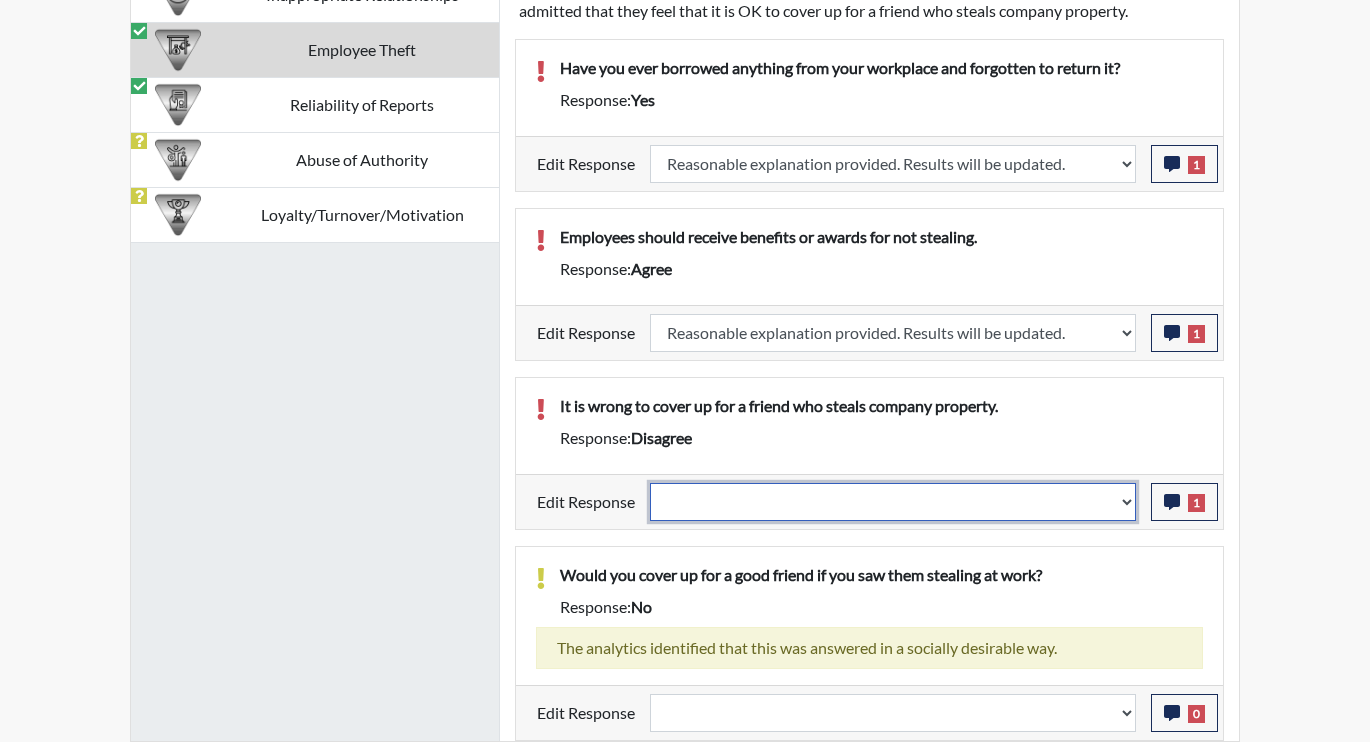 click on "Question is not relevant. Results will be updated. Reasonable explanation provided. Results will be updated. Response confirmed, which places the score below conditions. Clear the response edit. Results will be updated." at bounding box center [893, 502] 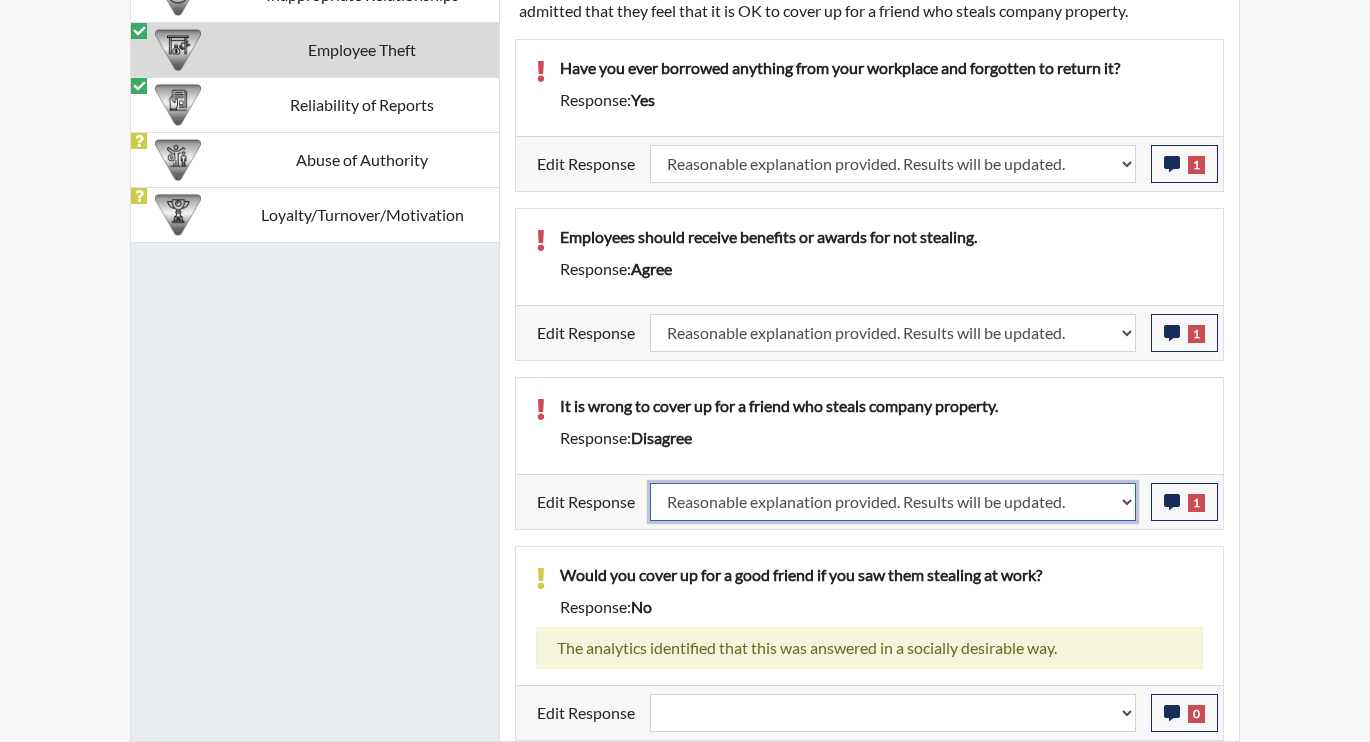 click on "Question is not relevant. Results will be updated. Reasonable explanation provided. Results will be updated. Response confirmed, which places the score below conditions. Clear the response edit. Results will be updated." at bounding box center (893, 502) 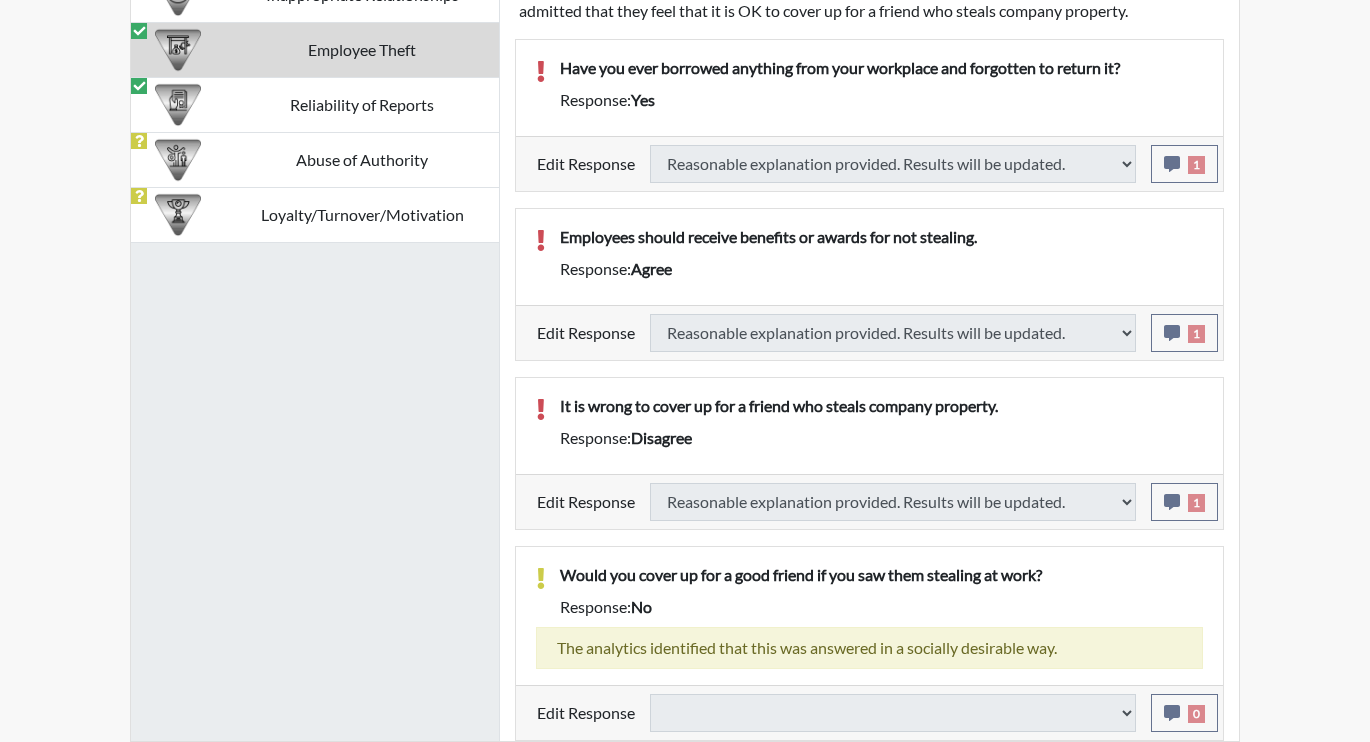 select 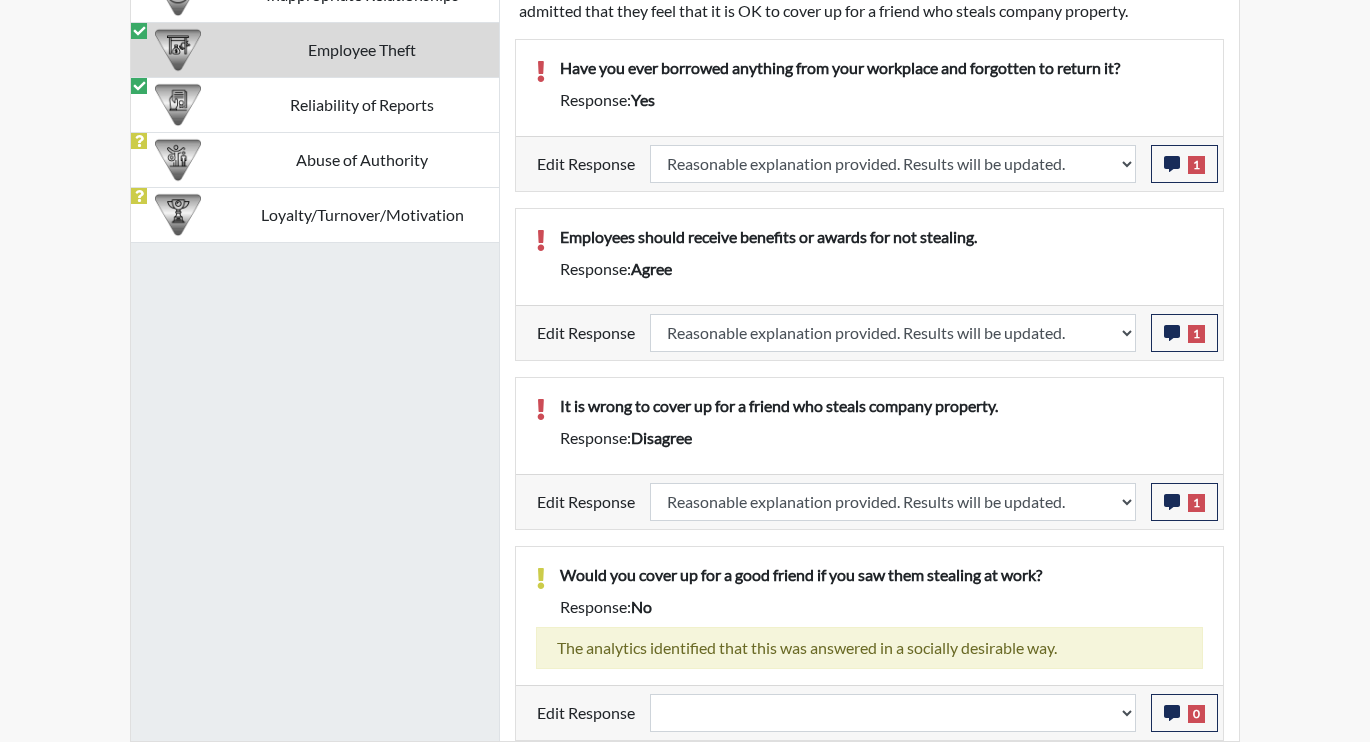 scroll, scrollTop: 999668, scrollLeft: 999169, axis: both 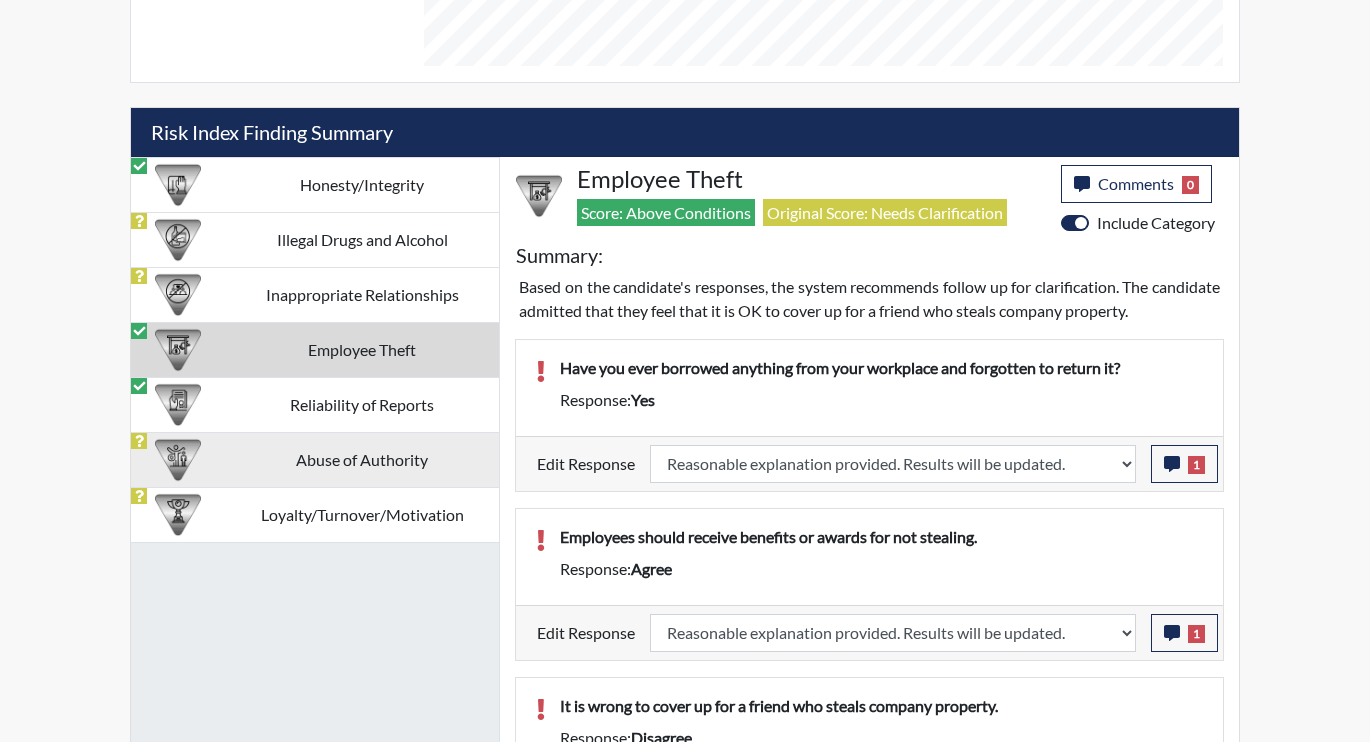 click on "Abuse of Authority" at bounding box center [362, 459] 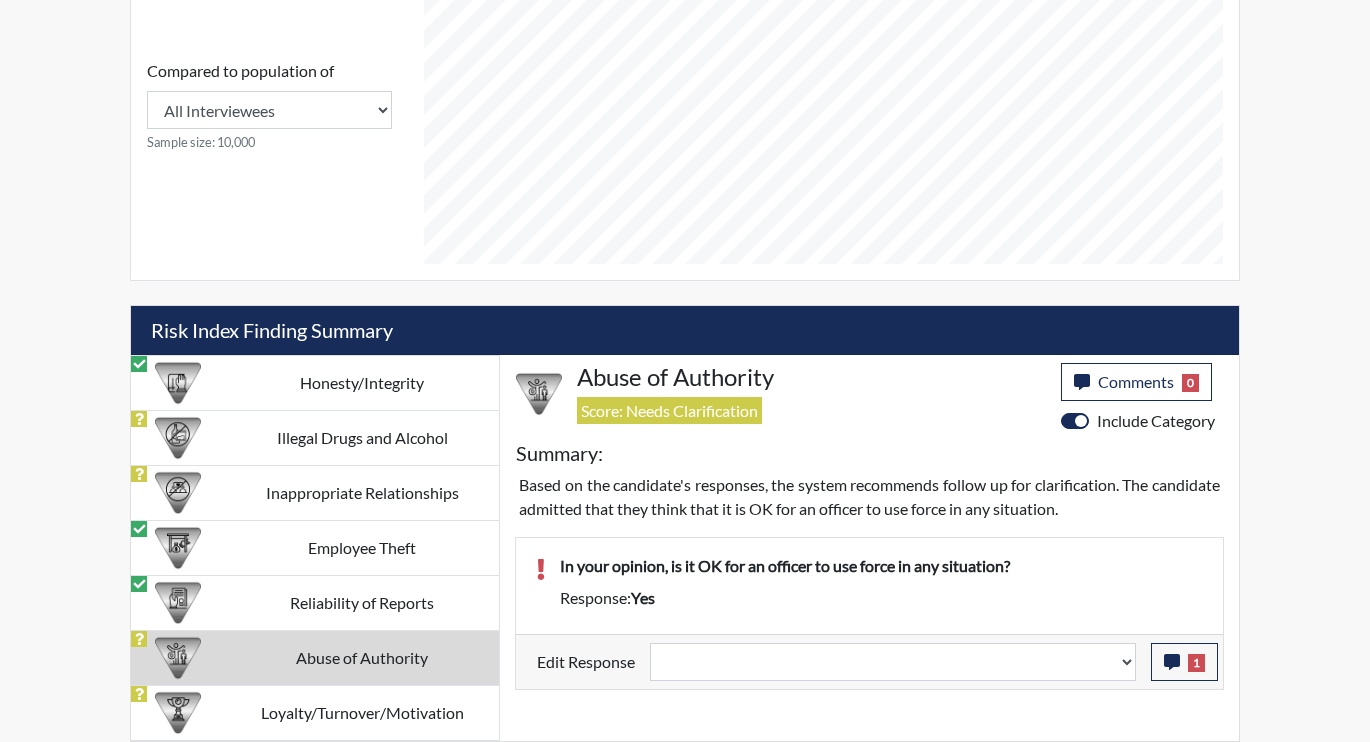 scroll, scrollTop: 905, scrollLeft: 0, axis: vertical 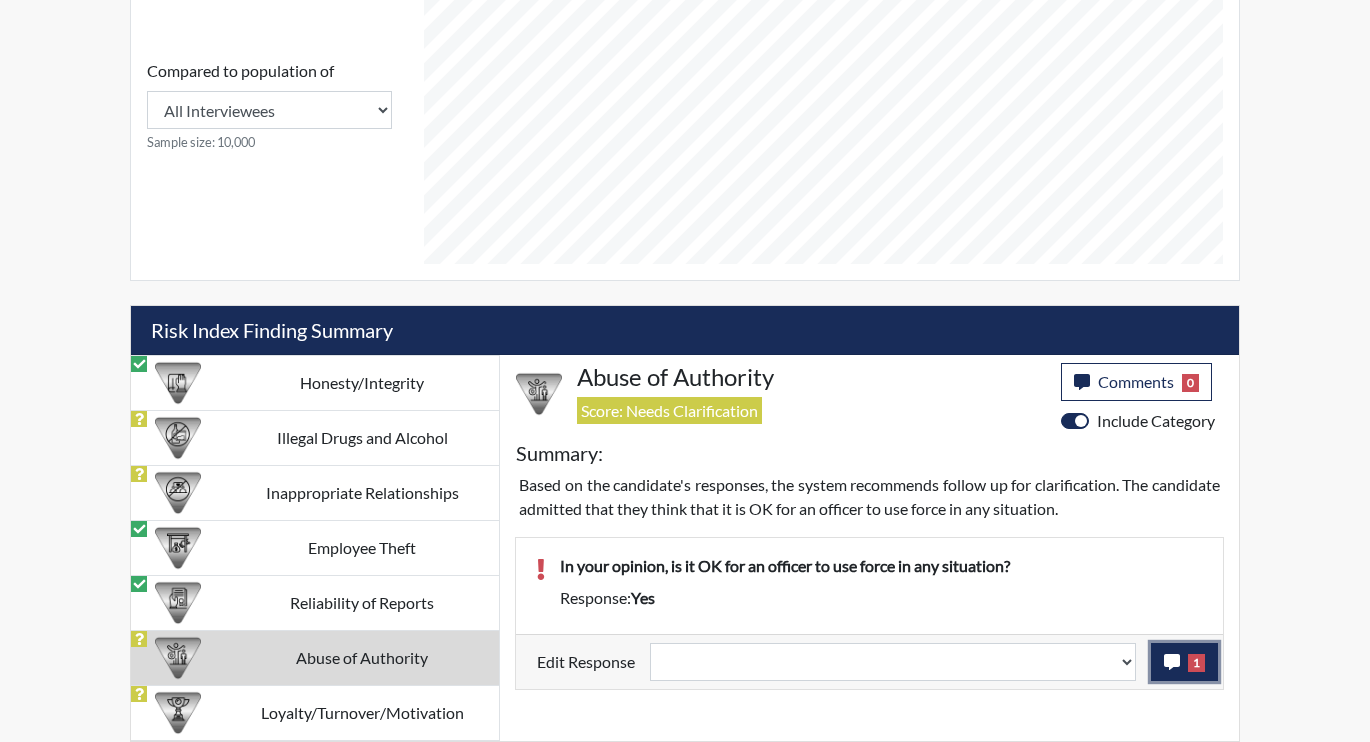 click 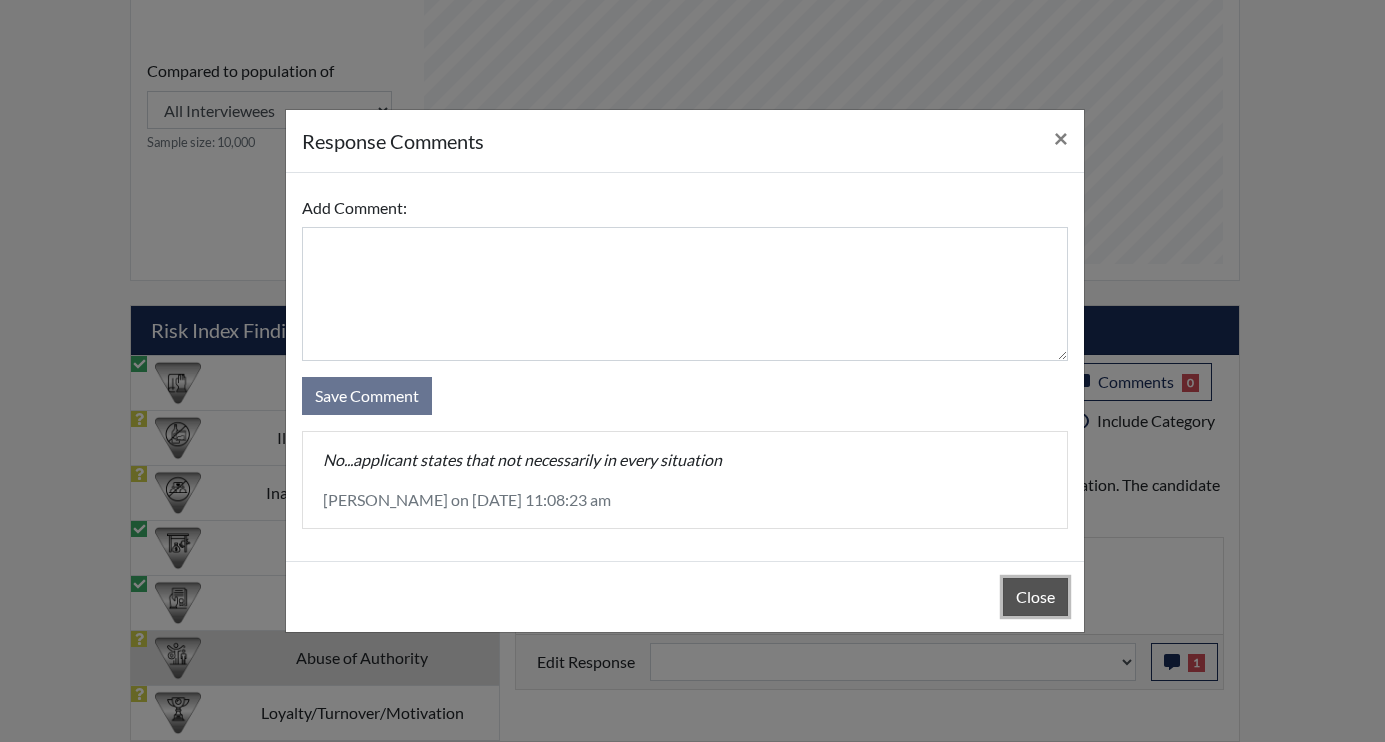 click on "Close" at bounding box center (1035, 597) 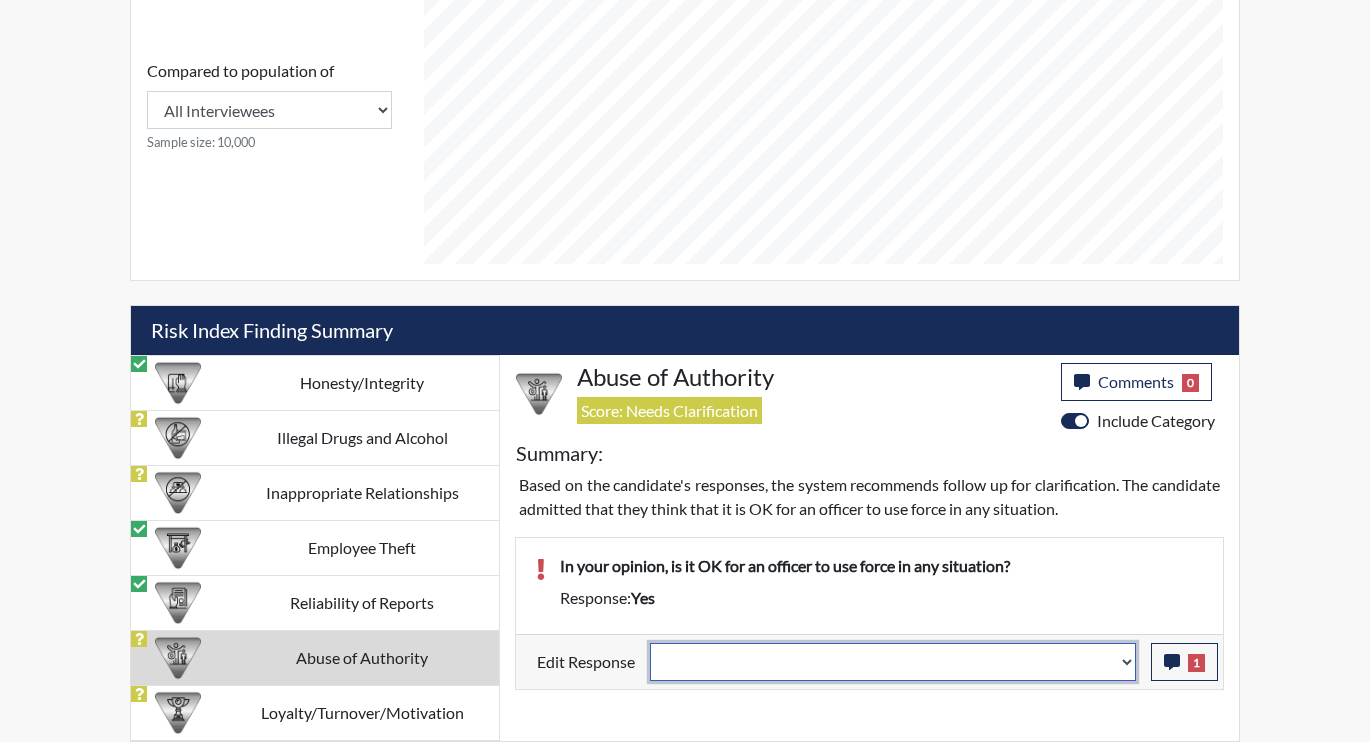 click on "Question is not relevant. Results will be updated. Reasonable explanation provided. Results will be updated. Response confirmed, which places the score below conditions. Clear the response edit. Results will be updated." at bounding box center [893, 662] 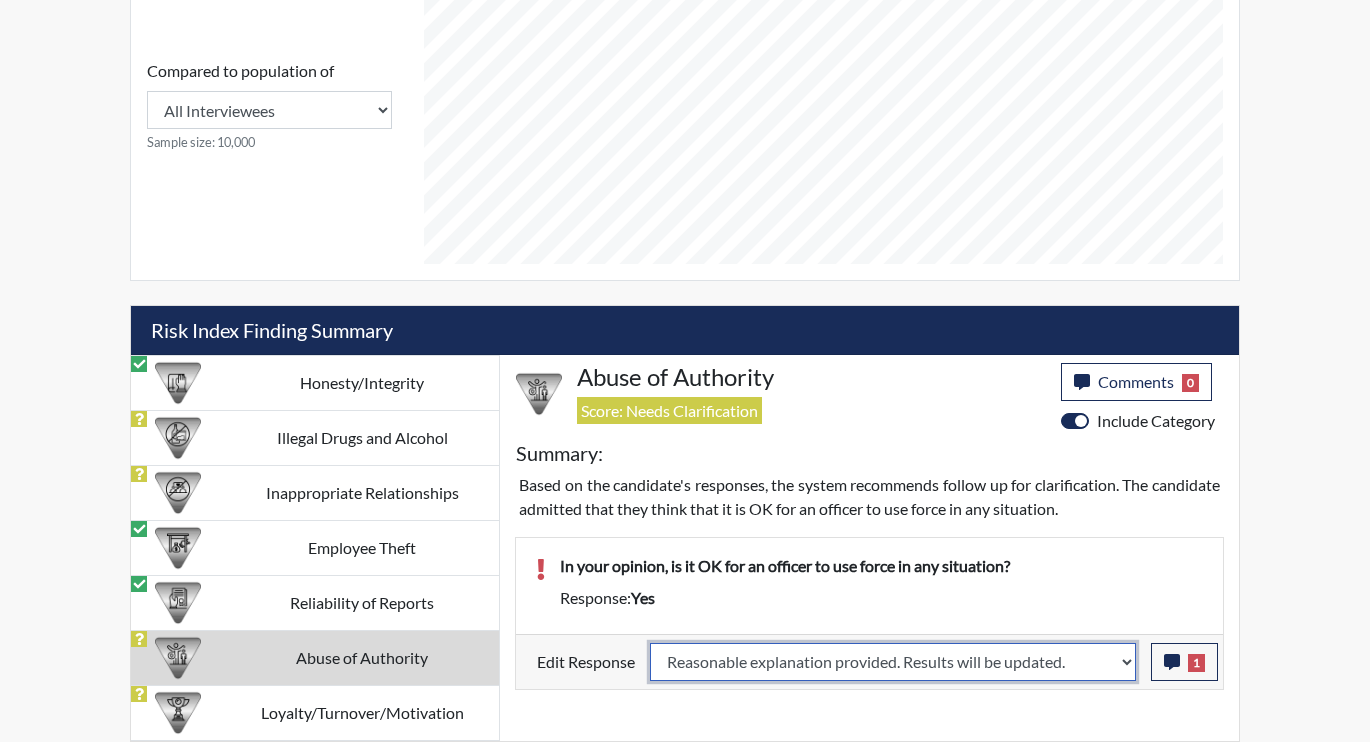 click on "Question is not relevant. Results will be updated. Reasonable explanation provided. Results will be updated. Response confirmed, which places the score below conditions. Clear the response edit. Results will be updated." at bounding box center (893, 662) 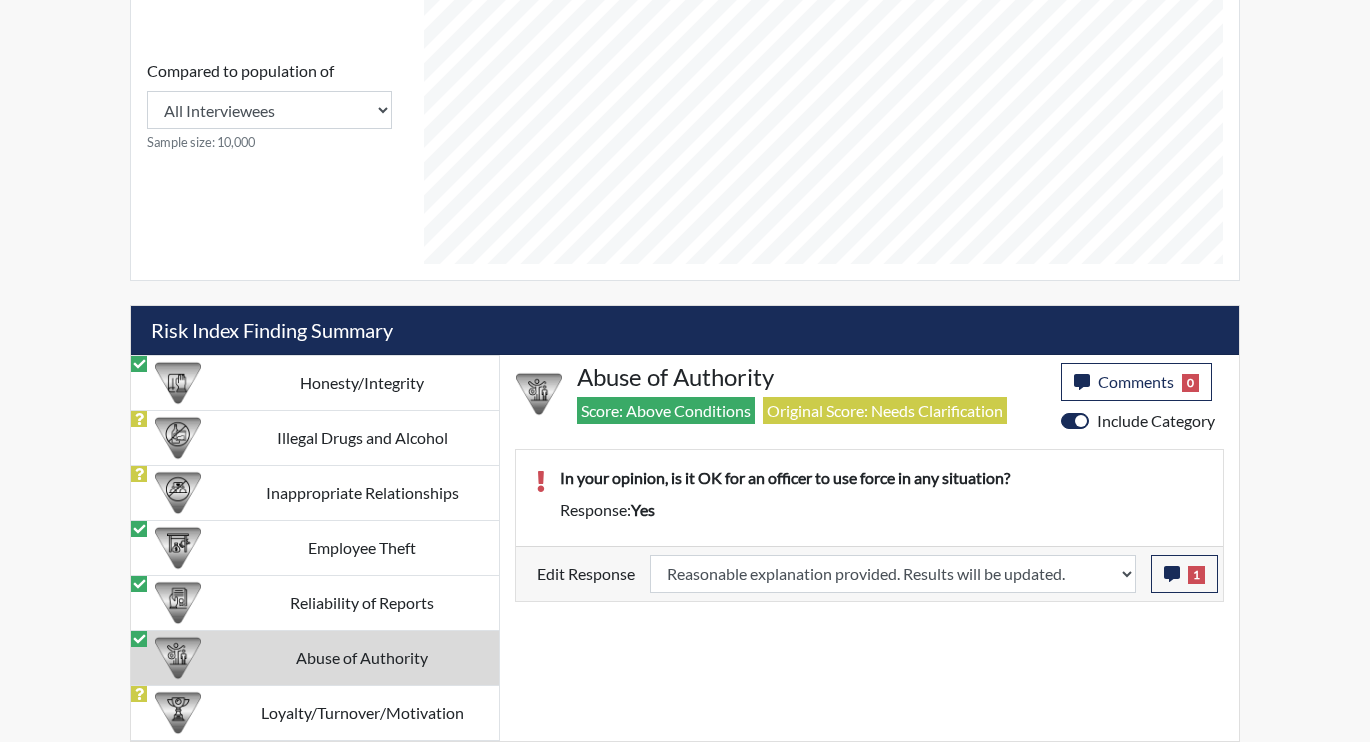 scroll, scrollTop: 999668, scrollLeft: 999169, axis: both 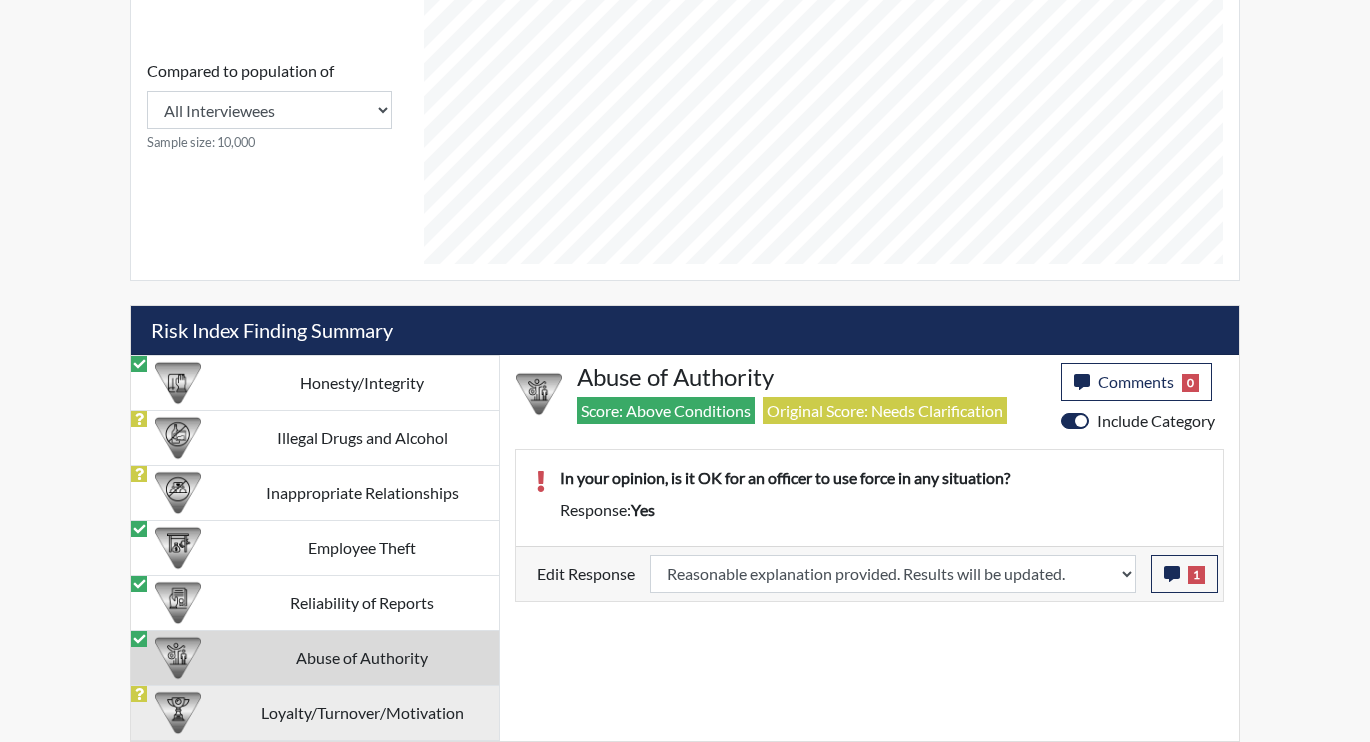 click on "Loyalty/Turnover/Motivation" at bounding box center (362, 712) 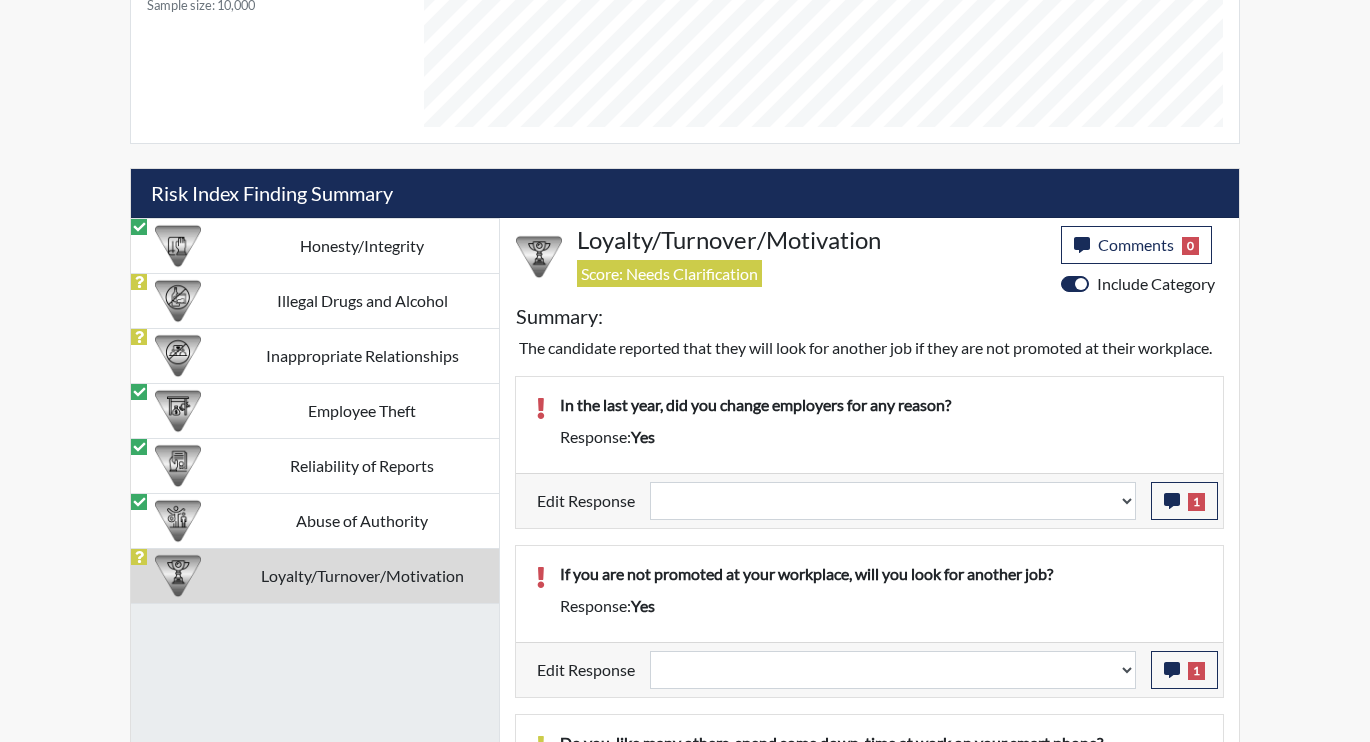 scroll, scrollTop: 1105, scrollLeft: 0, axis: vertical 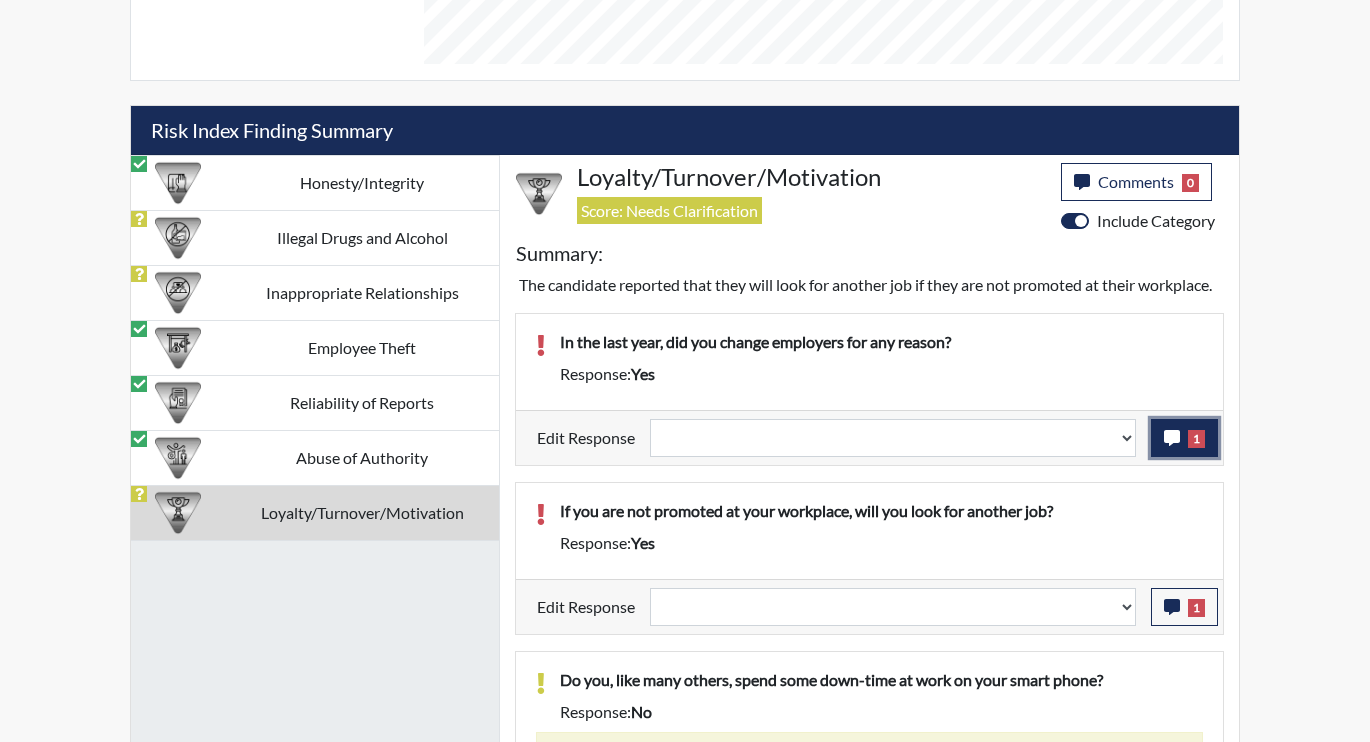 click 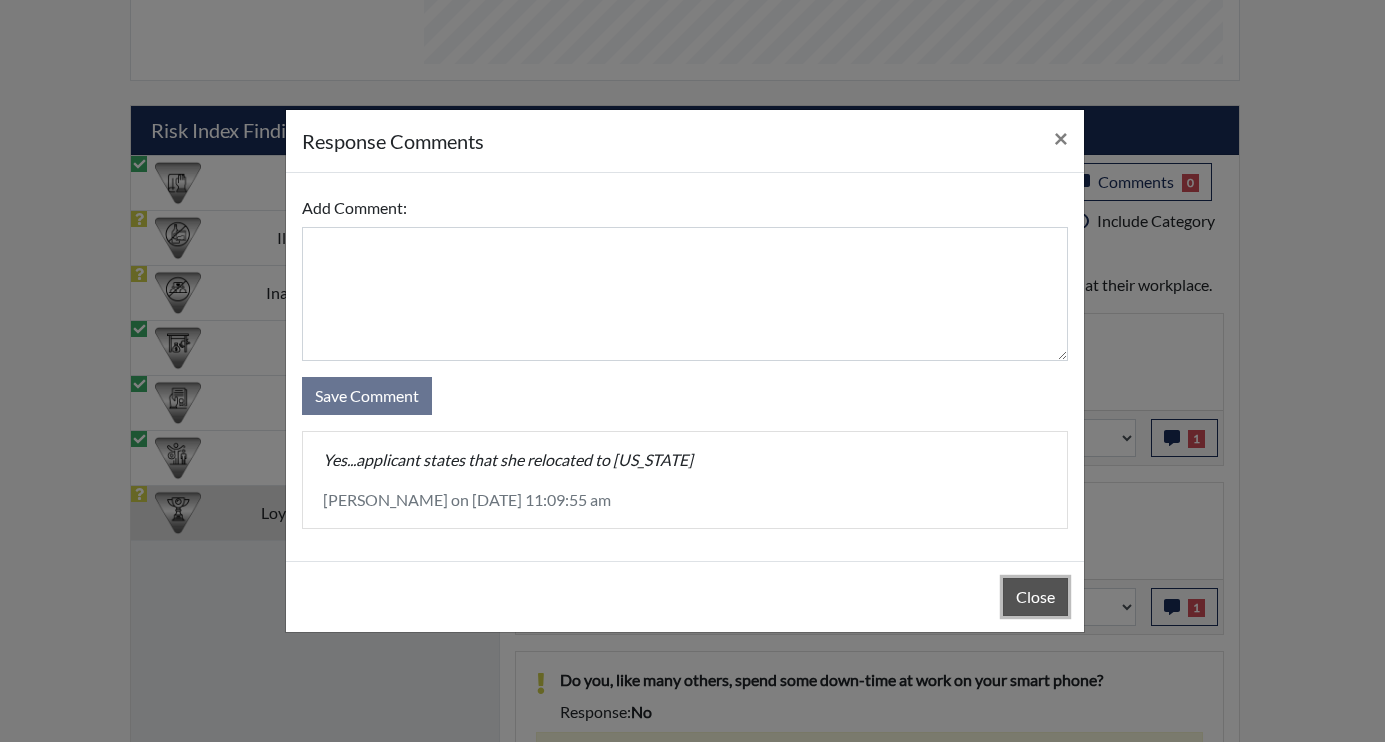 click on "Close" at bounding box center (1035, 597) 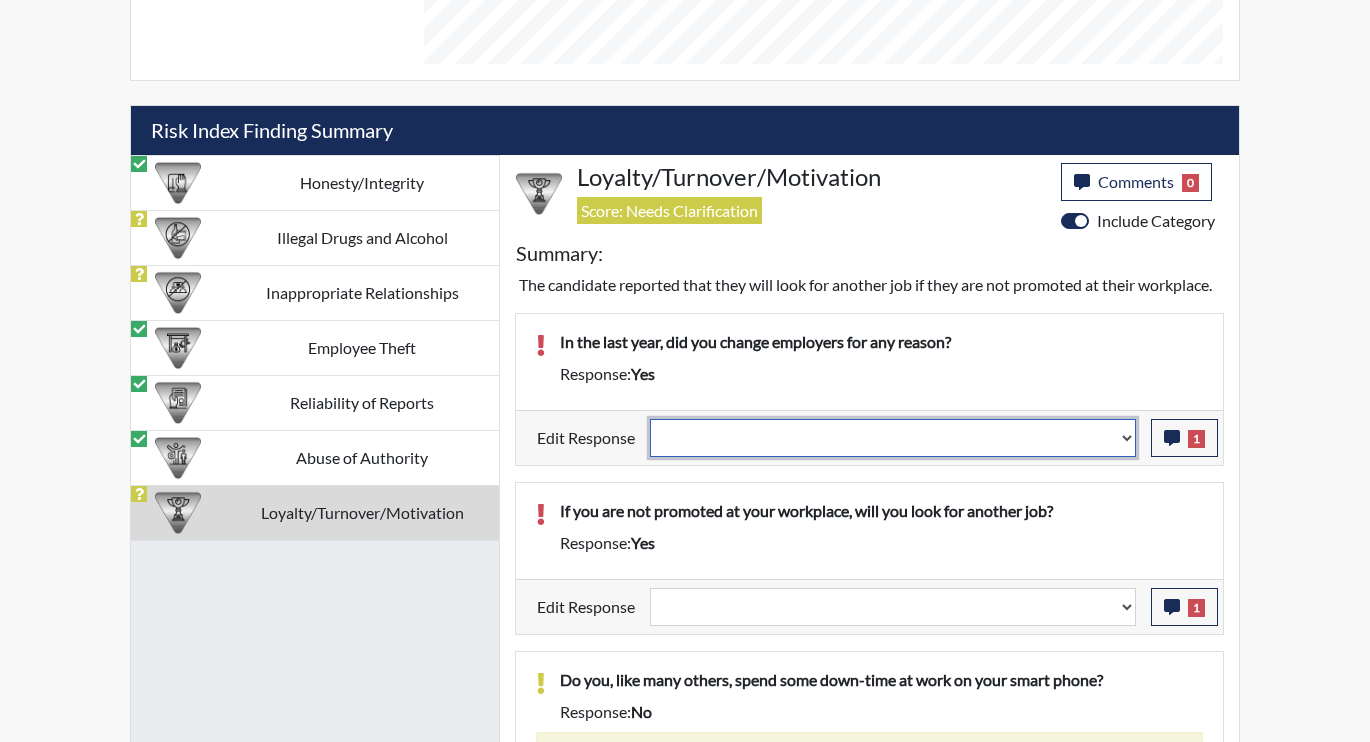 click on "Question is not relevant. Results will be updated. Reasonable explanation provided. Results will be updated. Response confirmed, which places the score below conditions. Clear the response edit. Results will be updated." at bounding box center (893, 438) 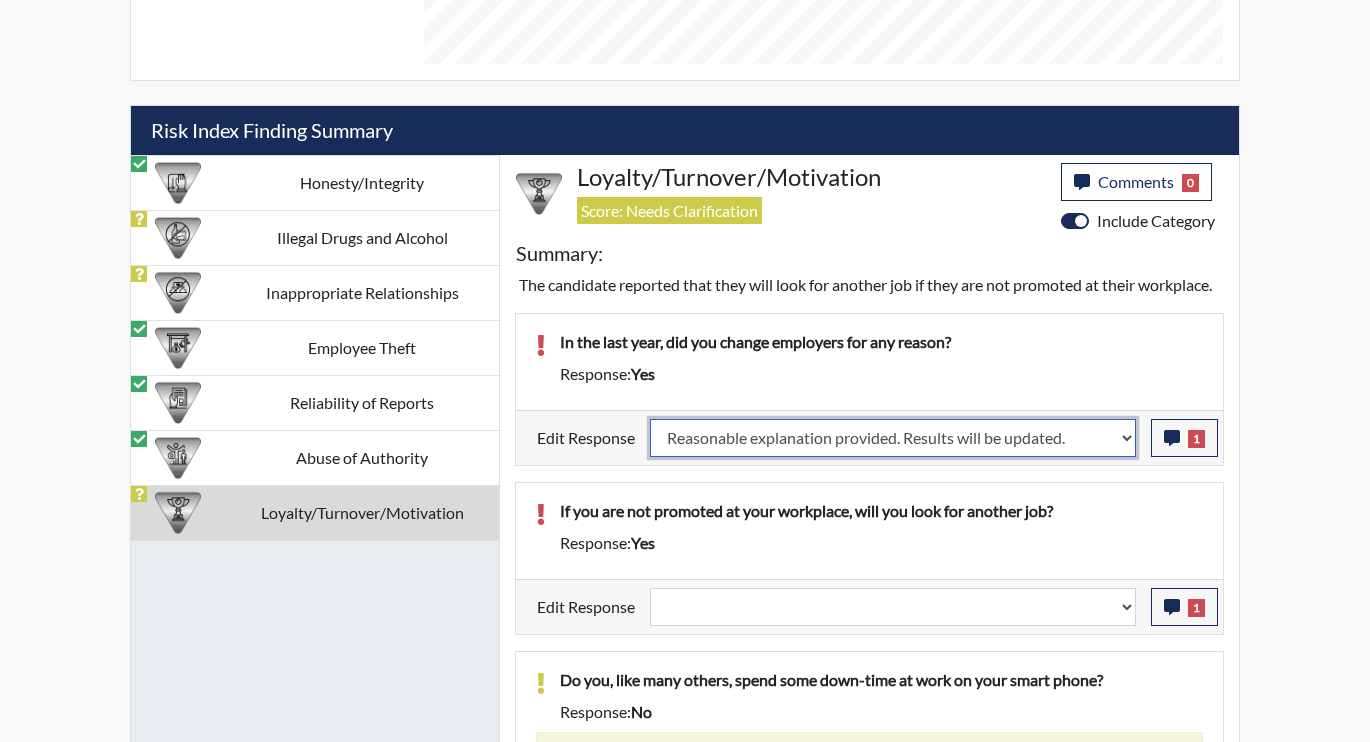 click on "Question is not relevant. Results will be updated. Reasonable explanation provided. Results will be updated. Response confirmed, which places the score below conditions. Clear the response edit. Results will be updated." at bounding box center [893, 438] 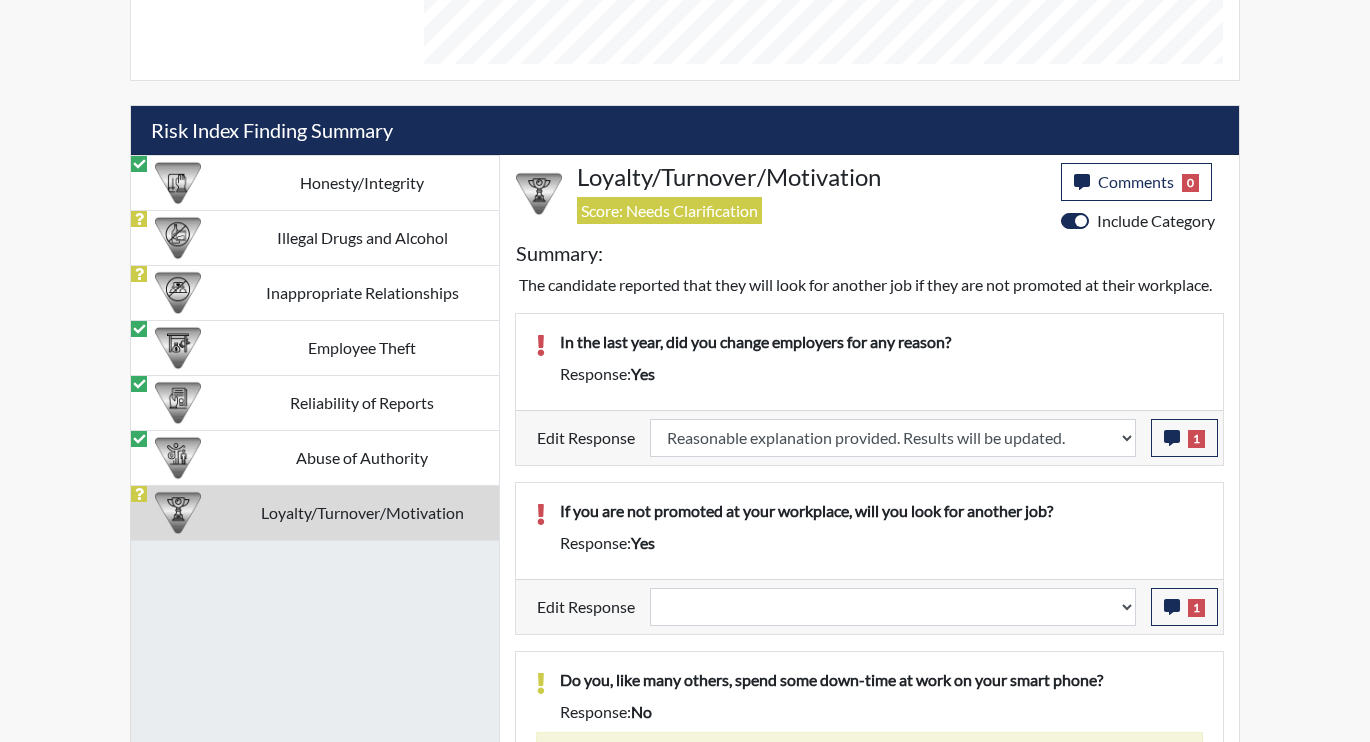 select 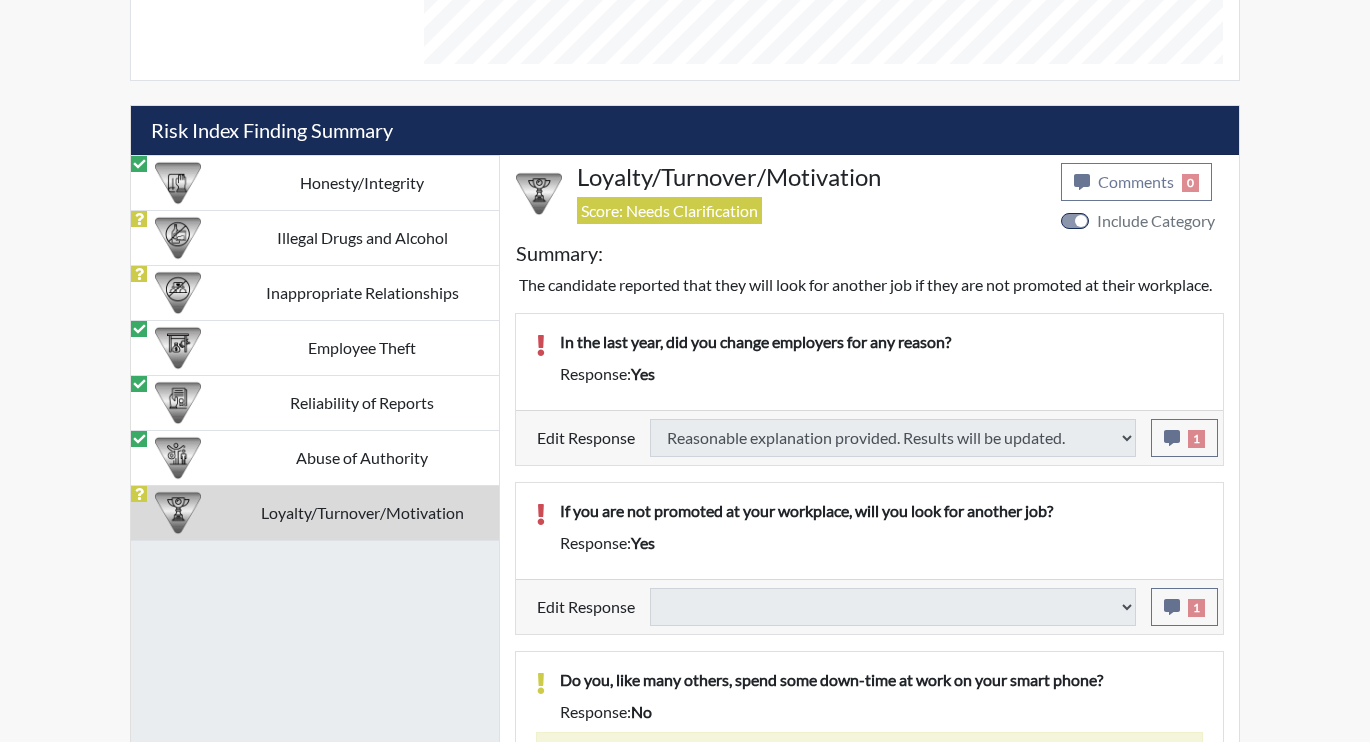 select 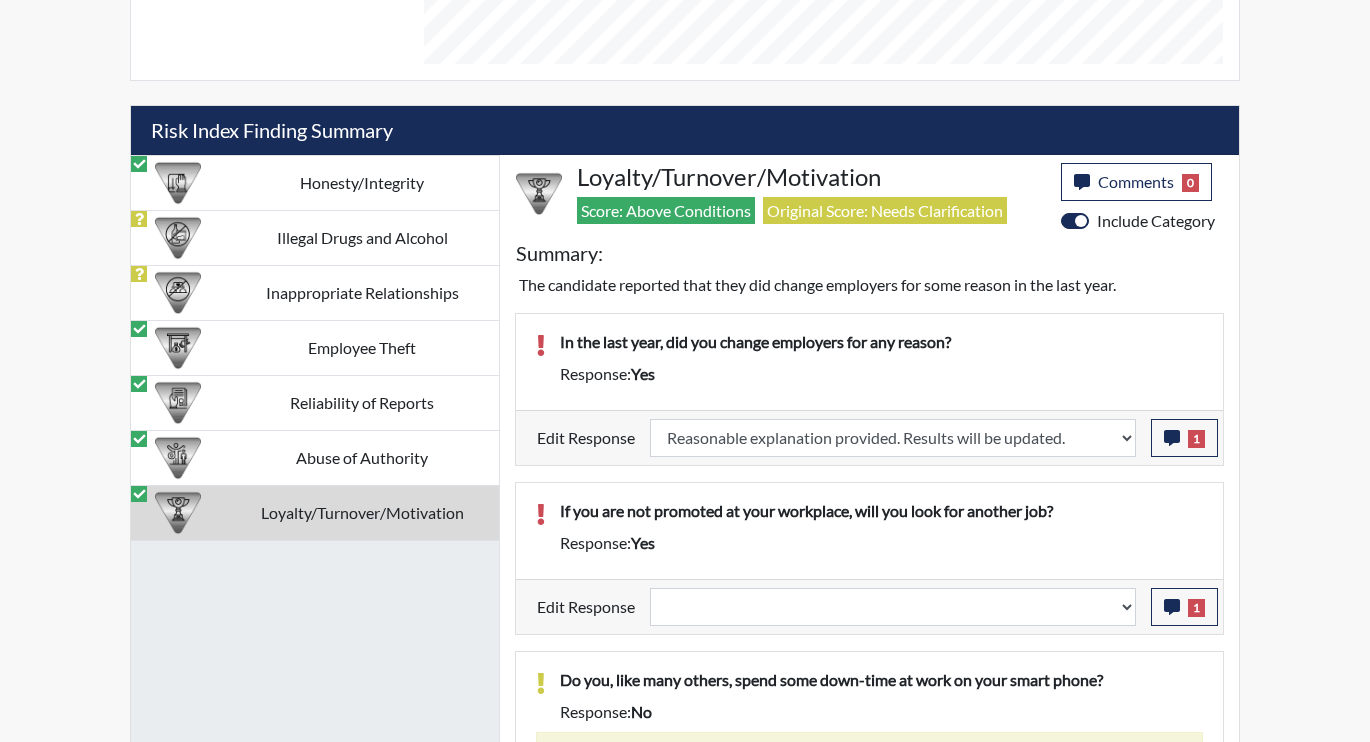 scroll, scrollTop: 999668, scrollLeft: 999169, axis: both 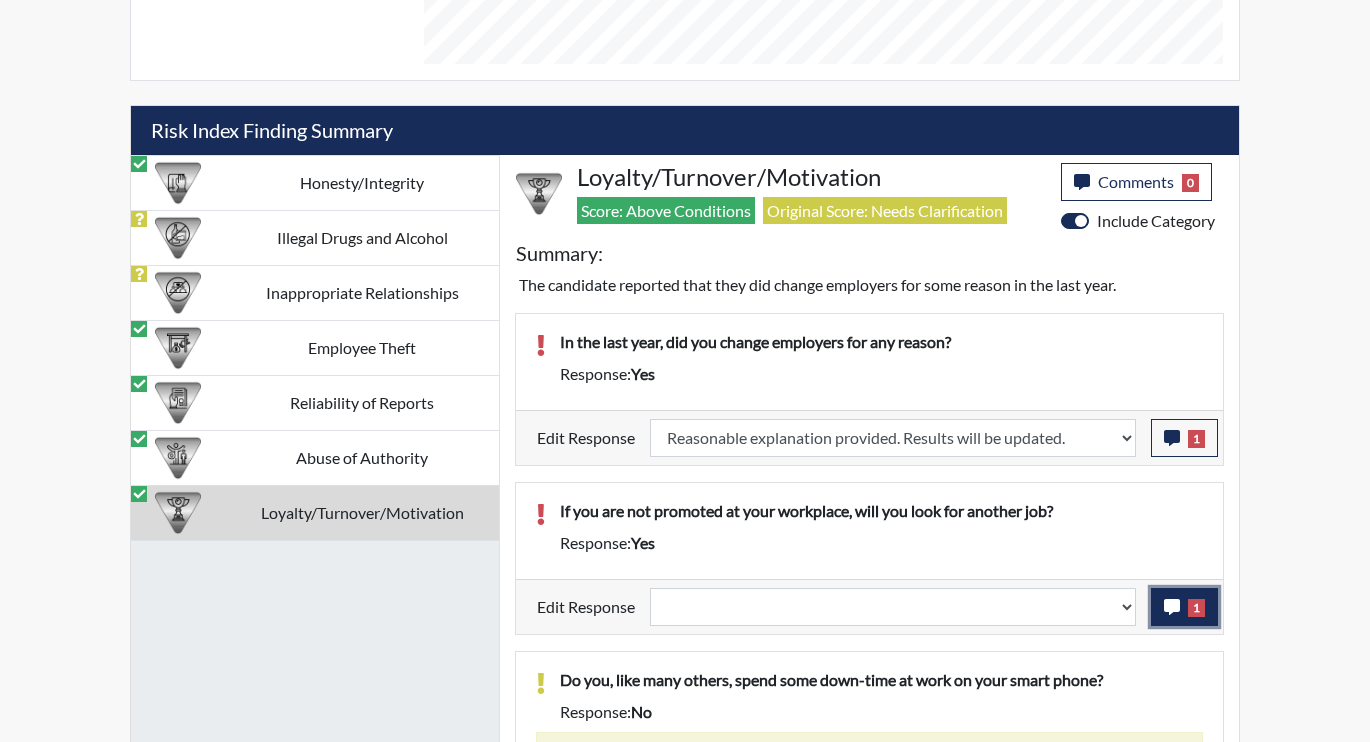 click 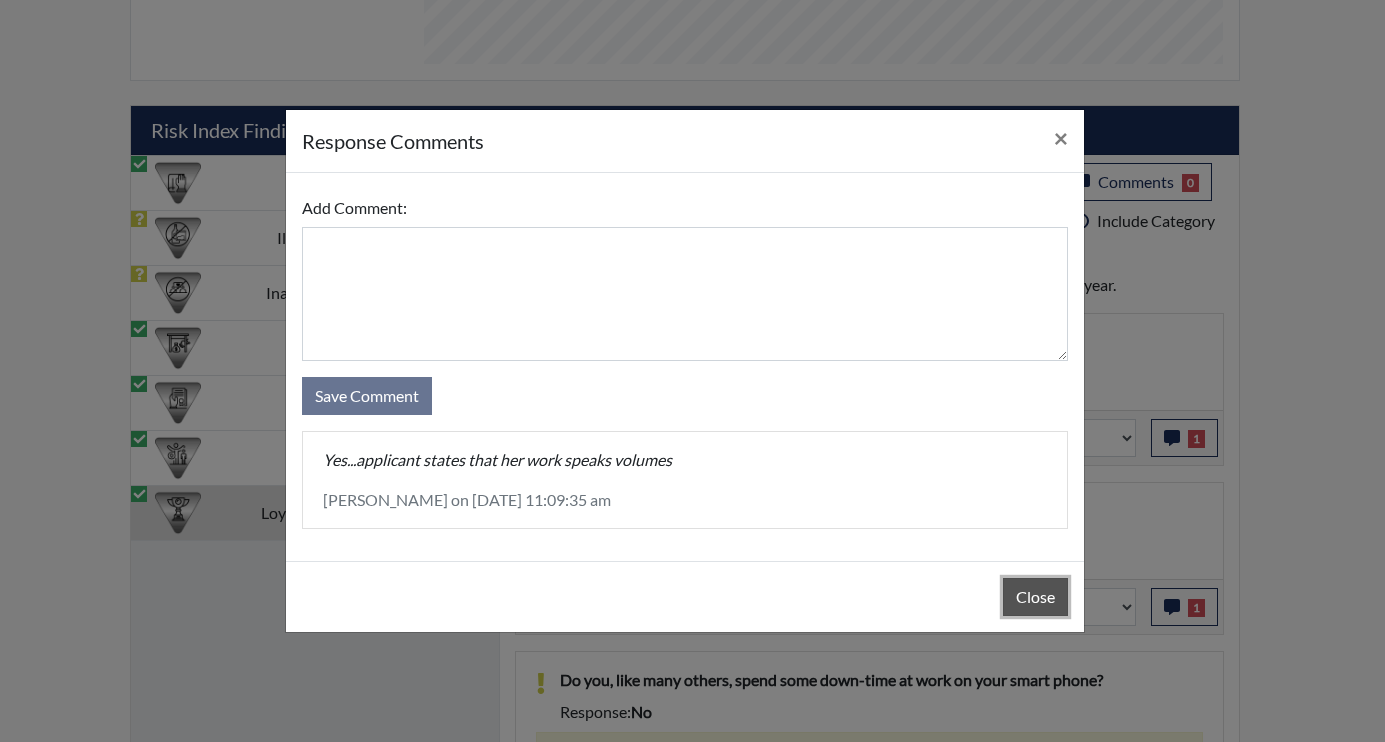 click on "Close" at bounding box center [1035, 597] 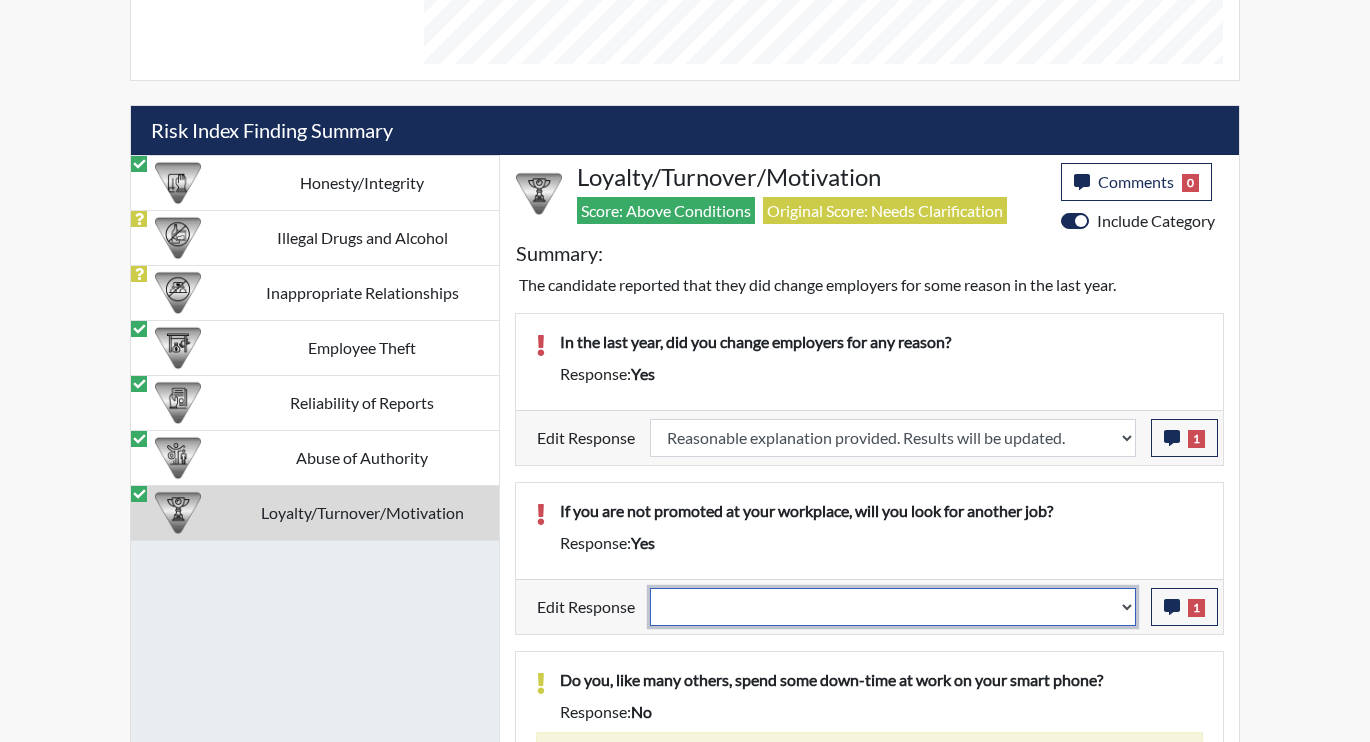 click on "Question is not relevant. Results will be updated. Reasonable explanation provided. Results will be updated. Response confirmed, which places the score below conditions. Clear the response edit. Results will be updated." at bounding box center [893, 607] 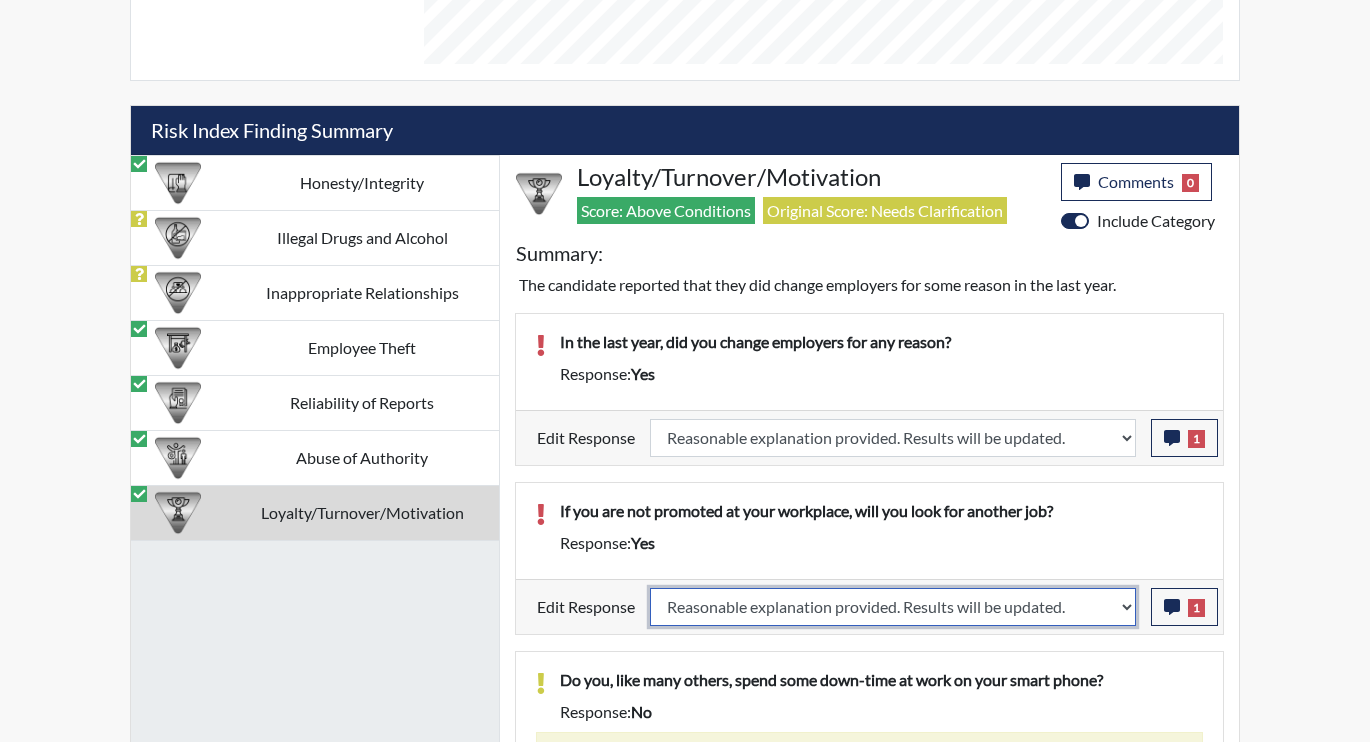 click on "Question is not relevant. Results will be updated. Reasonable explanation provided. Results will be updated. Response confirmed, which places the score below conditions. Clear the response edit. Results will be updated." at bounding box center (893, 607) 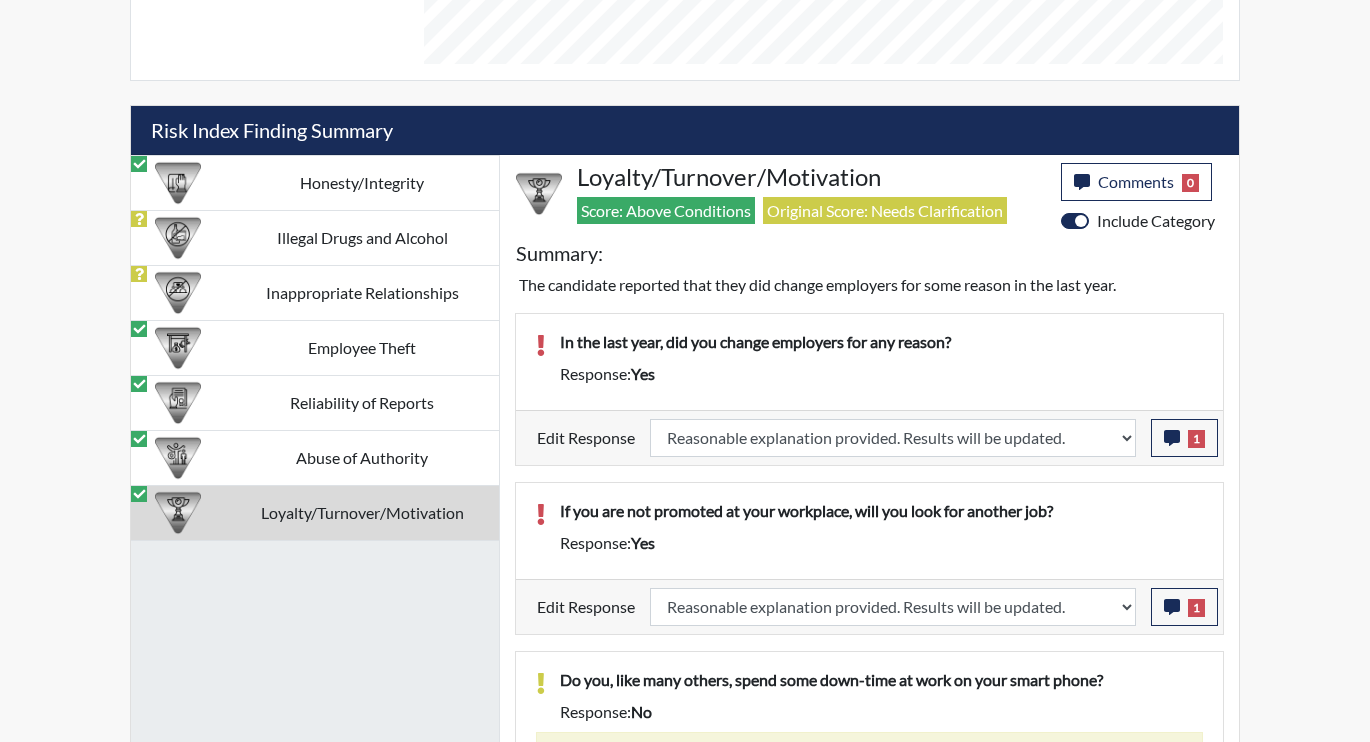 select 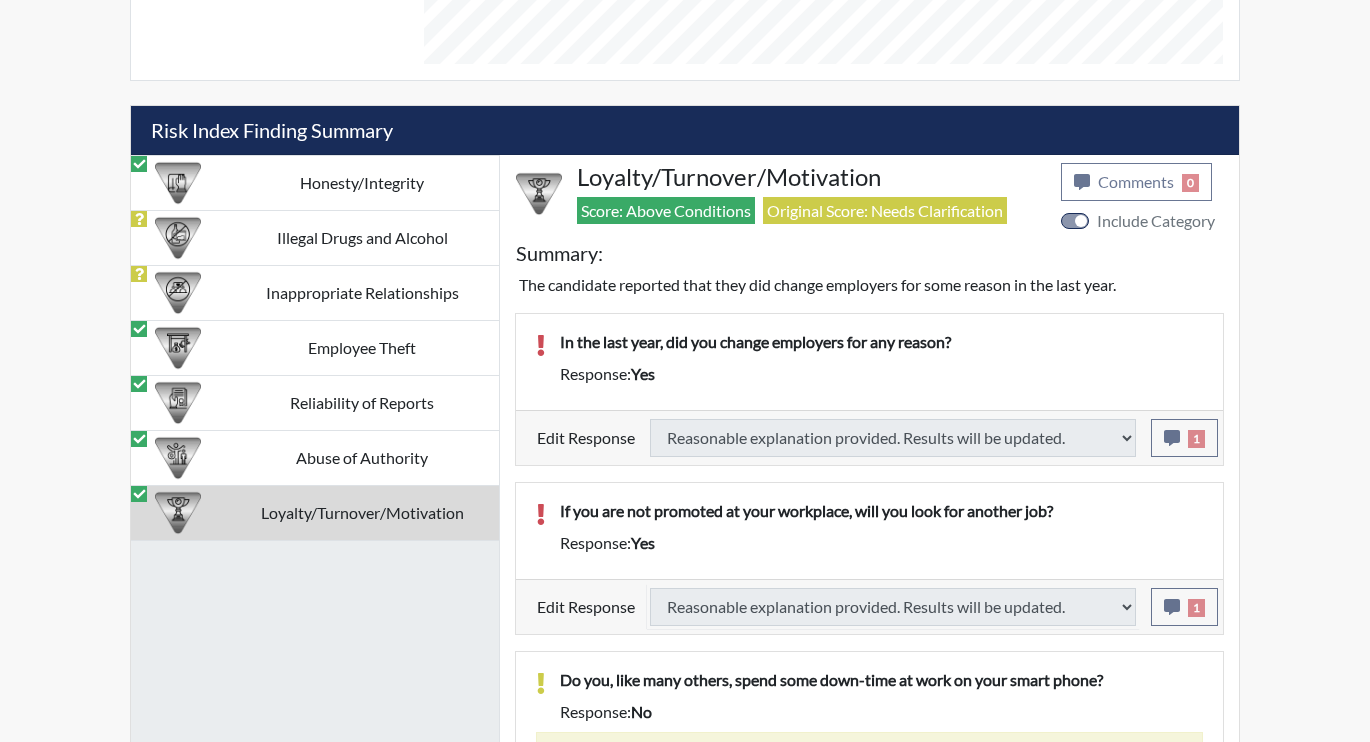 select 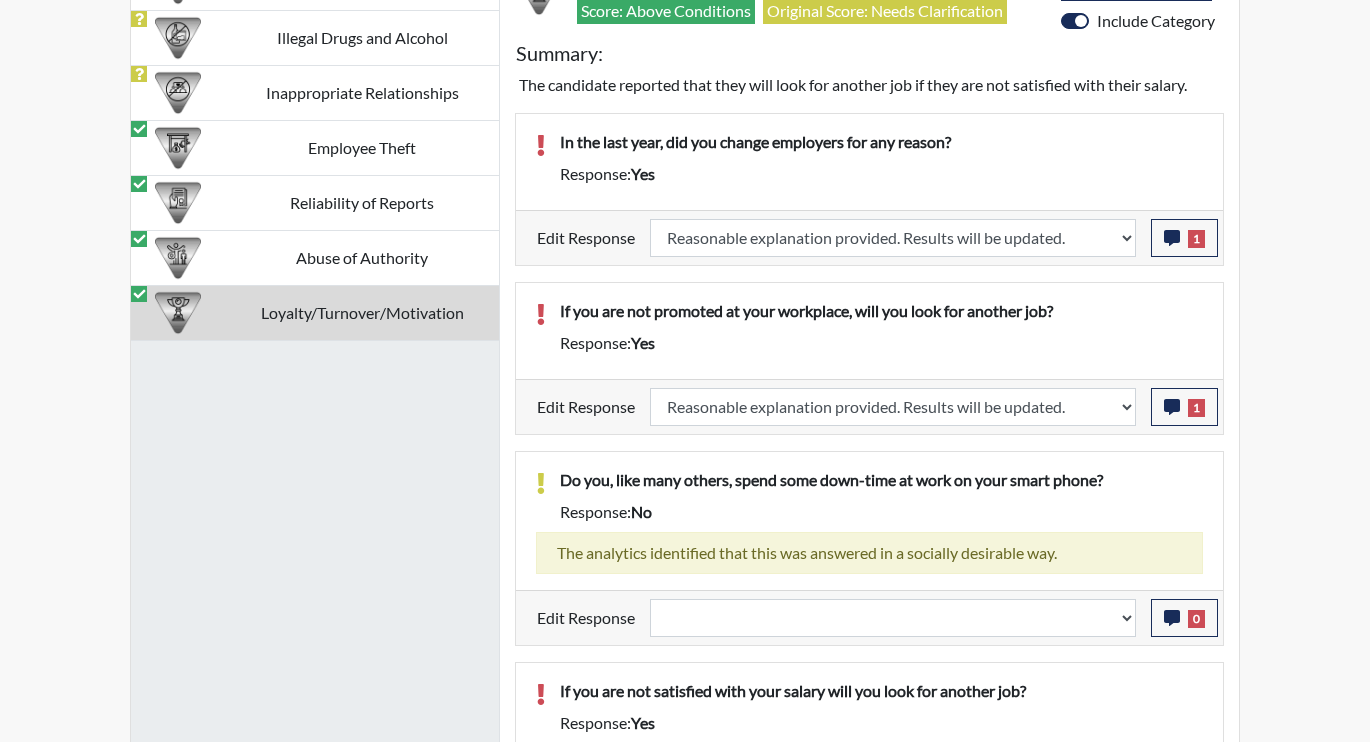 scroll, scrollTop: 1375, scrollLeft: 0, axis: vertical 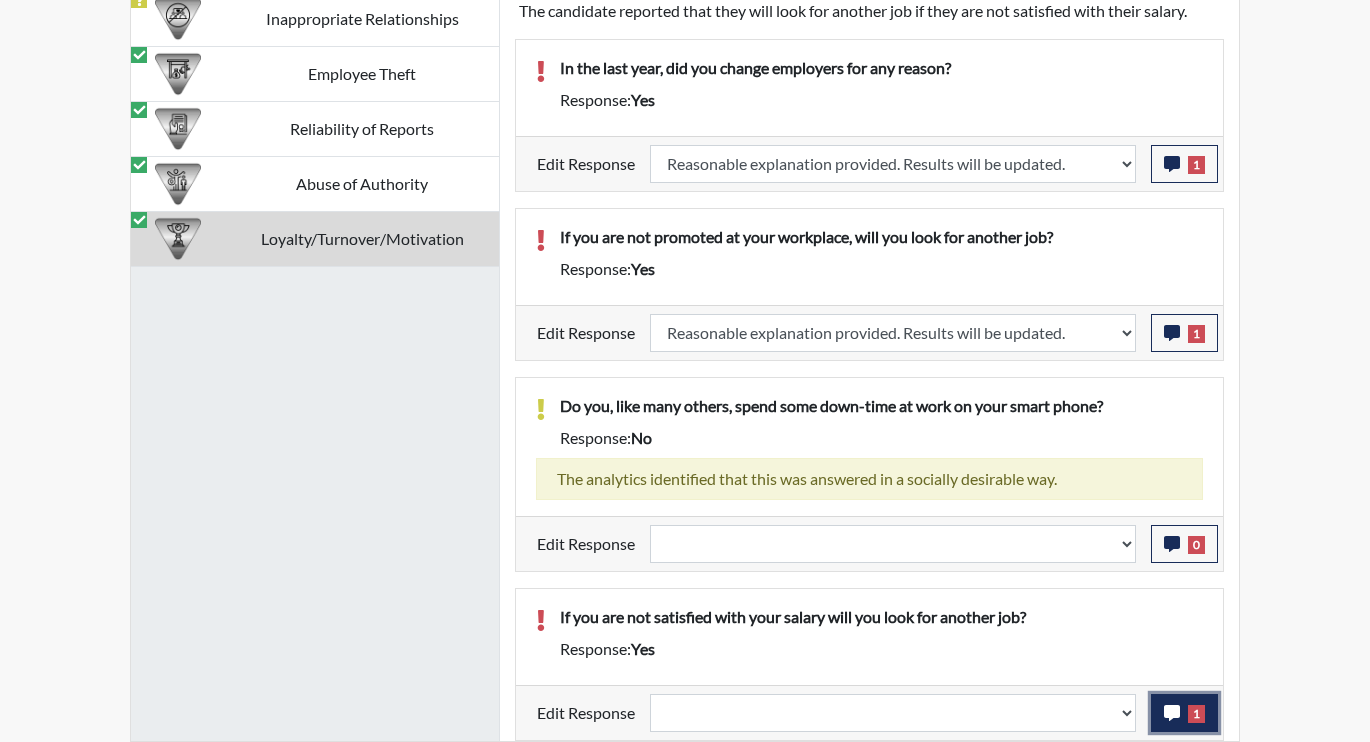 click 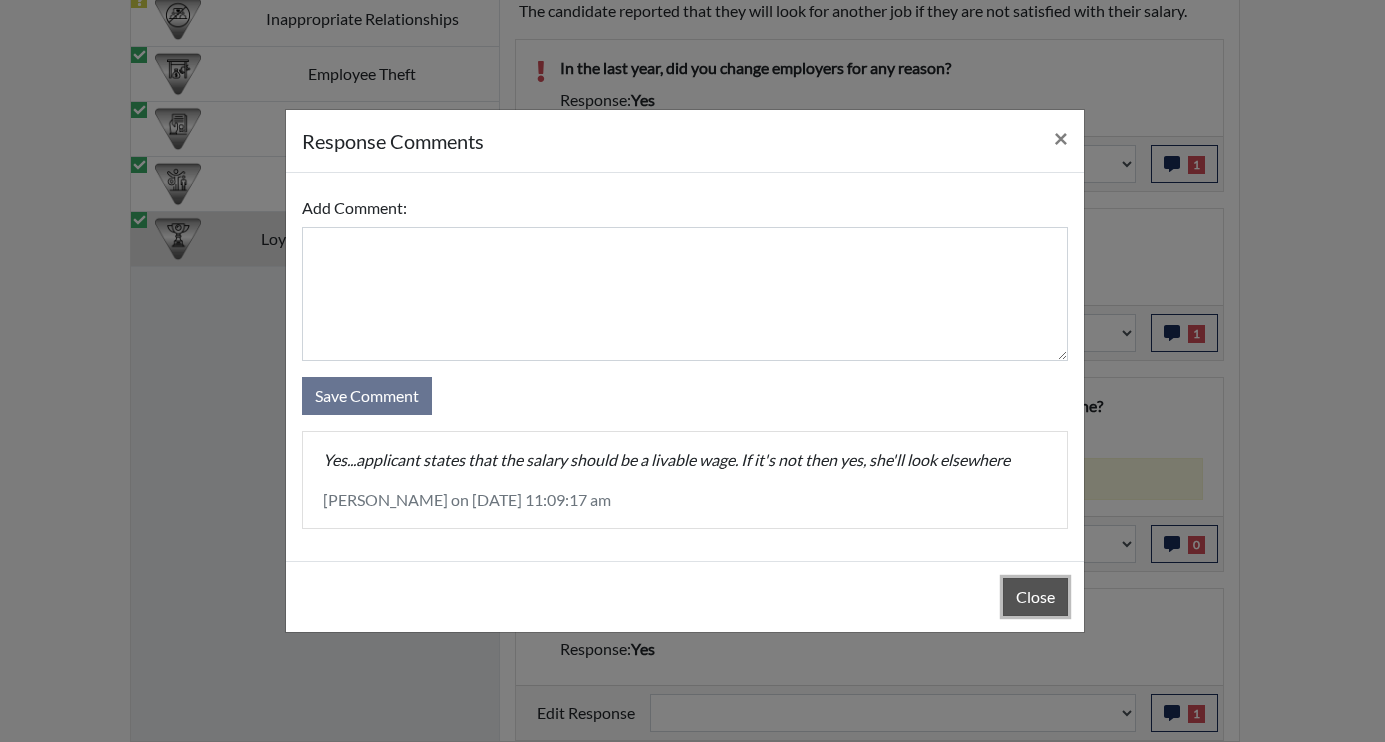 click on "Close" at bounding box center (1035, 597) 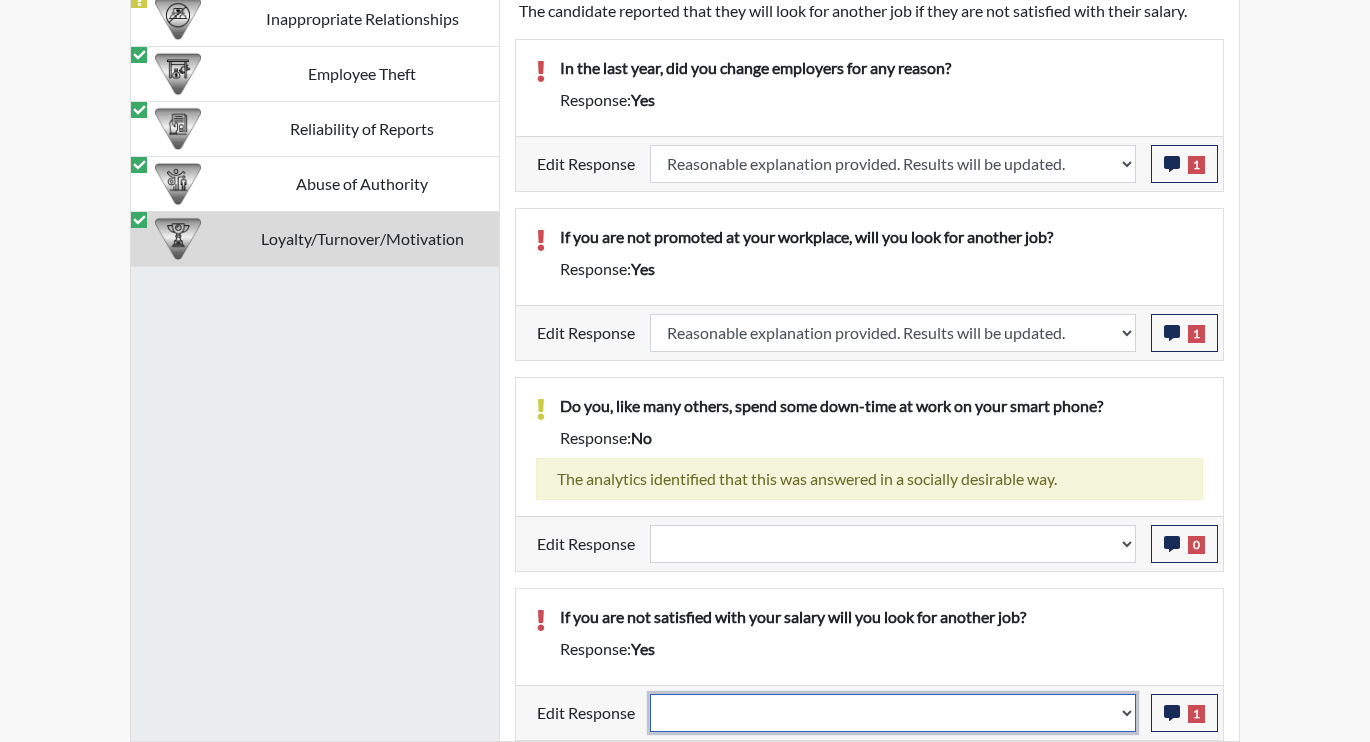 click on "Question is not relevant. Results will be updated. Reasonable explanation provided. Results will be updated. Response confirmed, which places the score below conditions. Clear the response edit. Results will be updated." at bounding box center (893, 713) 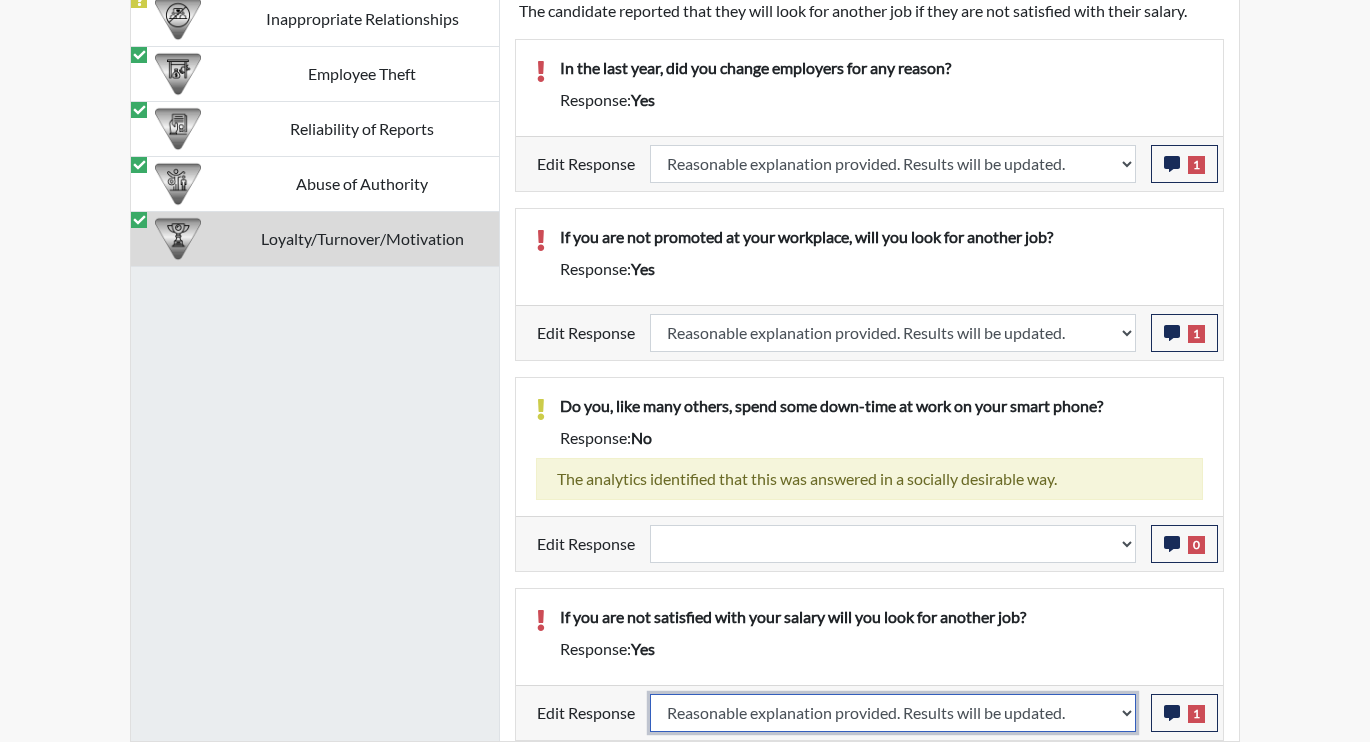 click on "Question is not relevant. Results will be updated. Reasonable explanation provided. Results will be updated. Response confirmed, which places the score below conditions. Clear the response edit. Results will be updated." at bounding box center (893, 713) 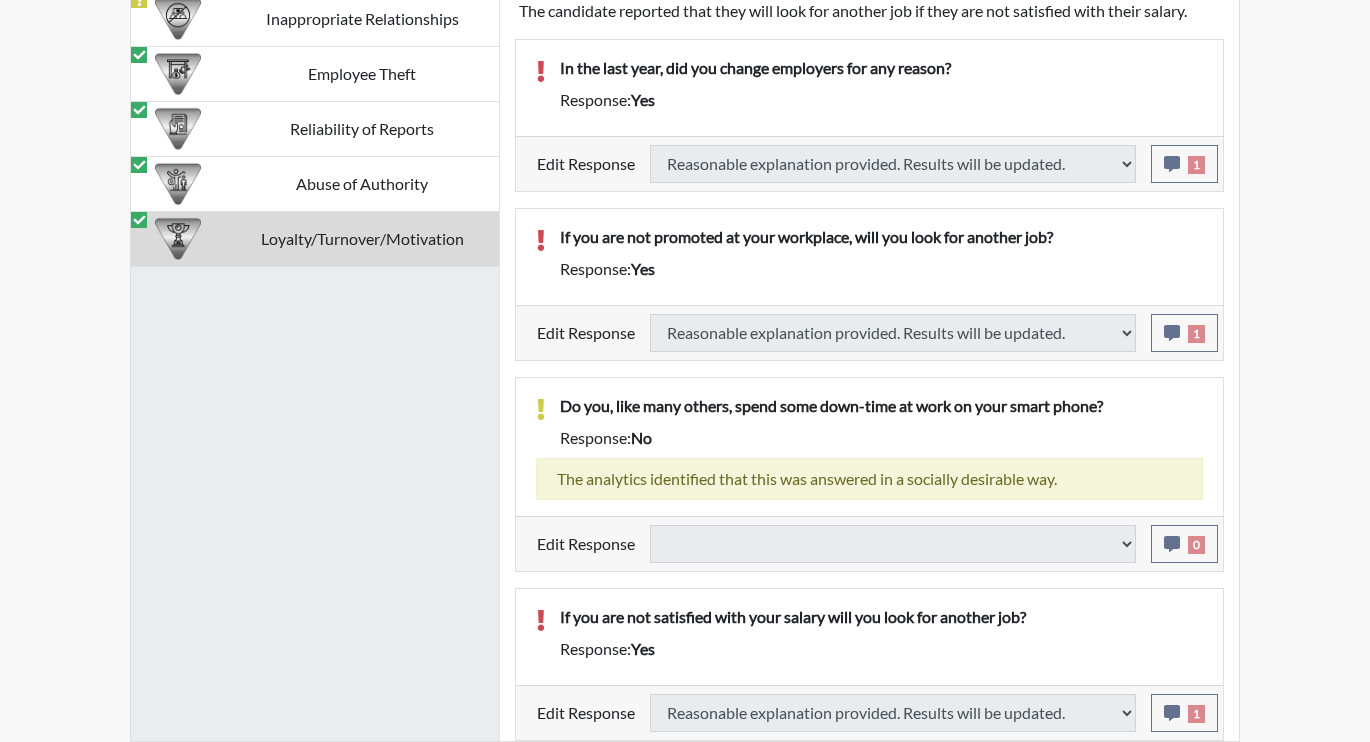 select 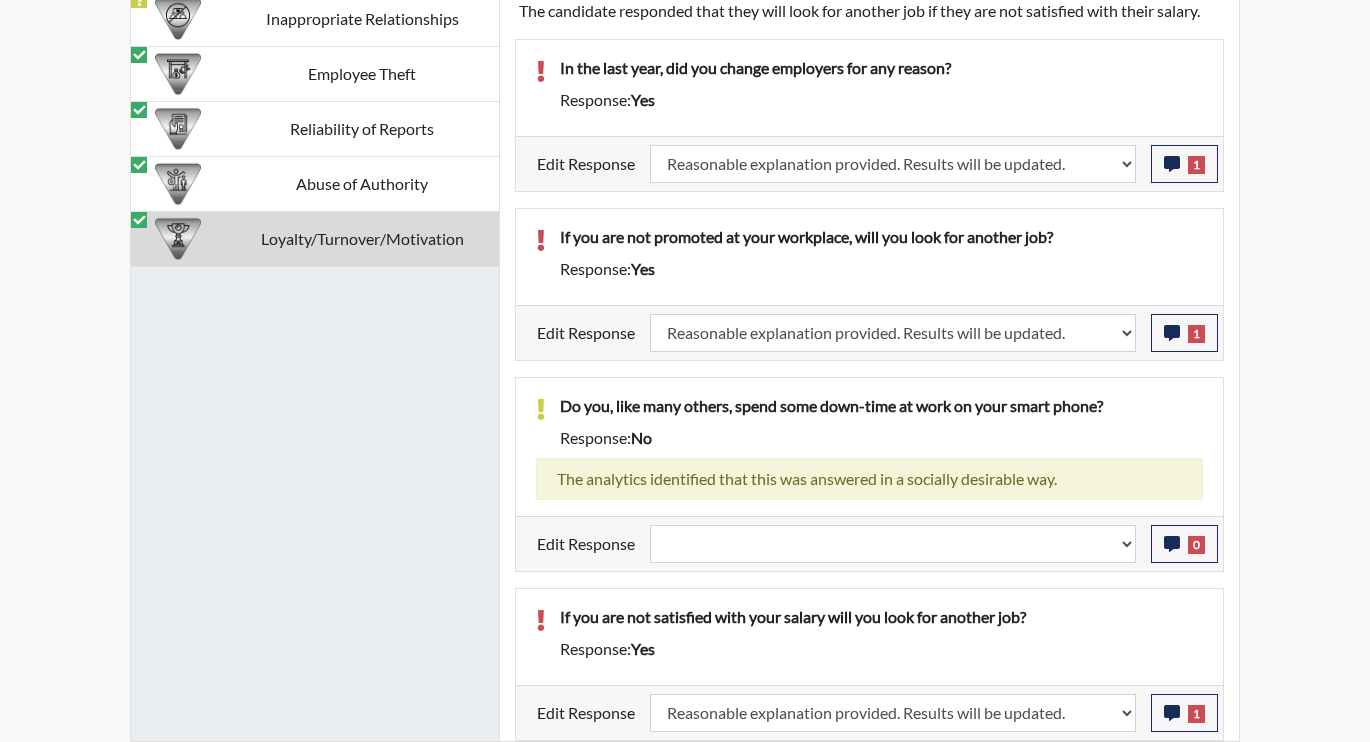 scroll, scrollTop: 1300, scrollLeft: 0, axis: vertical 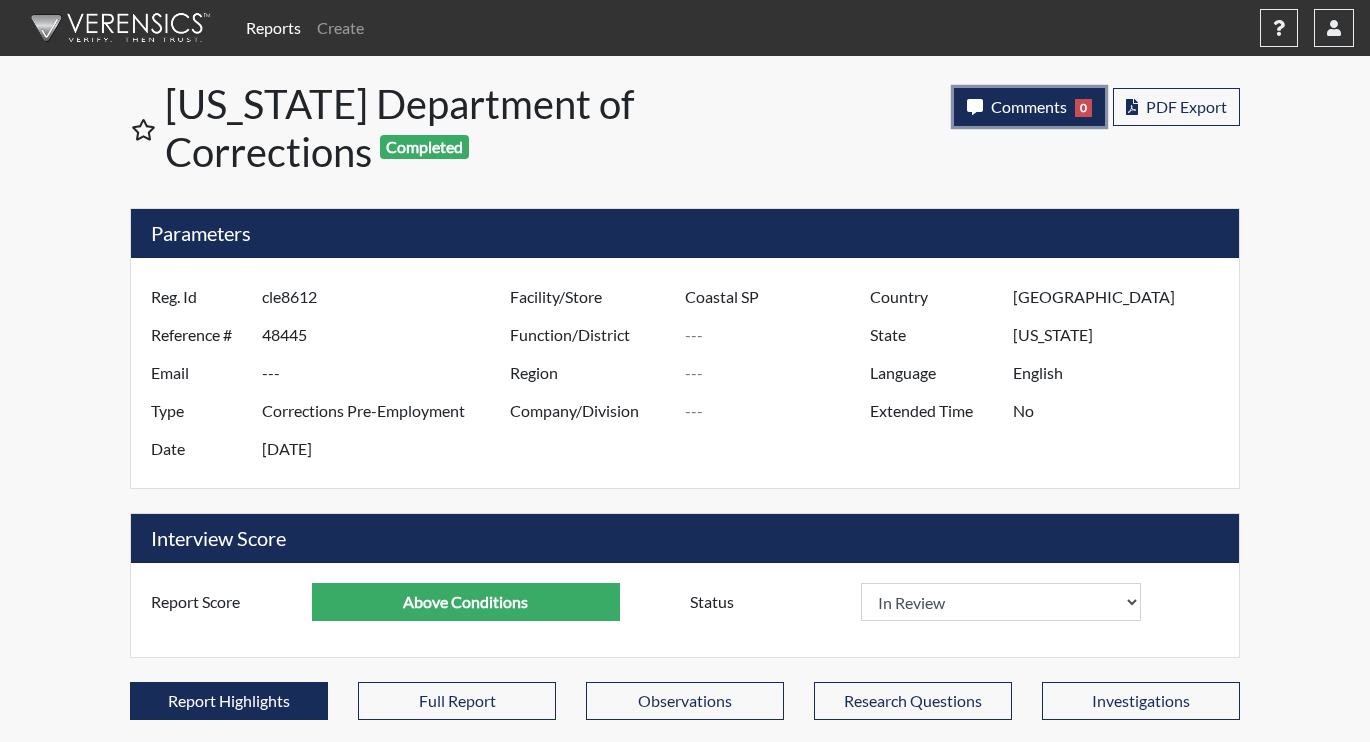 click on "Comments" at bounding box center (1029, 106) 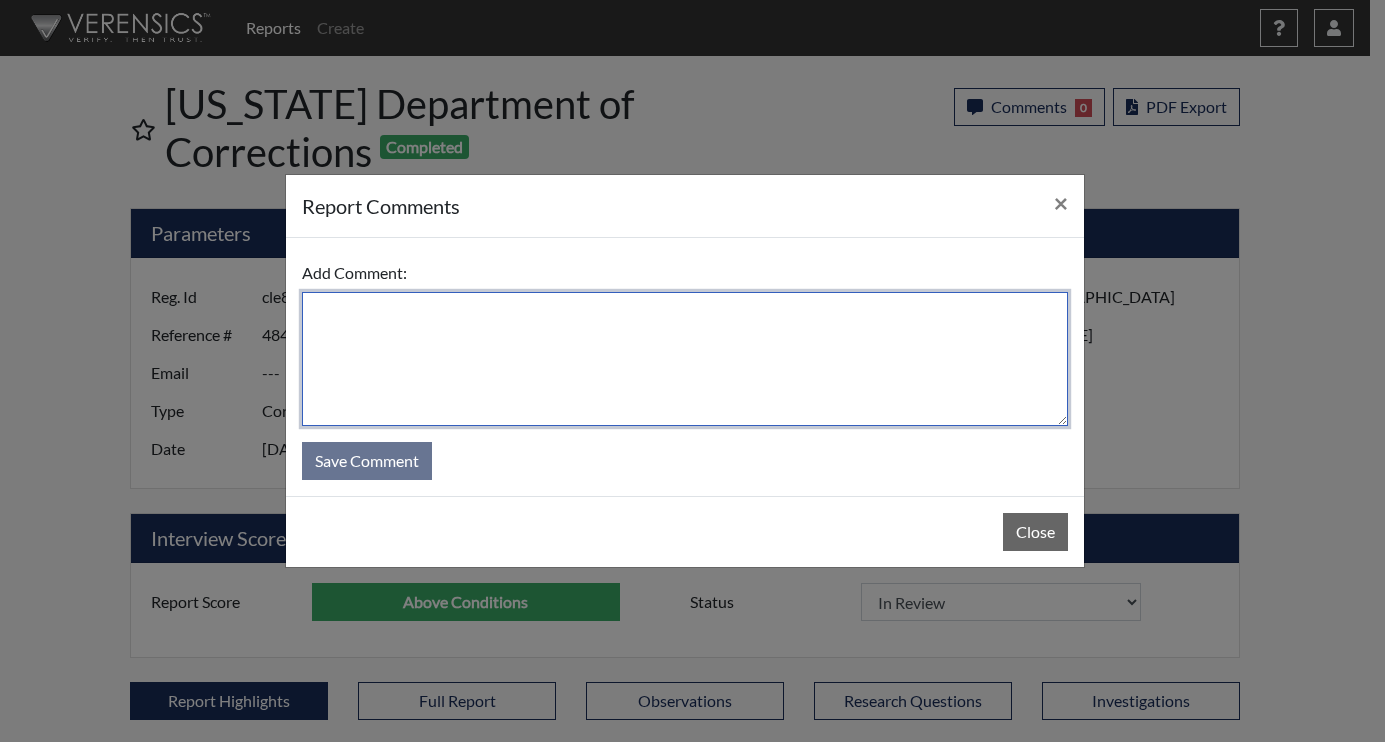 click at bounding box center [685, 359] 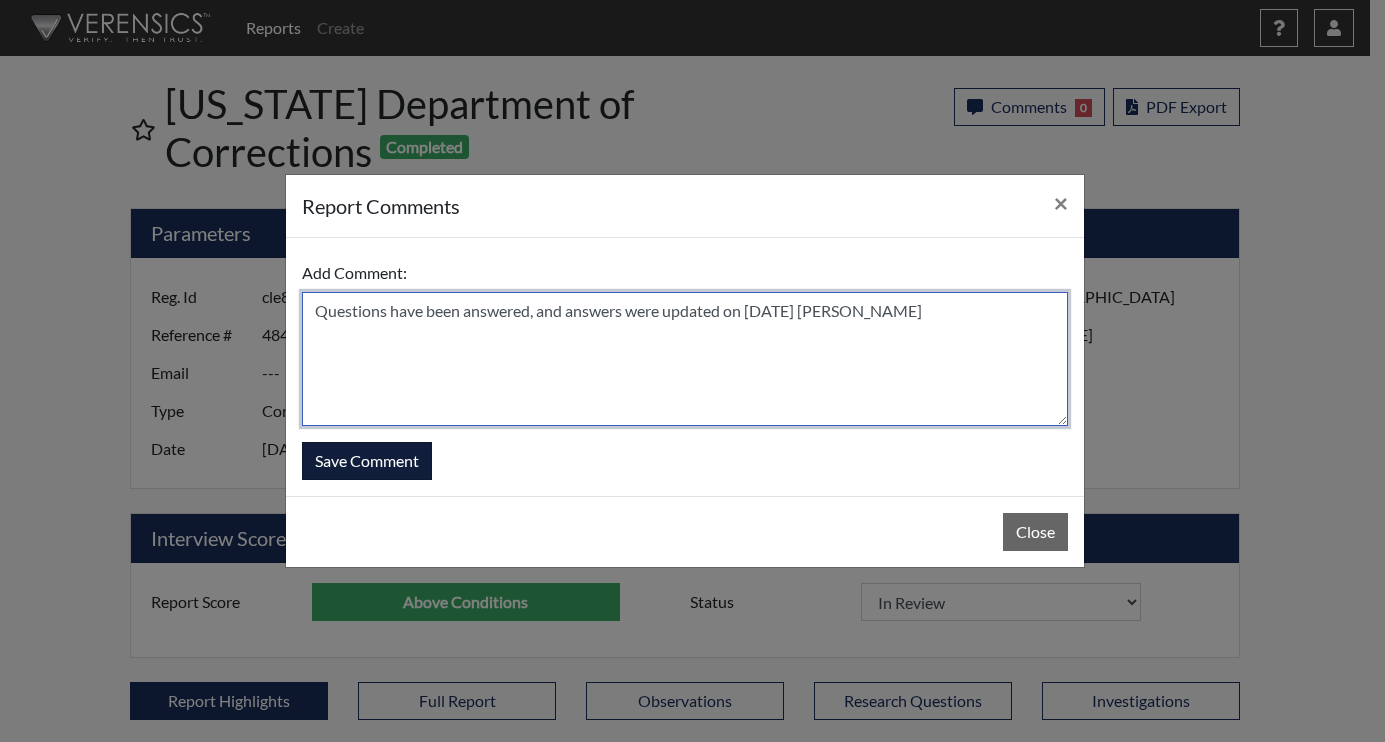 type on "Questions have been answered, and answers were updated on 7/10/25 N. Brown" 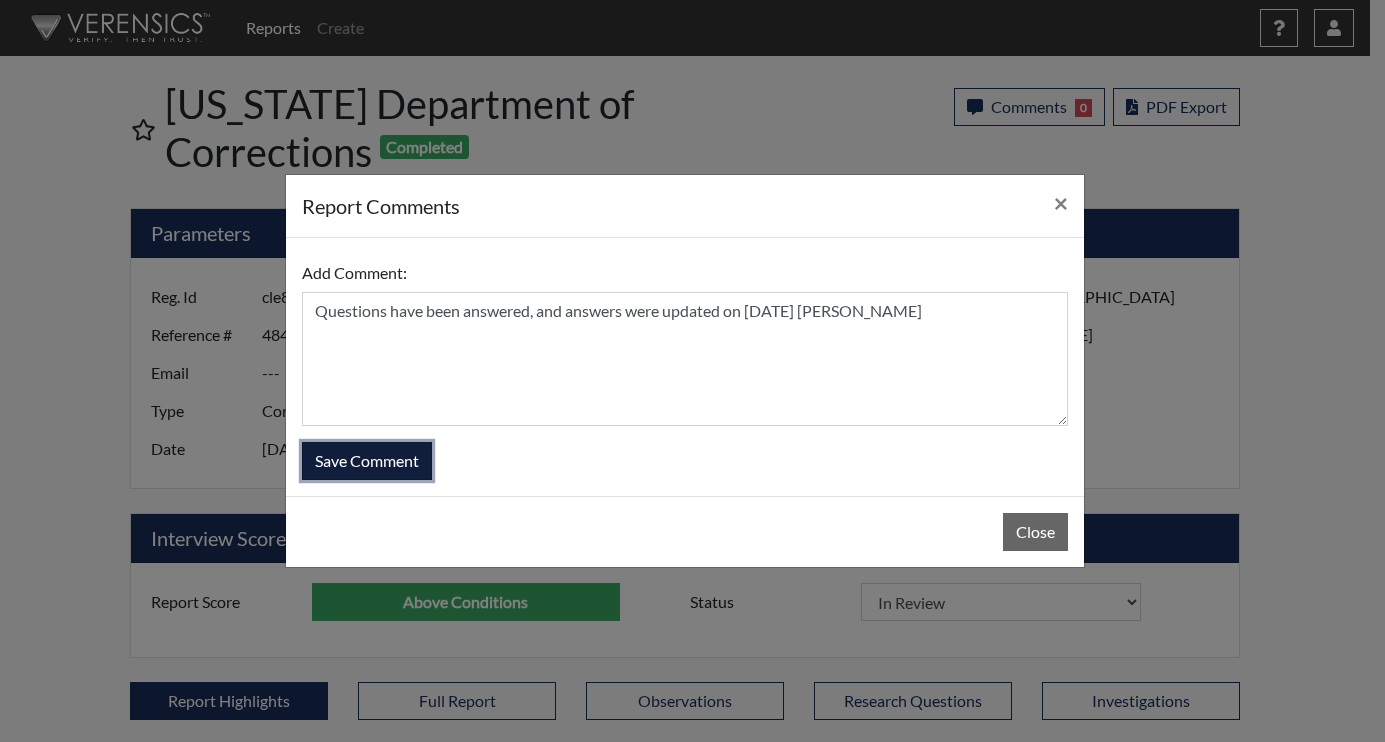 click on "Save Comment" at bounding box center [367, 461] 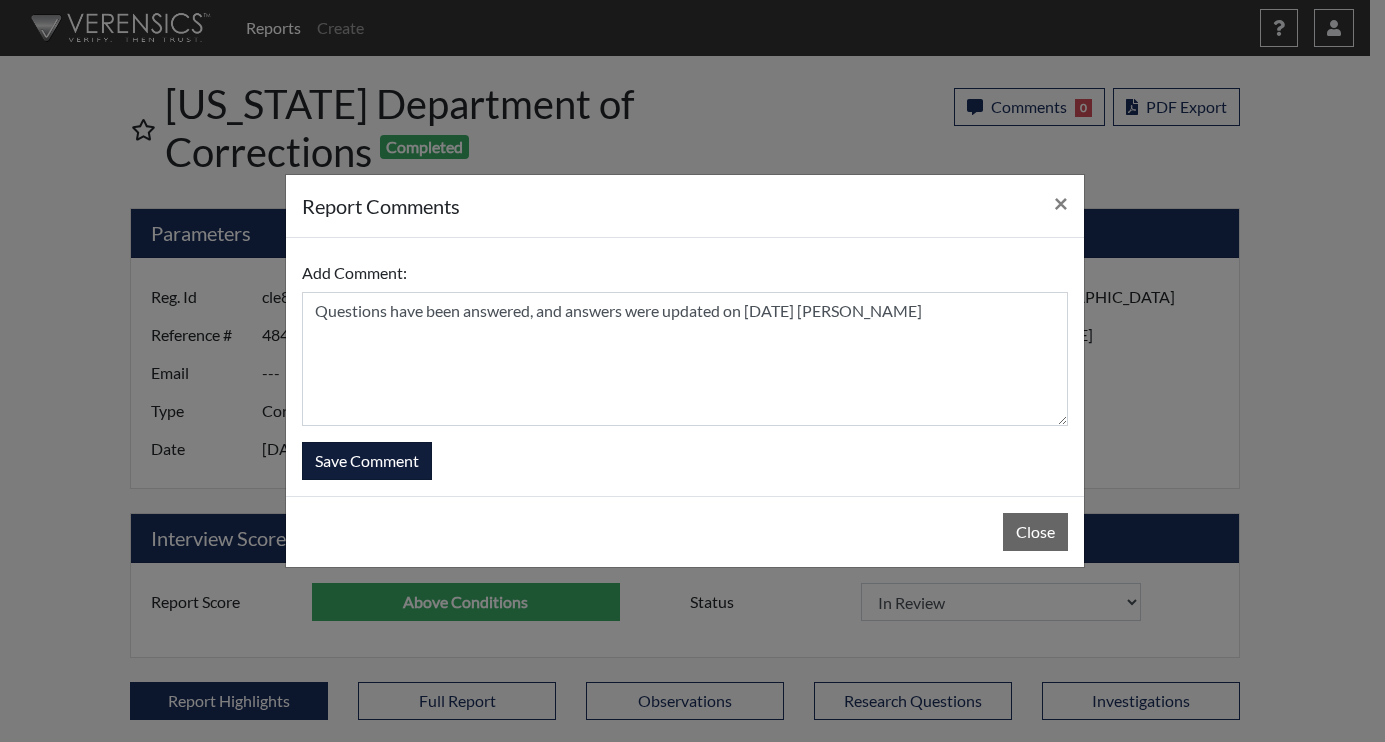 type 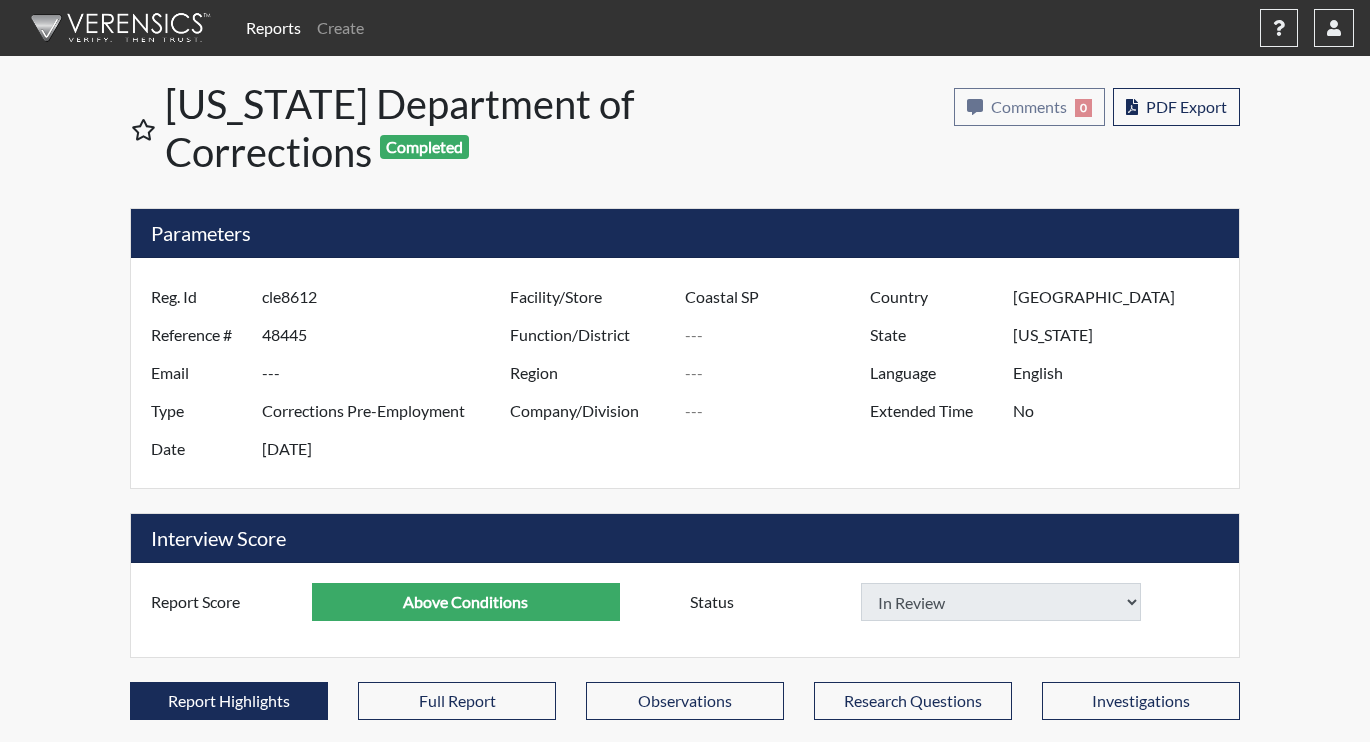 select 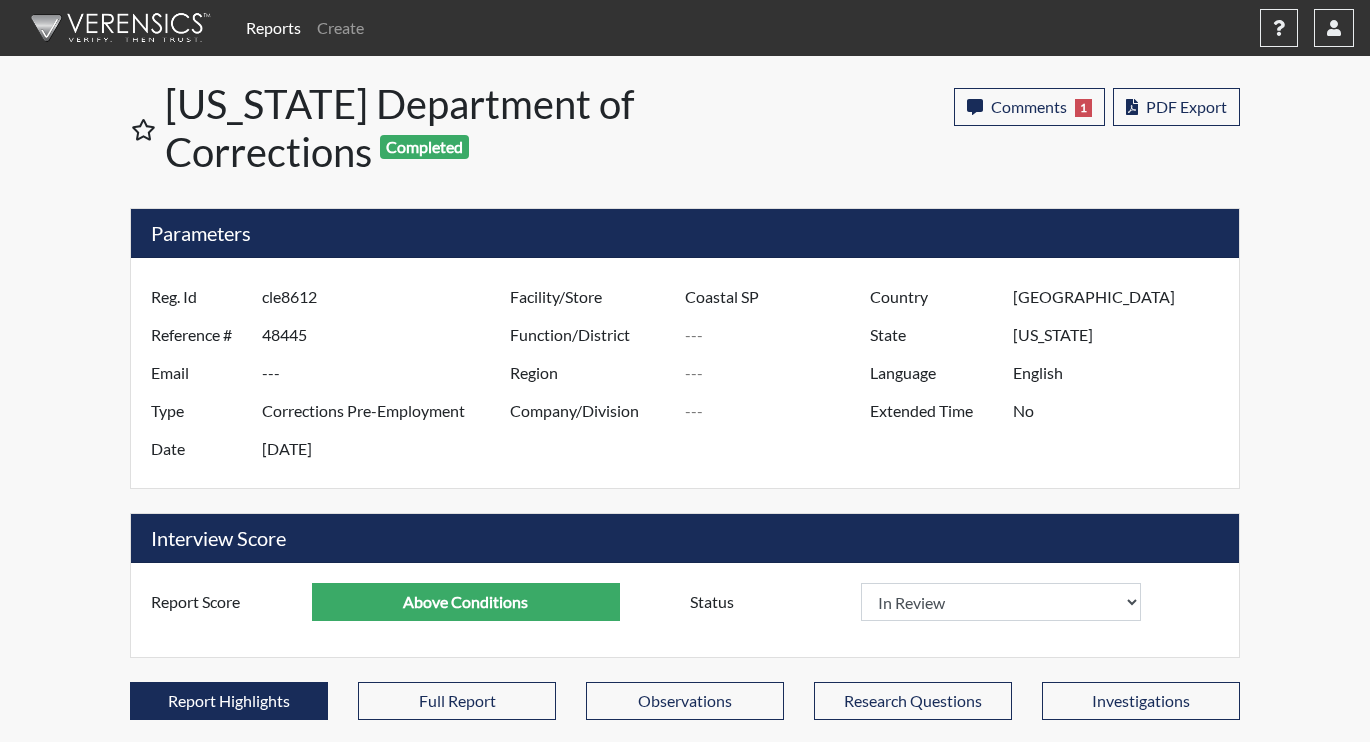 scroll, scrollTop: 999668, scrollLeft: 999169, axis: both 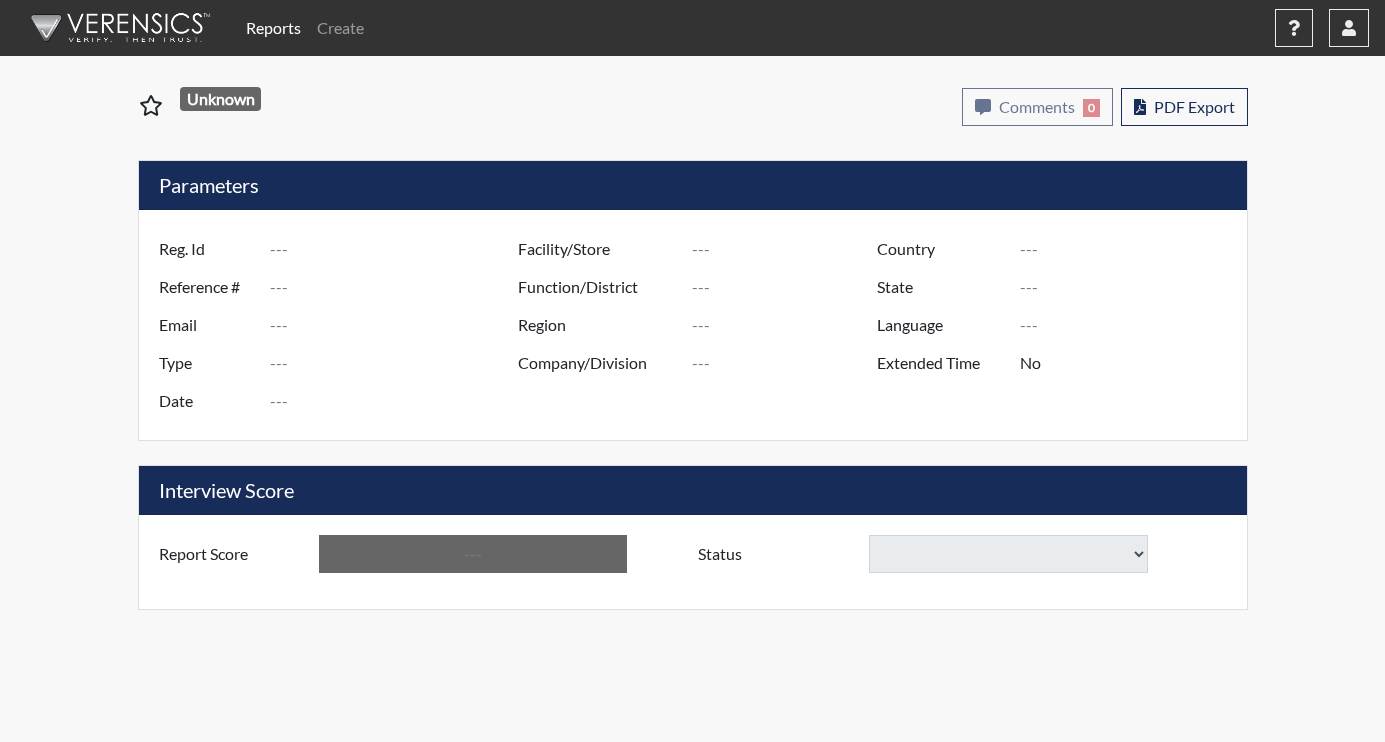 type on "LSF4263" 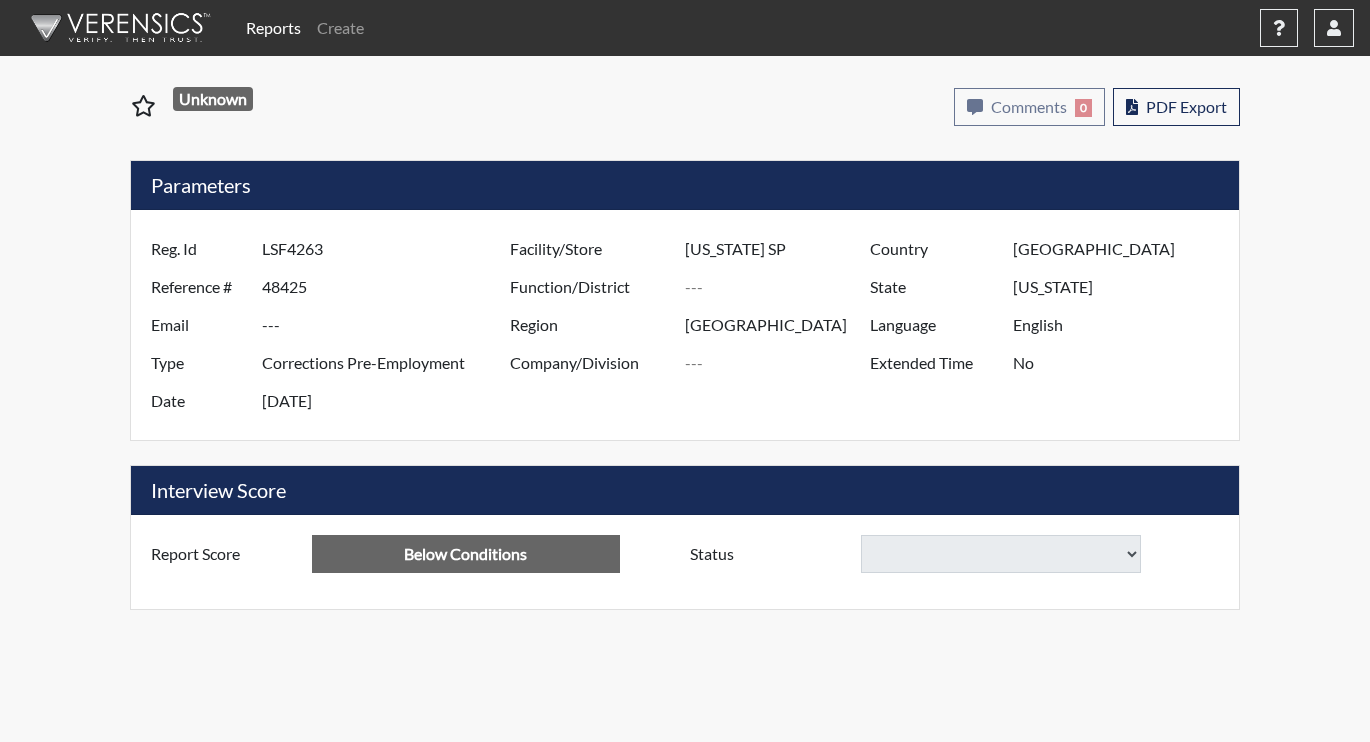 select 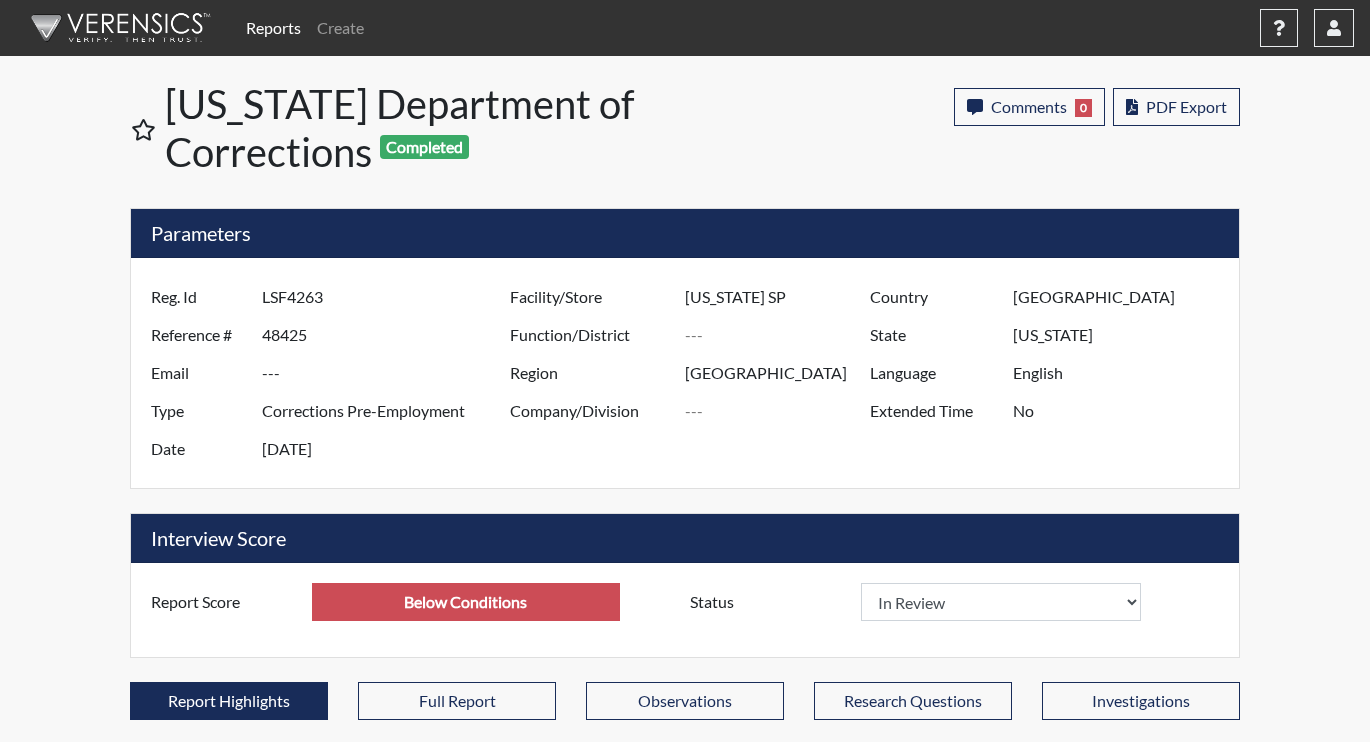 scroll, scrollTop: 999668, scrollLeft: 999169, axis: both 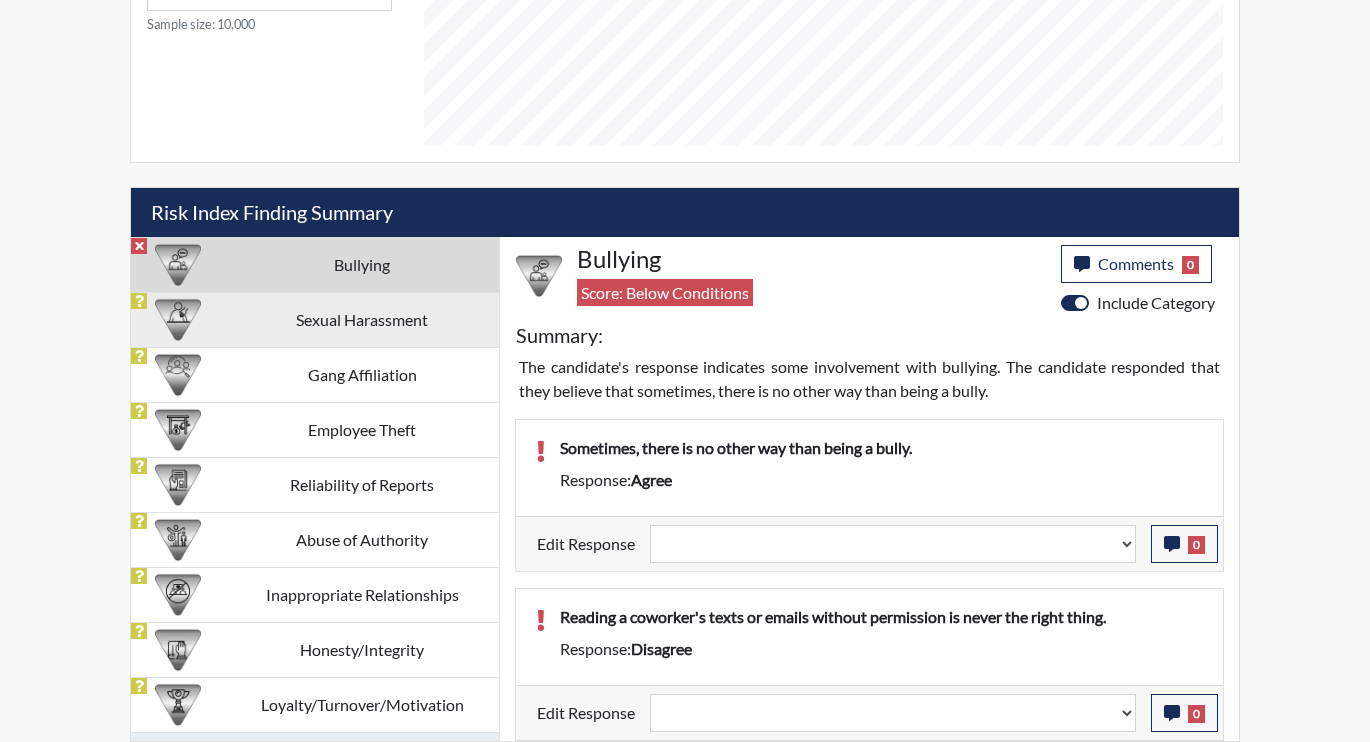 click on "Sexual Harassment" at bounding box center (362, 319) 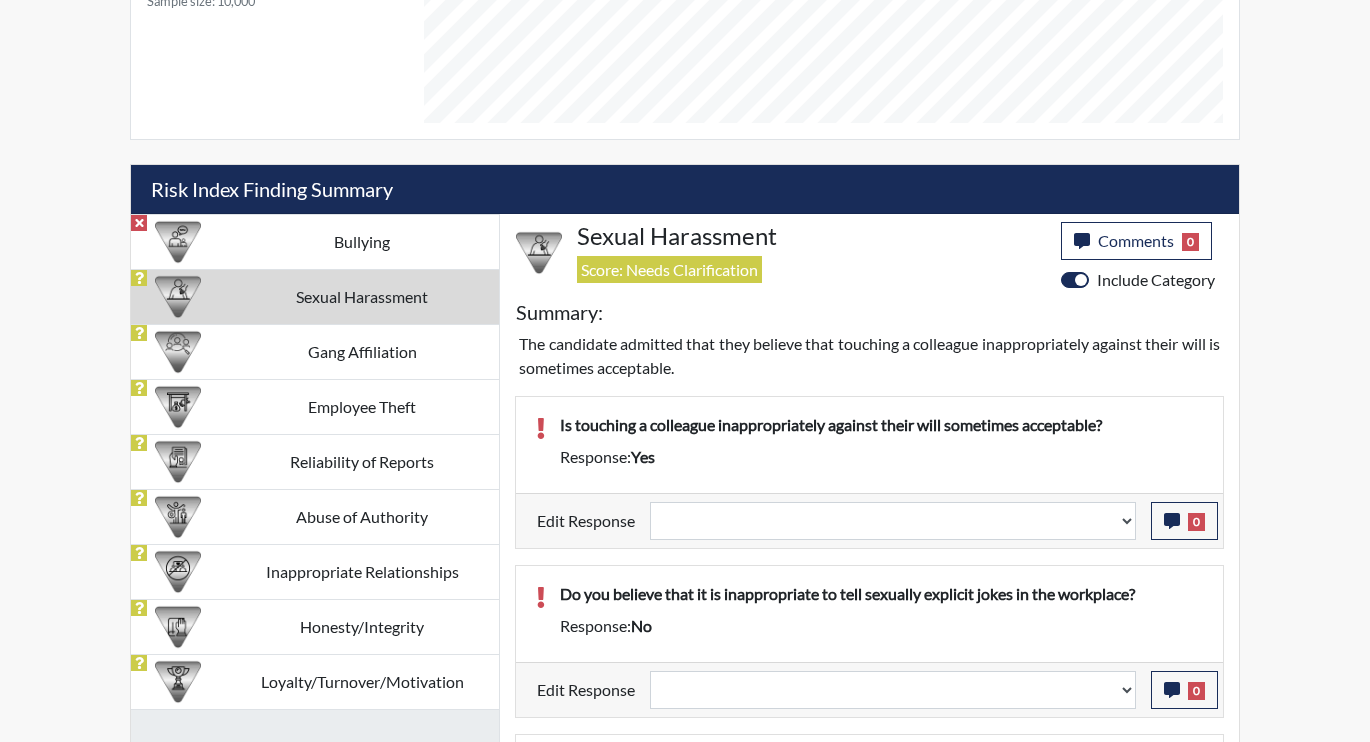 scroll, scrollTop: 1003, scrollLeft: 0, axis: vertical 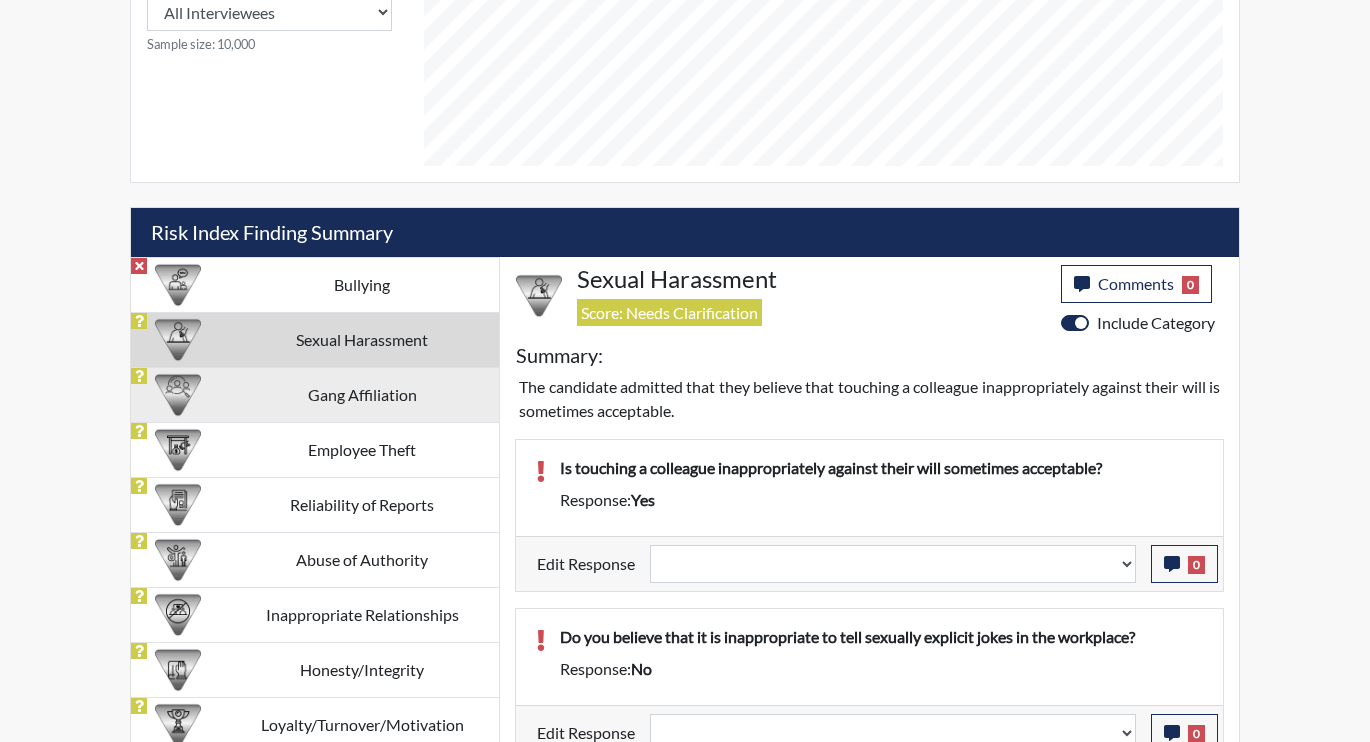 click on "Gang Affiliation" at bounding box center (362, 394) 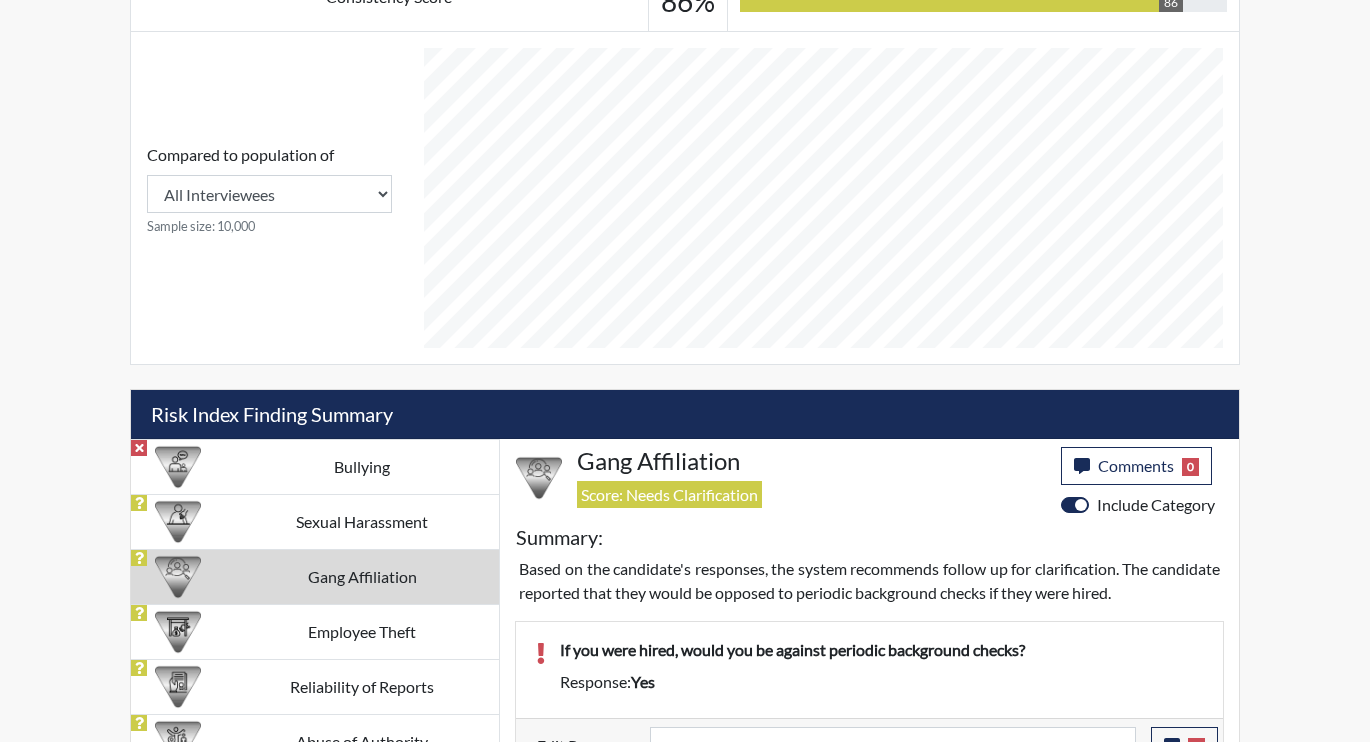 scroll, scrollTop: 715, scrollLeft: 0, axis: vertical 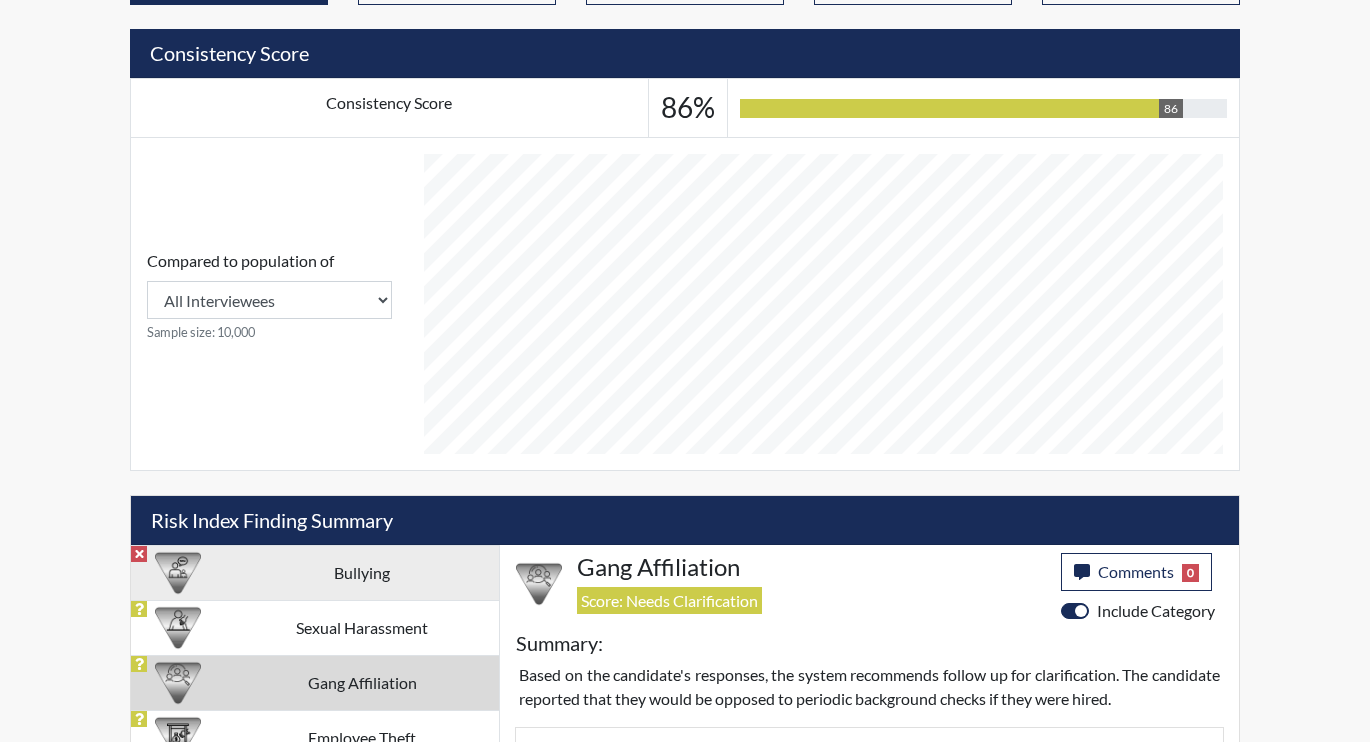 click on "Bullying" at bounding box center [362, 572] 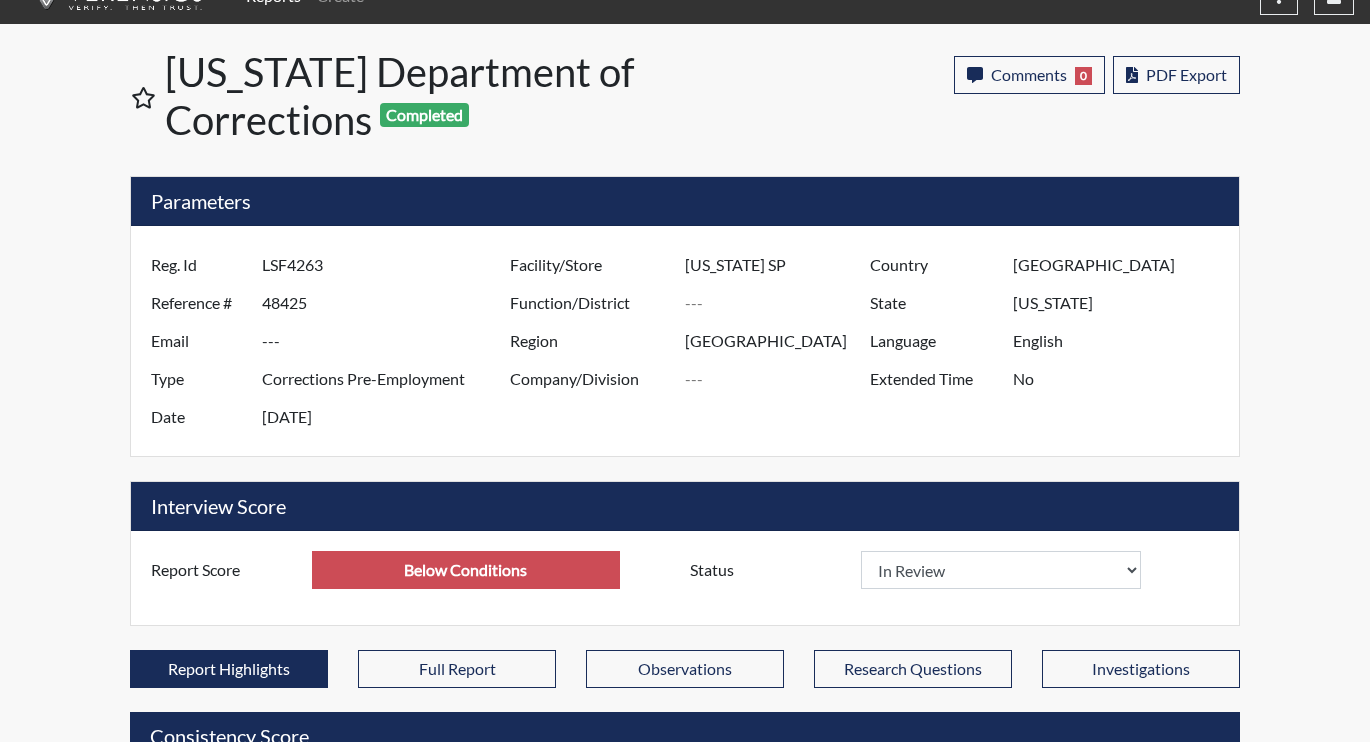scroll, scrollTop: 0, scrollLeft: 0, axis: both 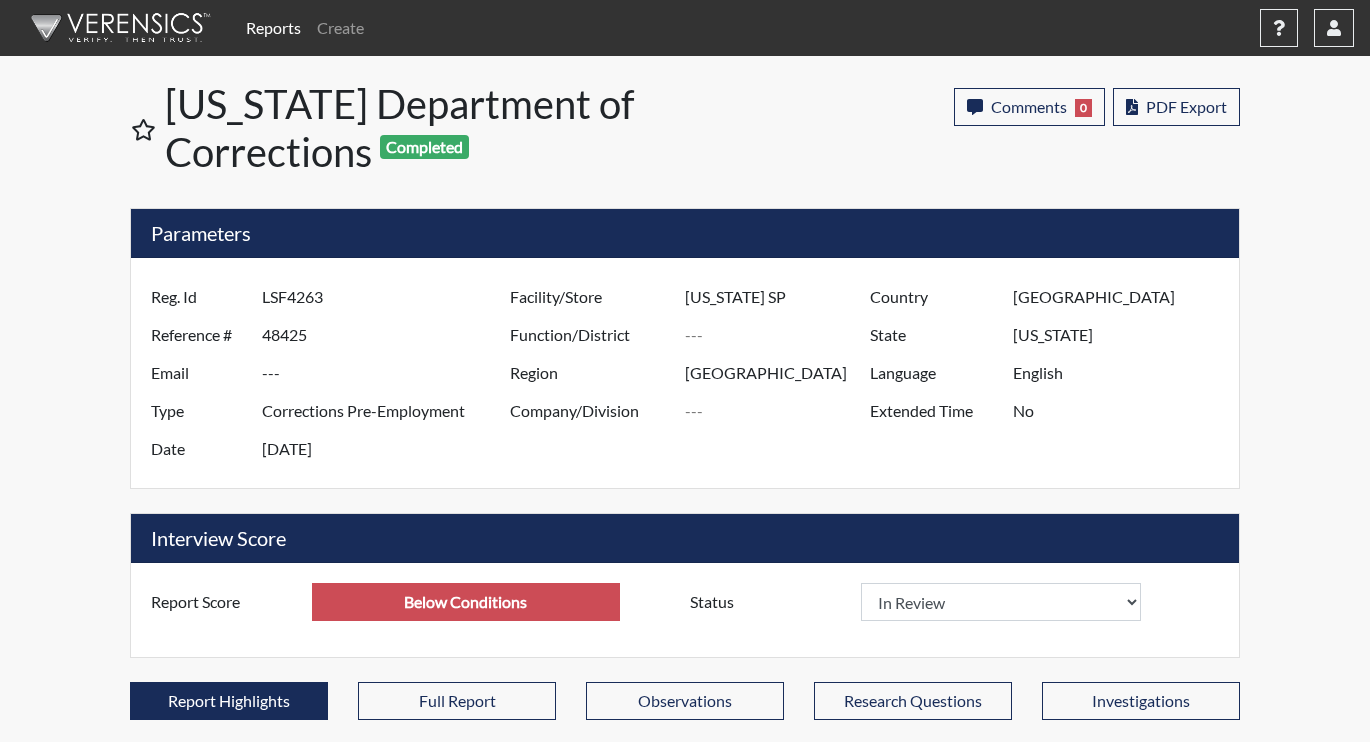 select 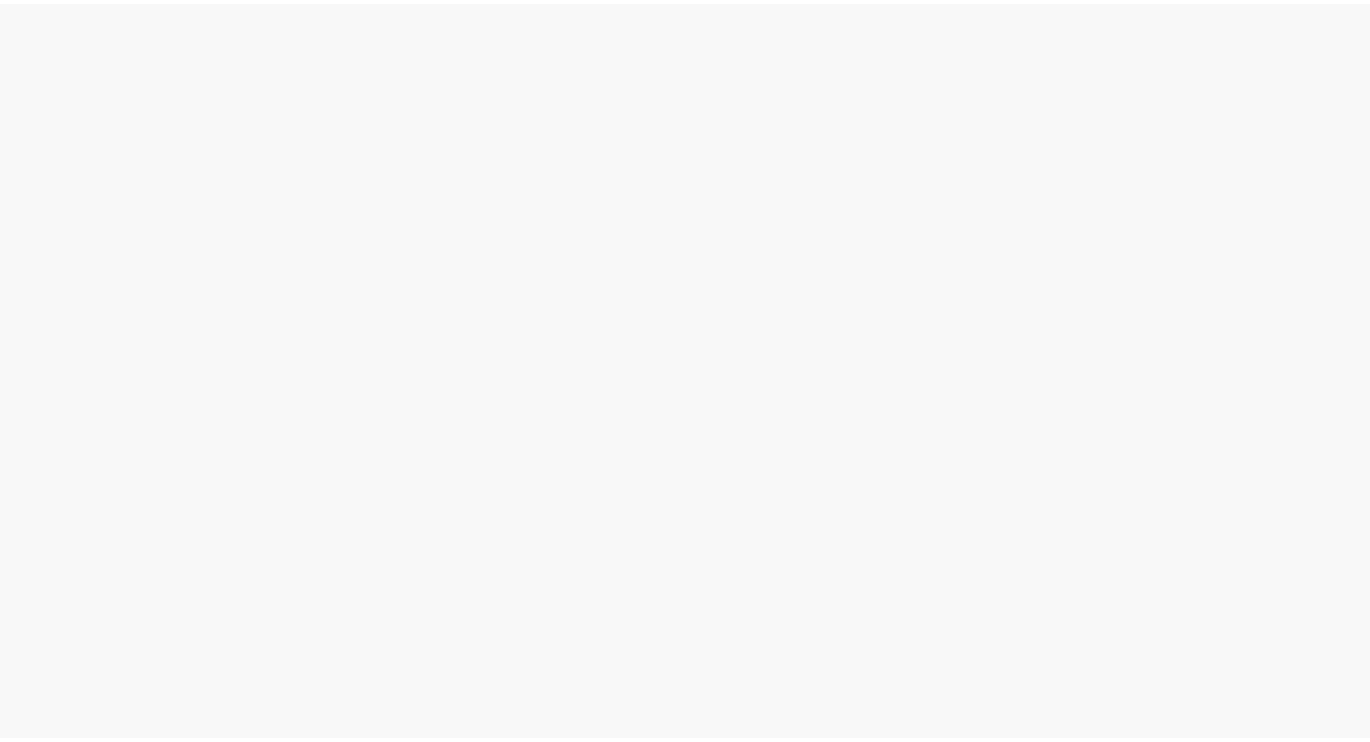 scroll, scrollTop: 0, scrollLeft: 0, axis: both 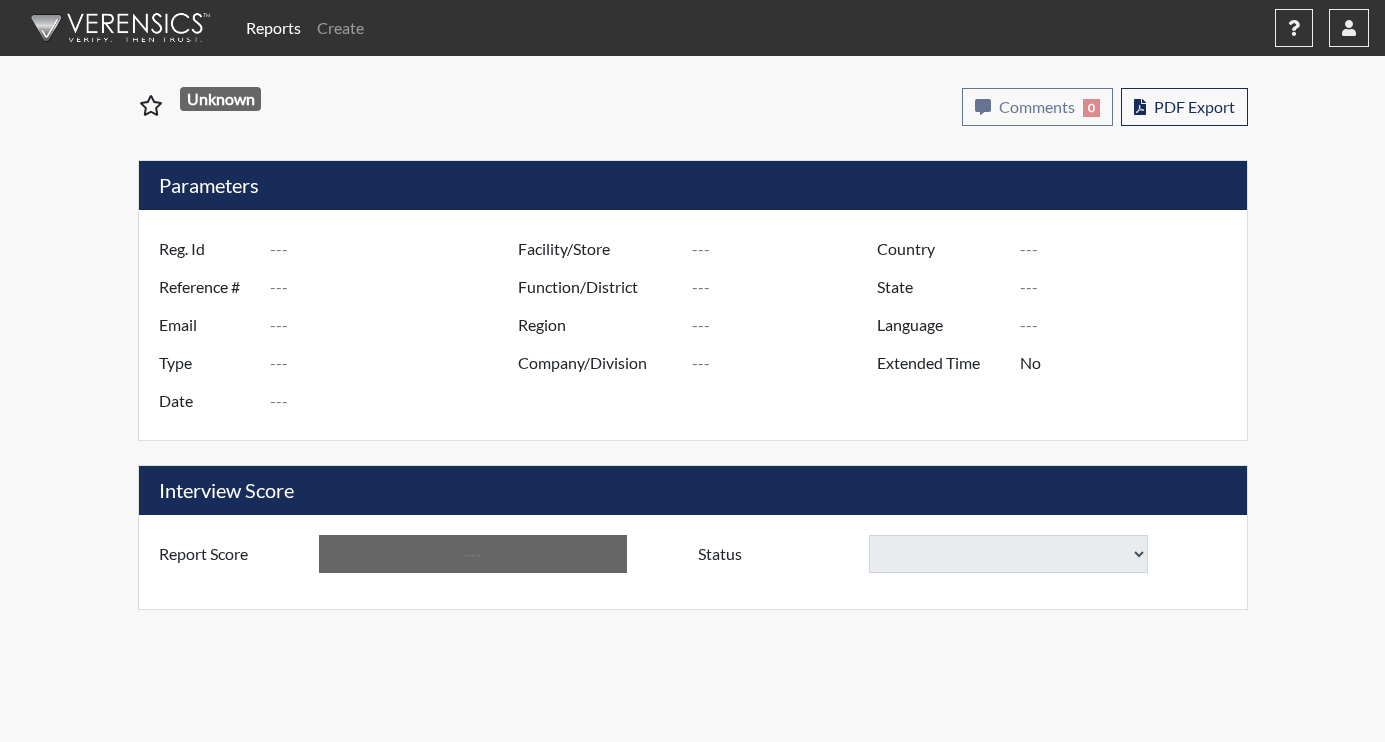 type on "LSF4263" 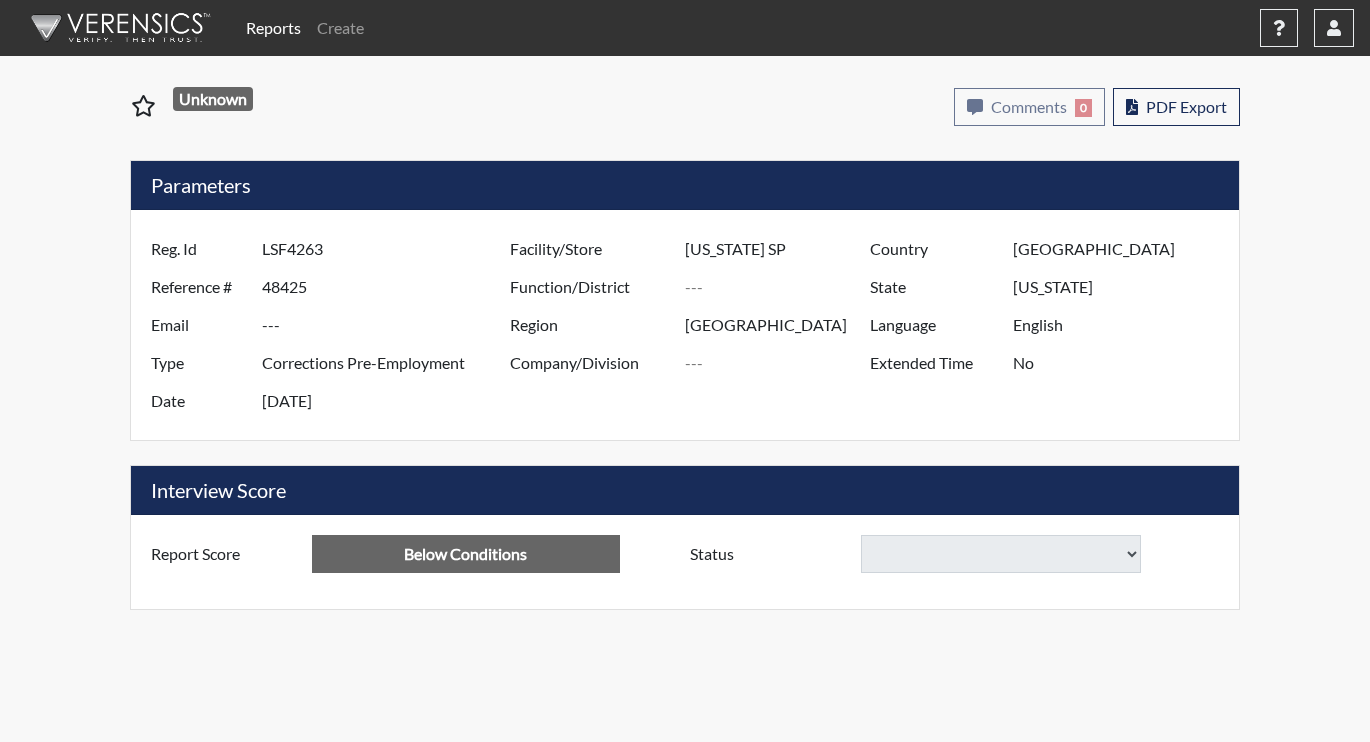 select 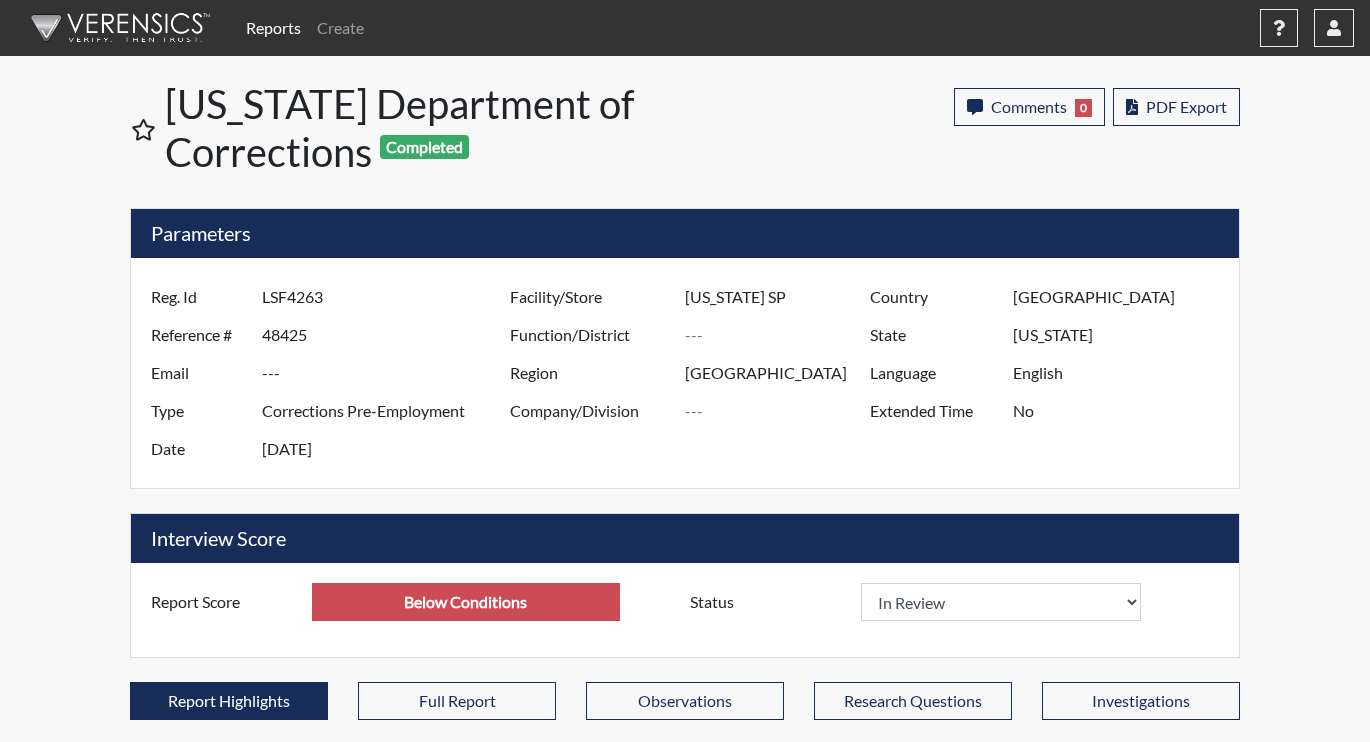 scroll, scrollTop: 999668, scrollLeft: 999169, axis: both 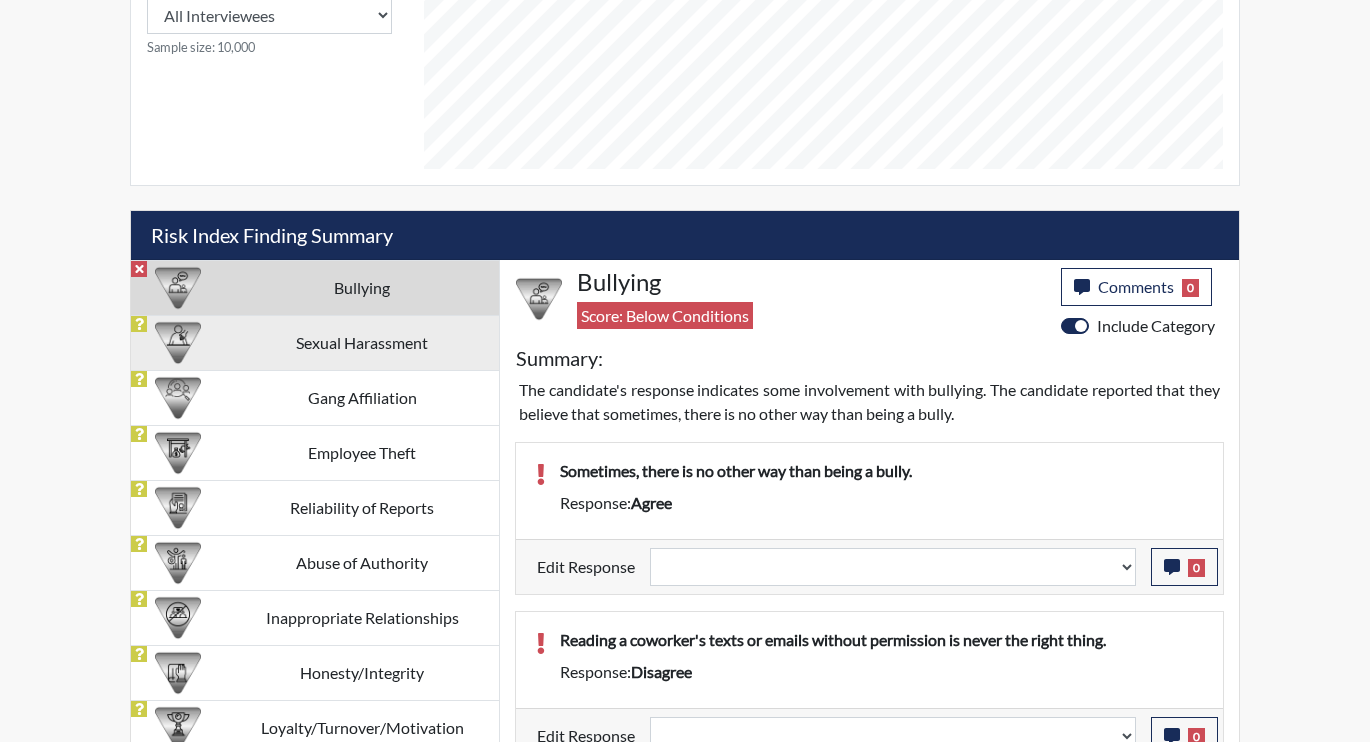 click on "Sexual Harassment" at bounding box center (362, 342) 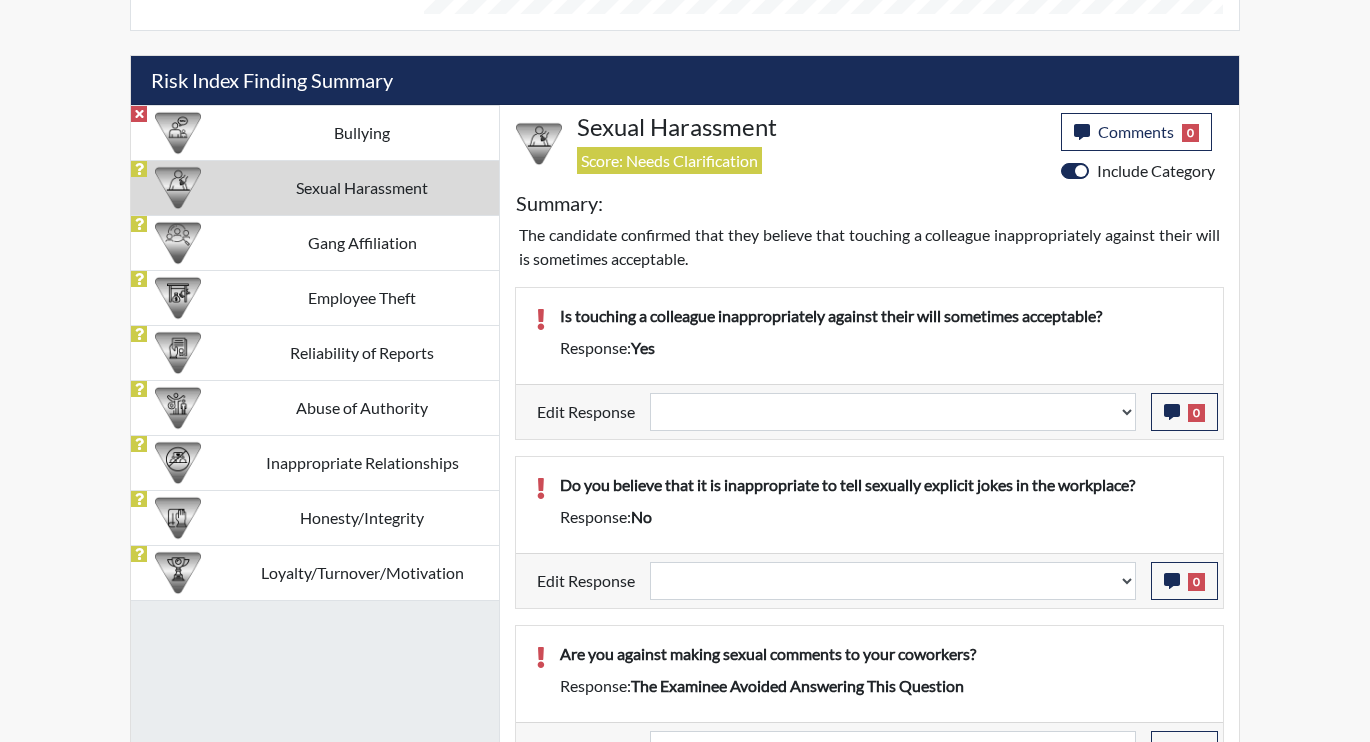 scroll, scrollTop: 1103, scrollLeft: 0, axis: vertical 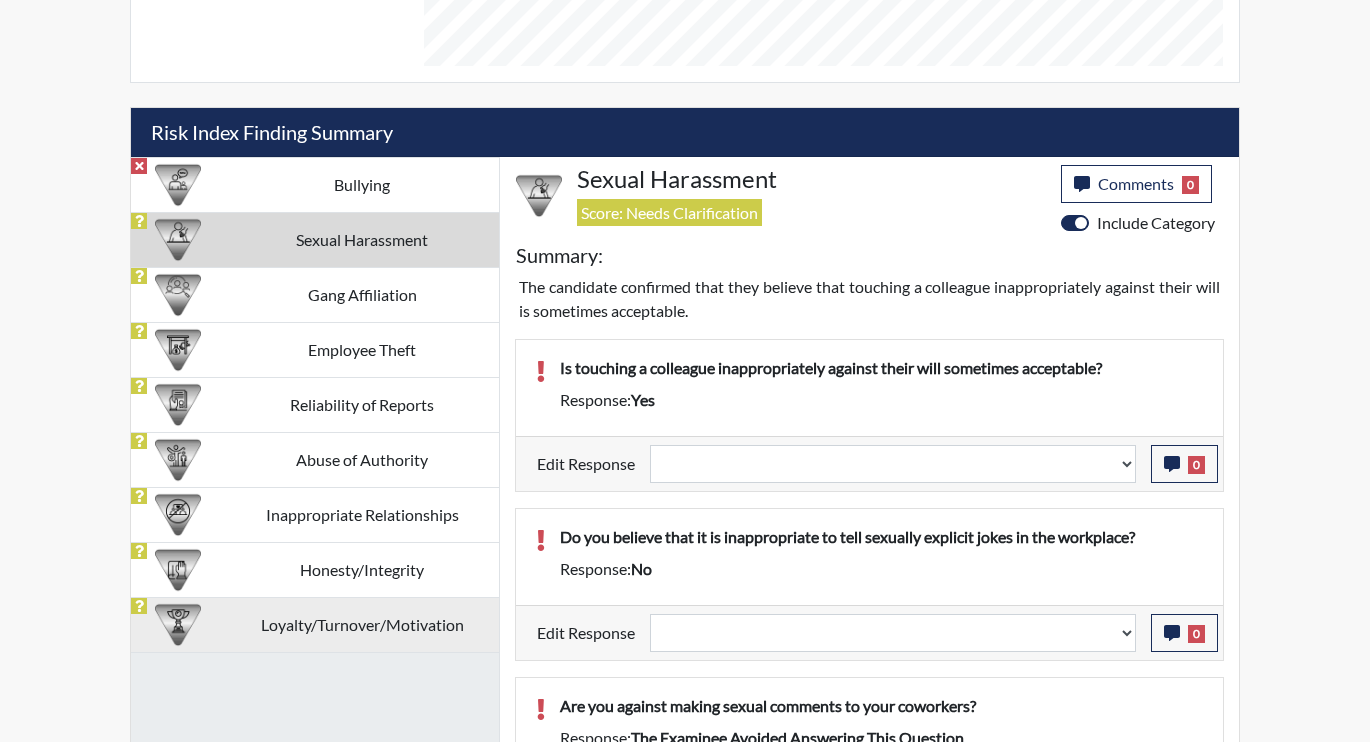 click on "Loyalty/Turnover/Motivation" at bounding box center (362, 624) 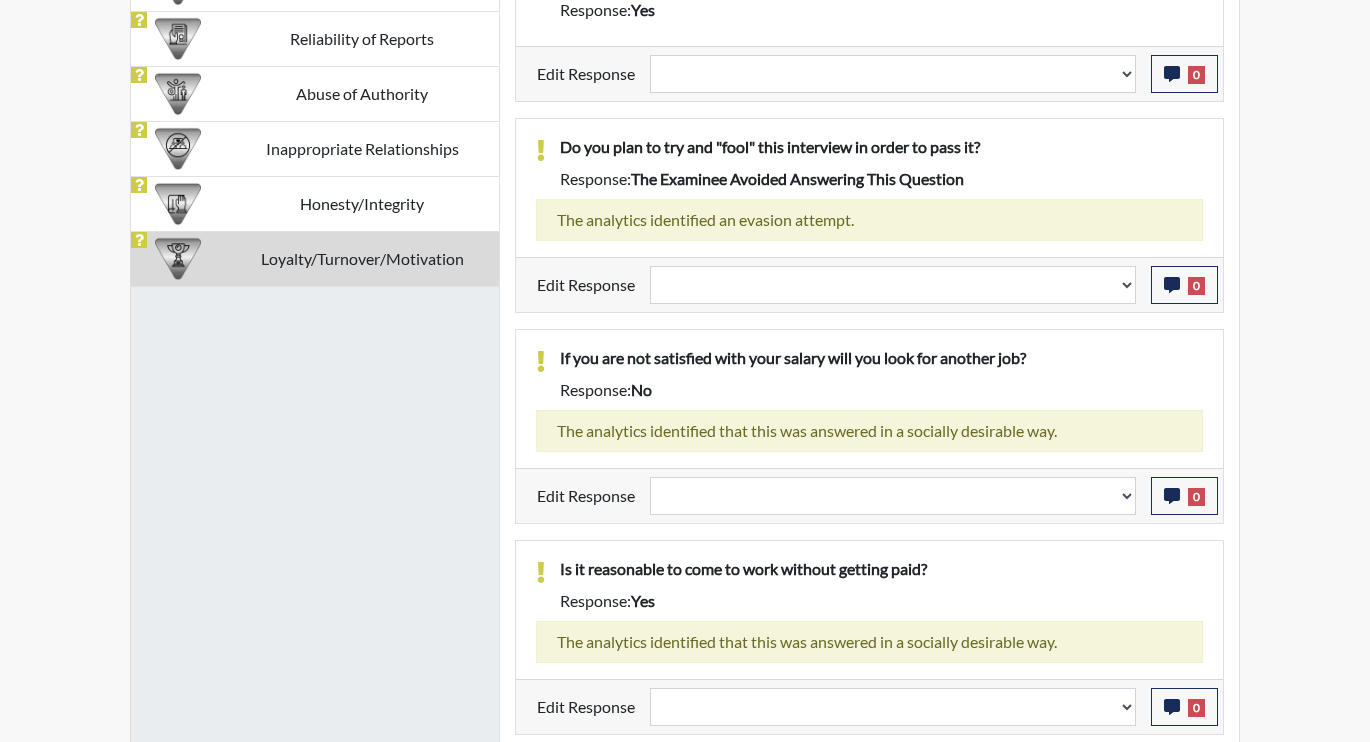 scroll, scrollTop: 1298, scrollLeft: 0, axis: vertical 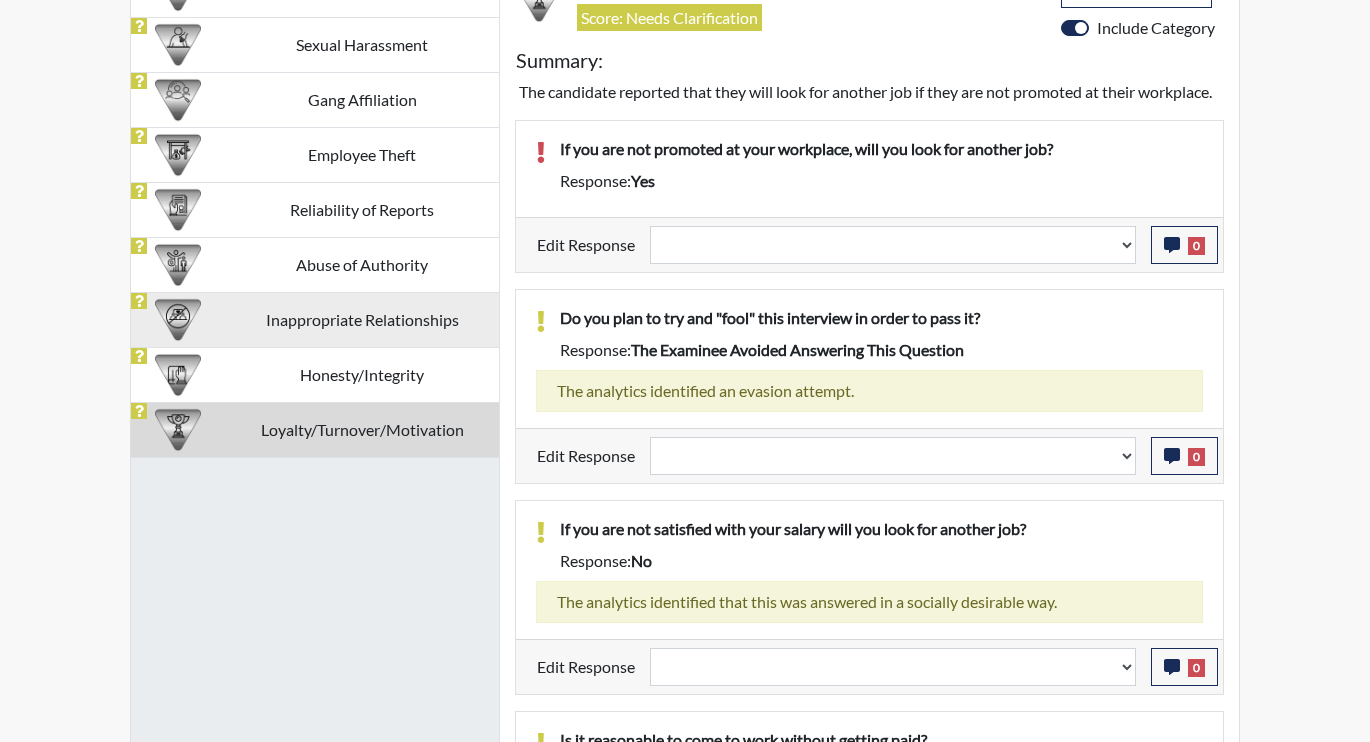 click on "Inappropriate Relationships" at bounding box center [362, 319] 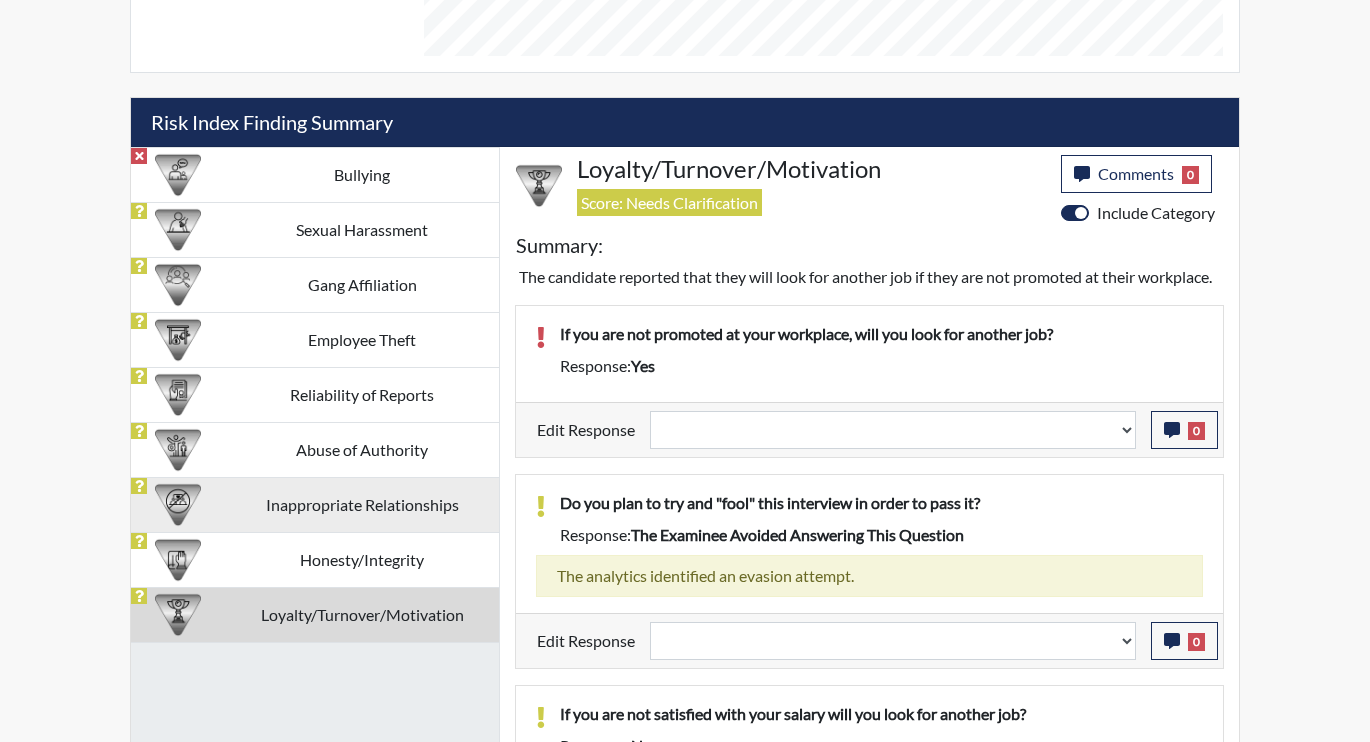 select 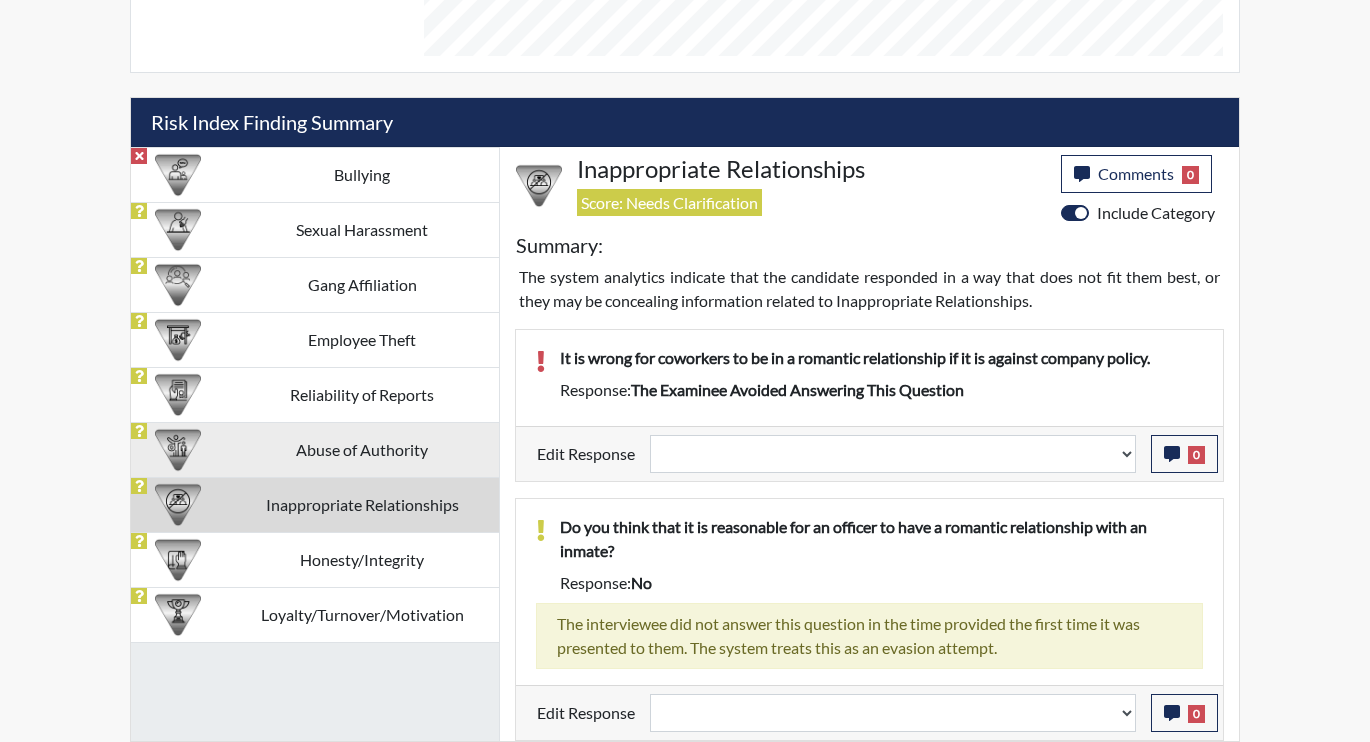 click on "Abuse of Authority" at bounding box center [362, 449] 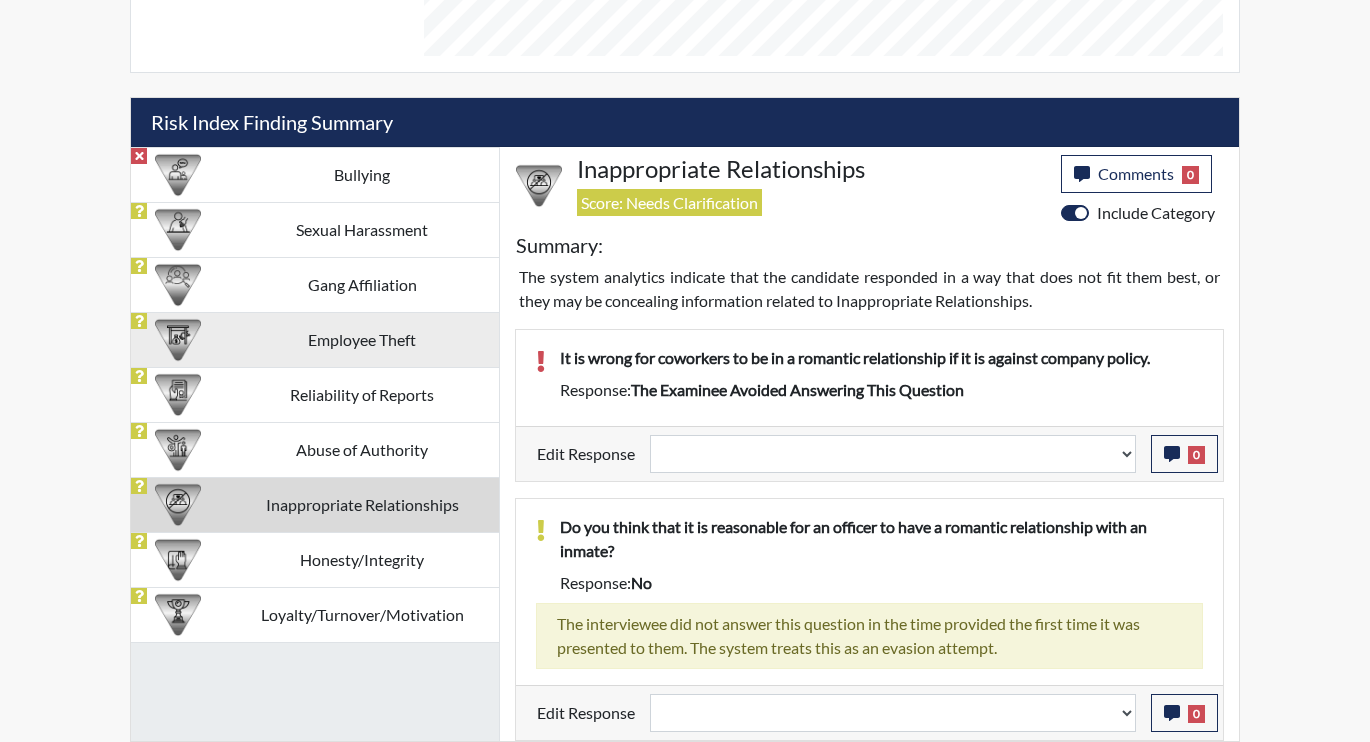 scroll, scrollTop: 1015, scrollLeft: 0, axis: vertical 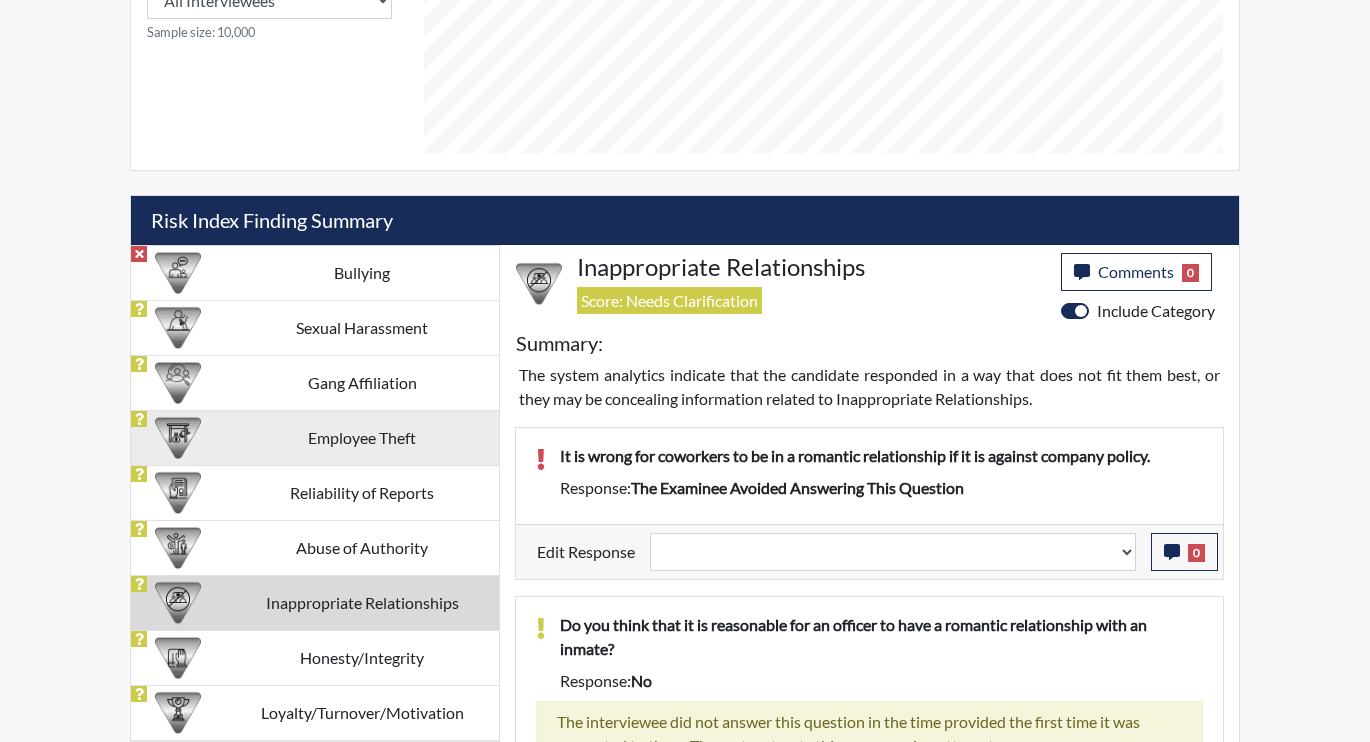 select 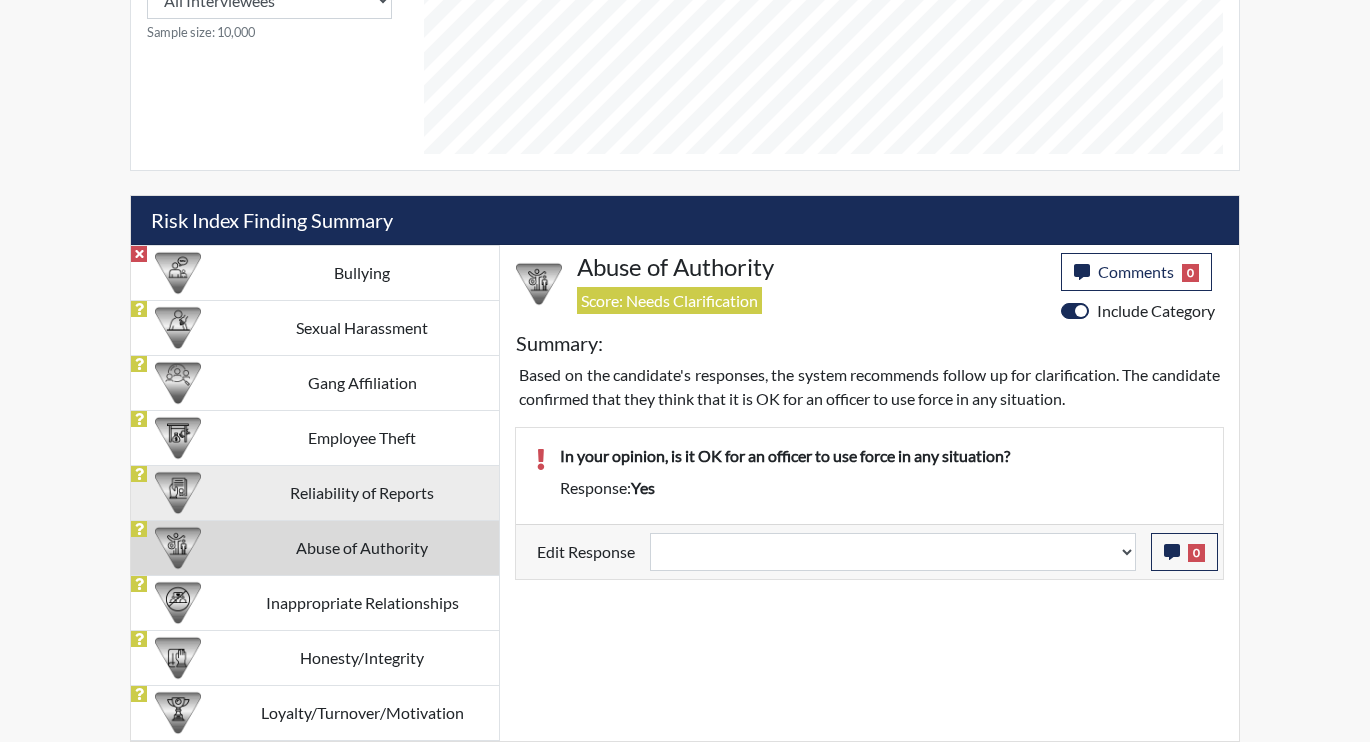 click on "Reliability of Reports" at bounding box center [362, 492] 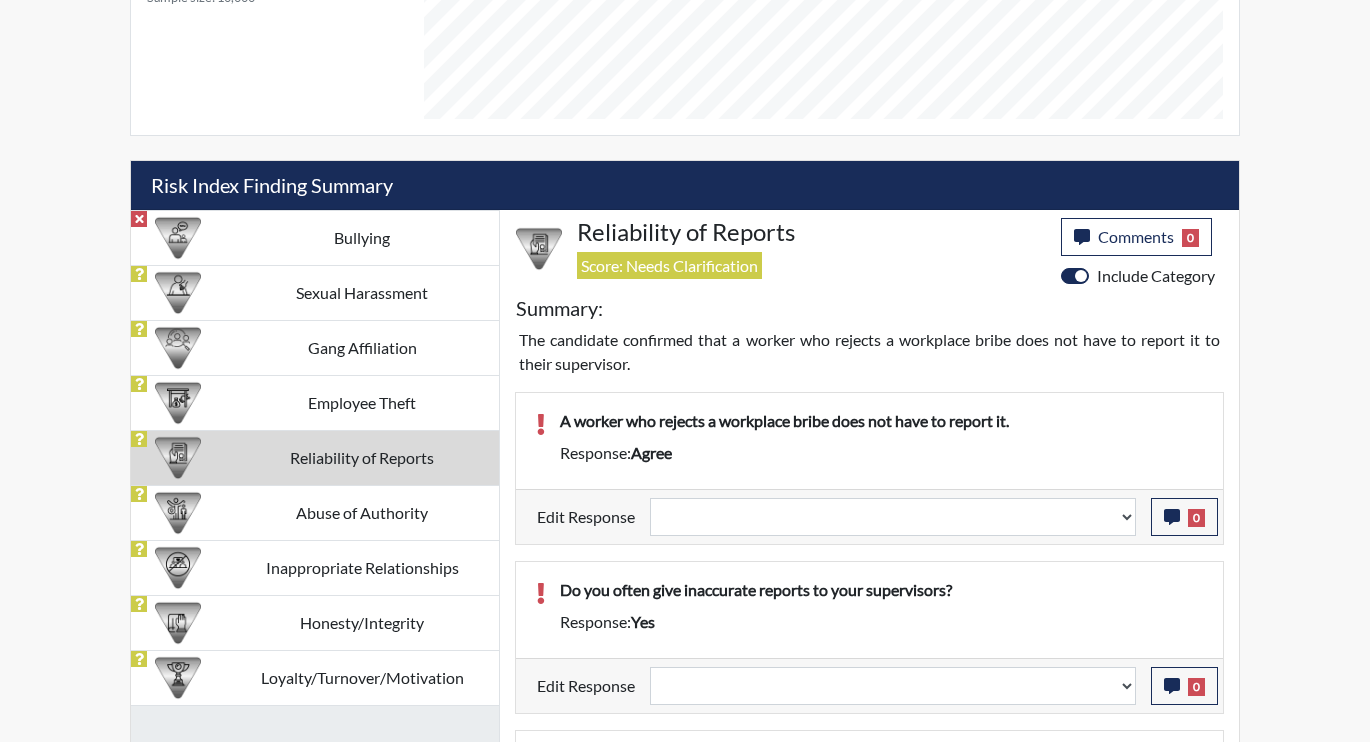 scroll, scrollTop: 1045, scrollLeft: 0, axis: vertical 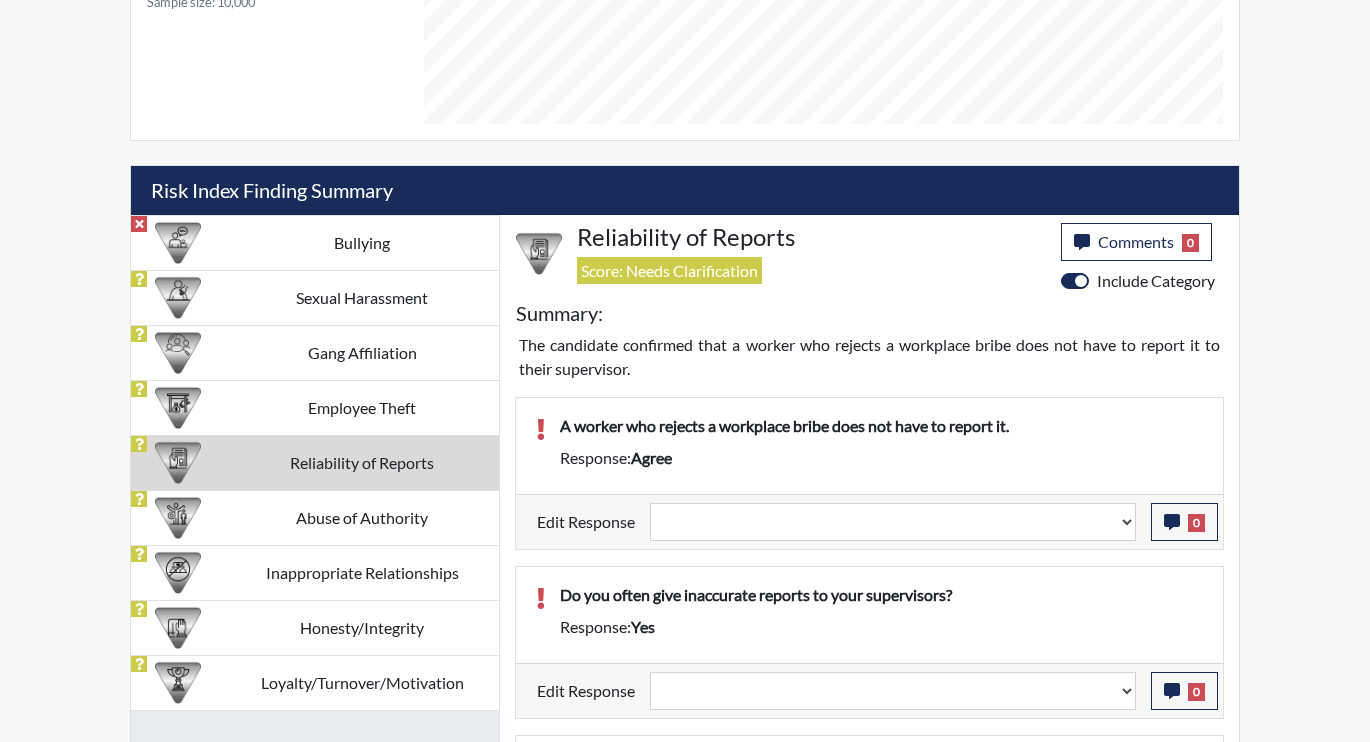 select 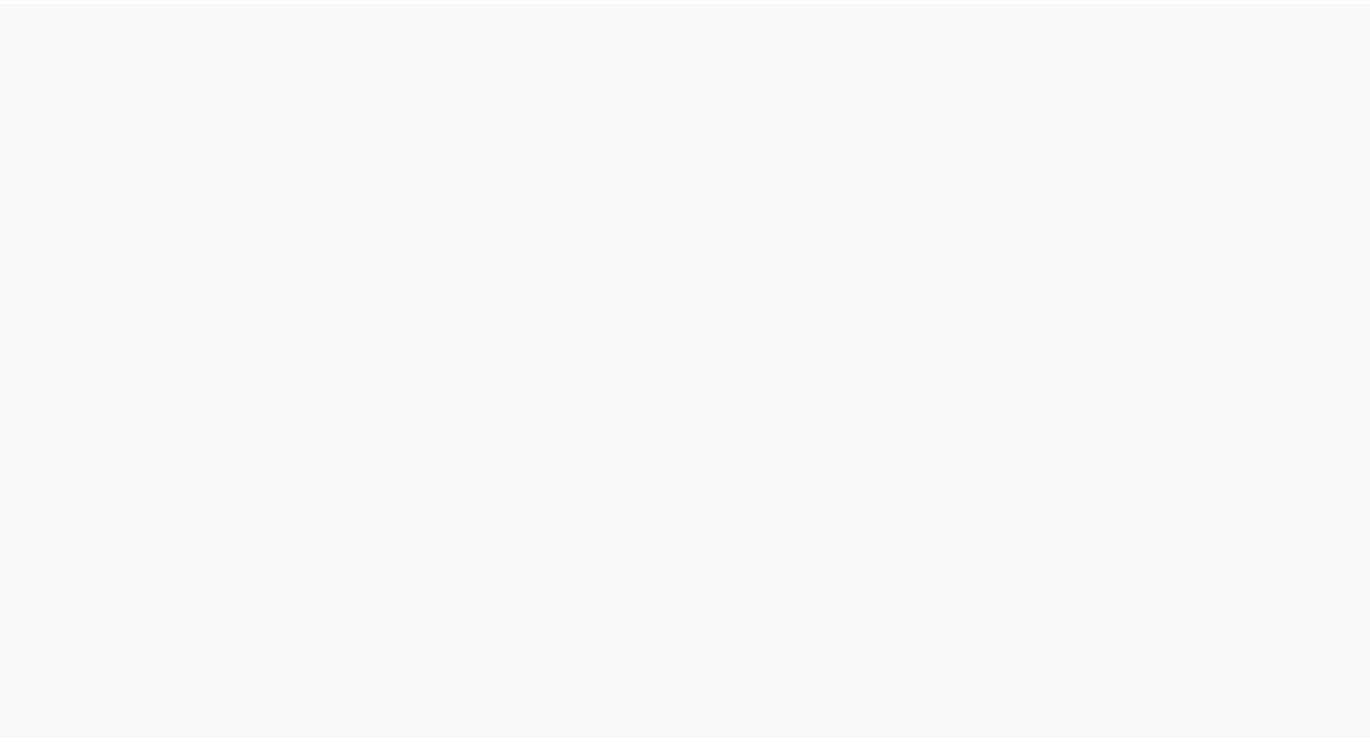 scroll, scrollTop: 0, scrollLeft: 0, axis: both 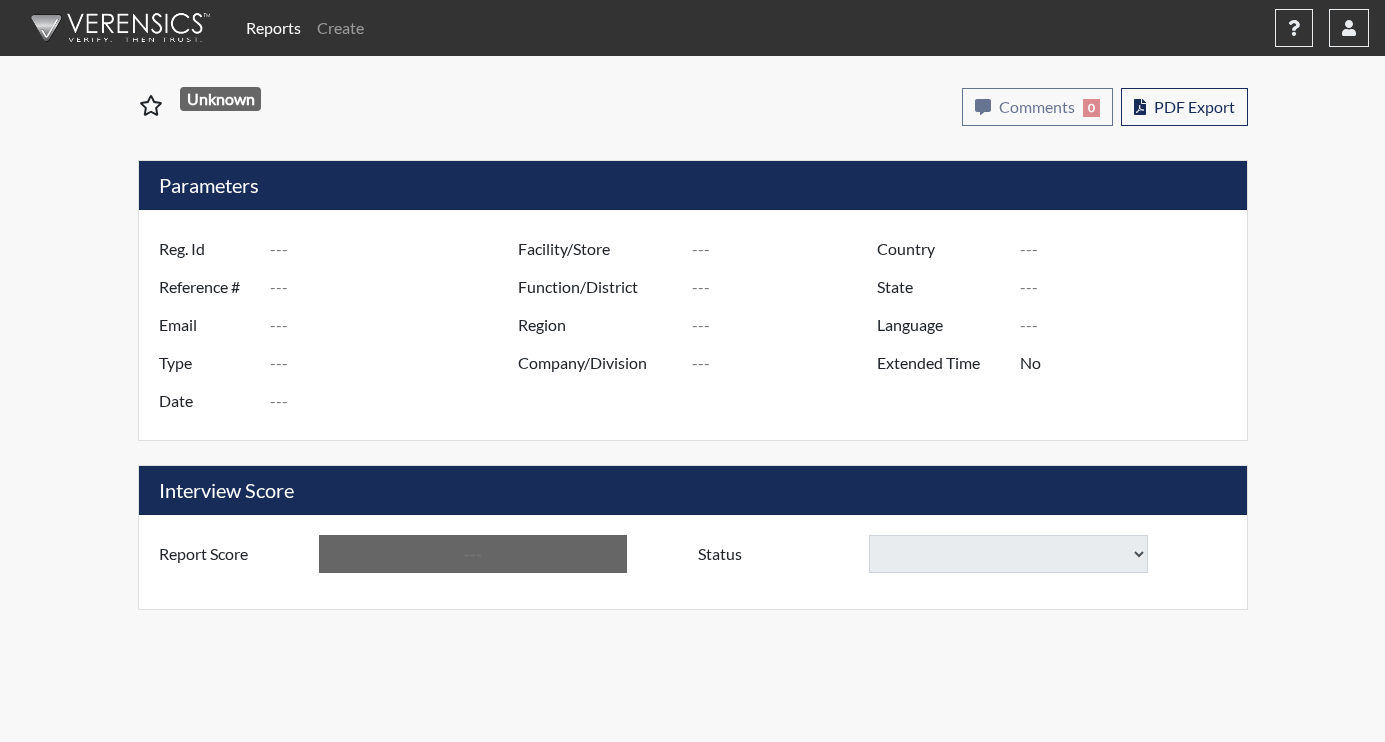 type on "LSF4263" 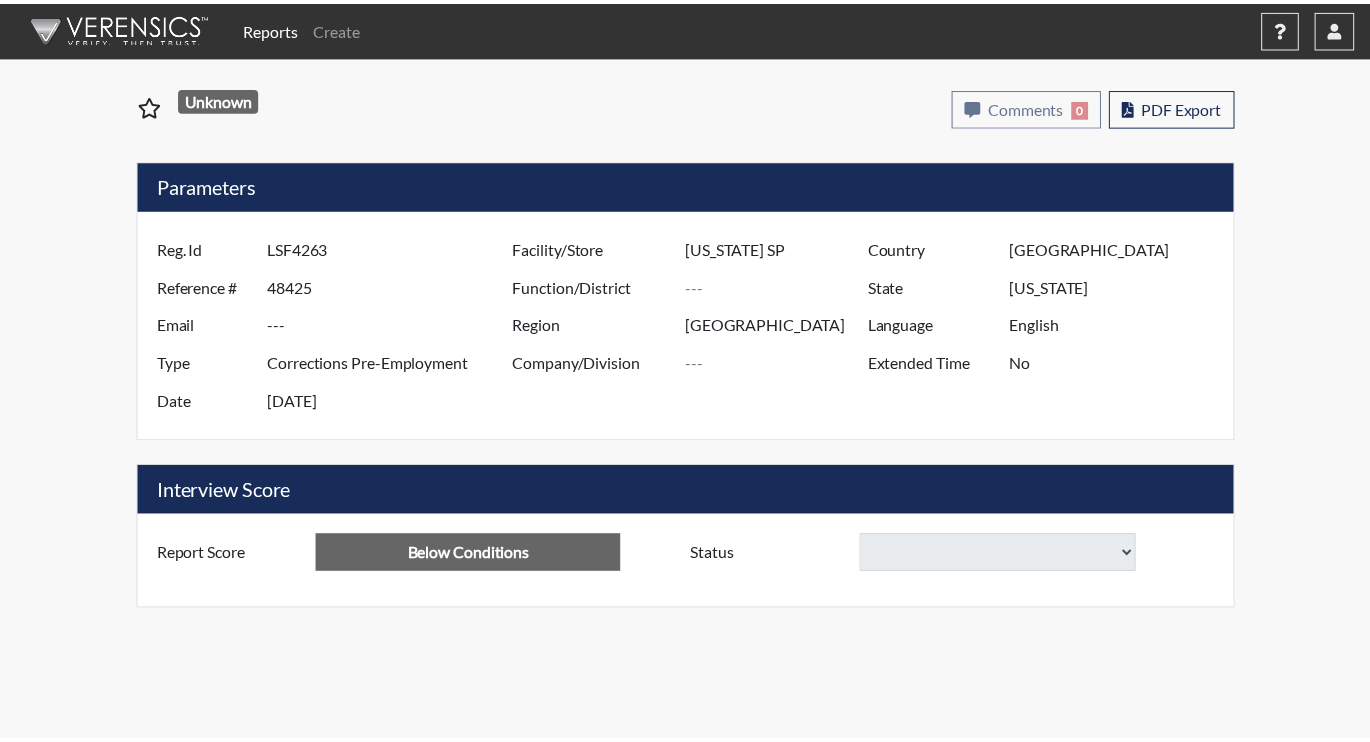select 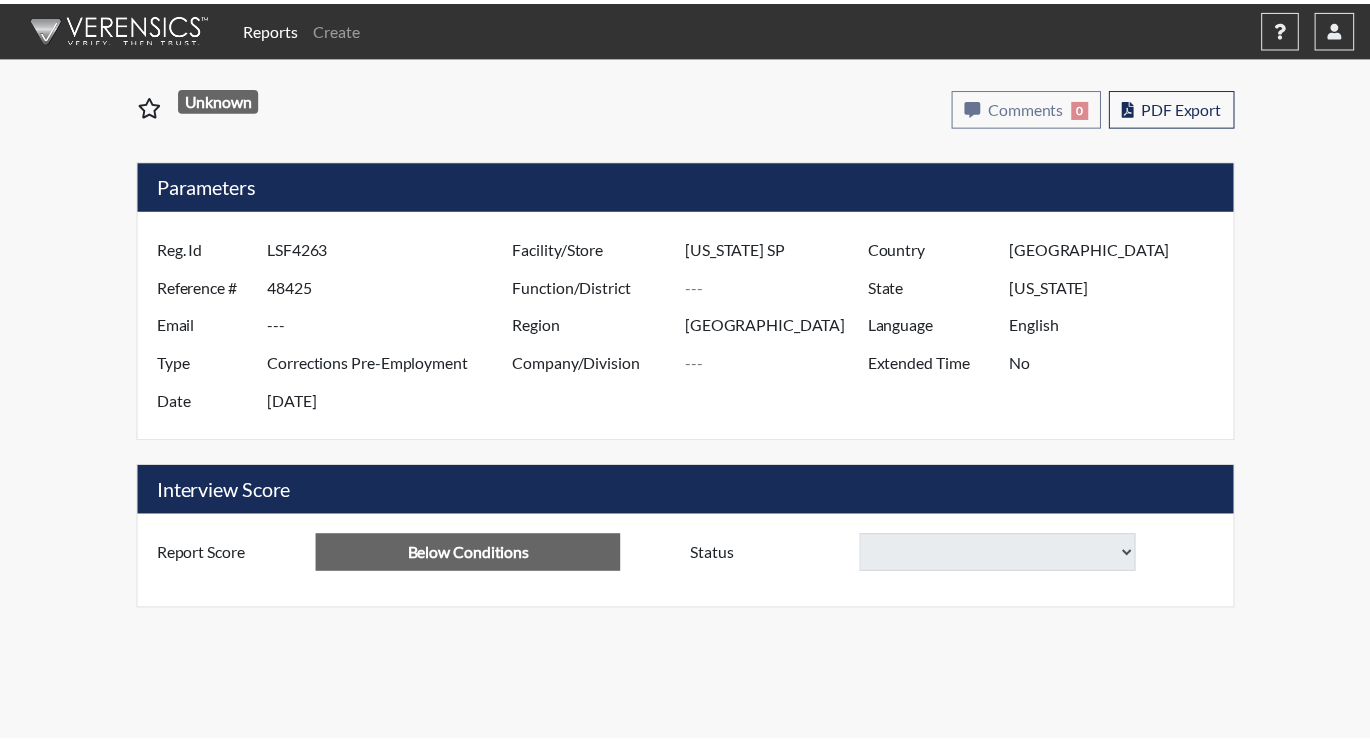 select 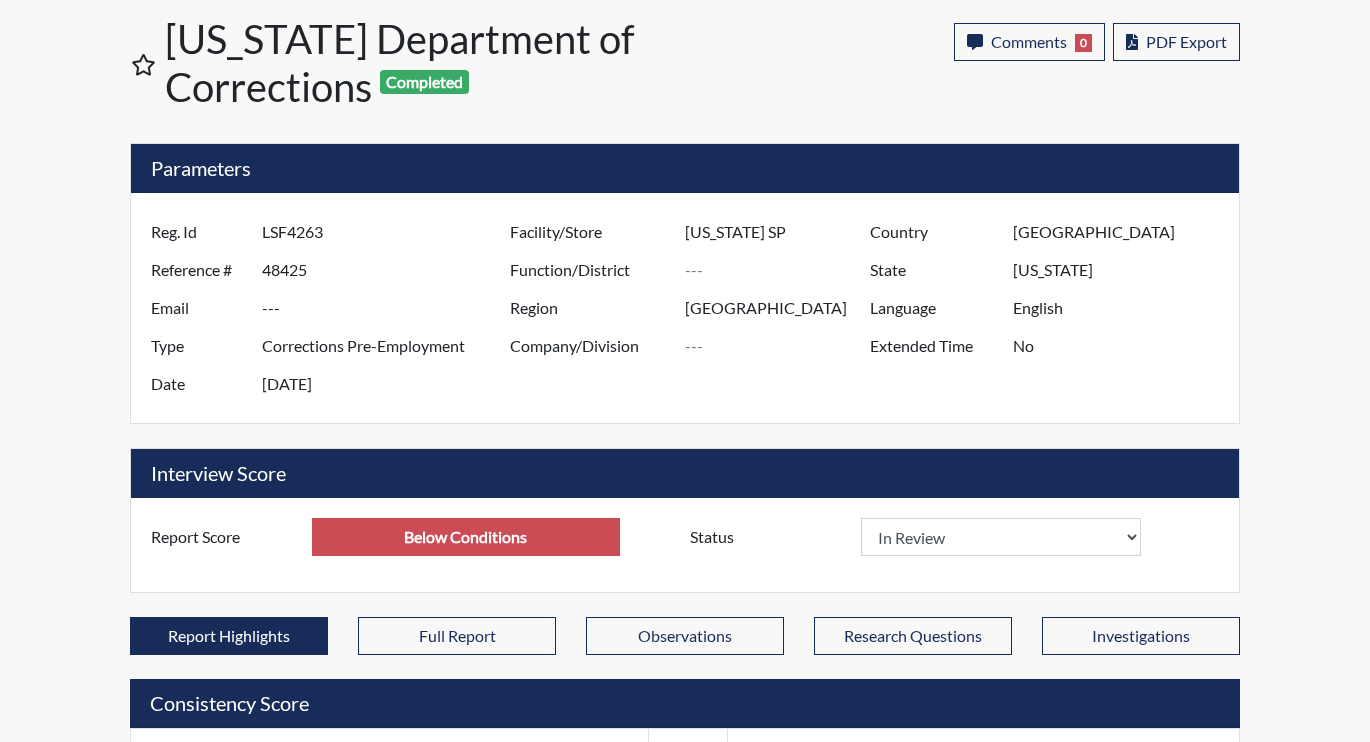scroll, scrollTop: 188, scrollLeft: 0, axis: vertical 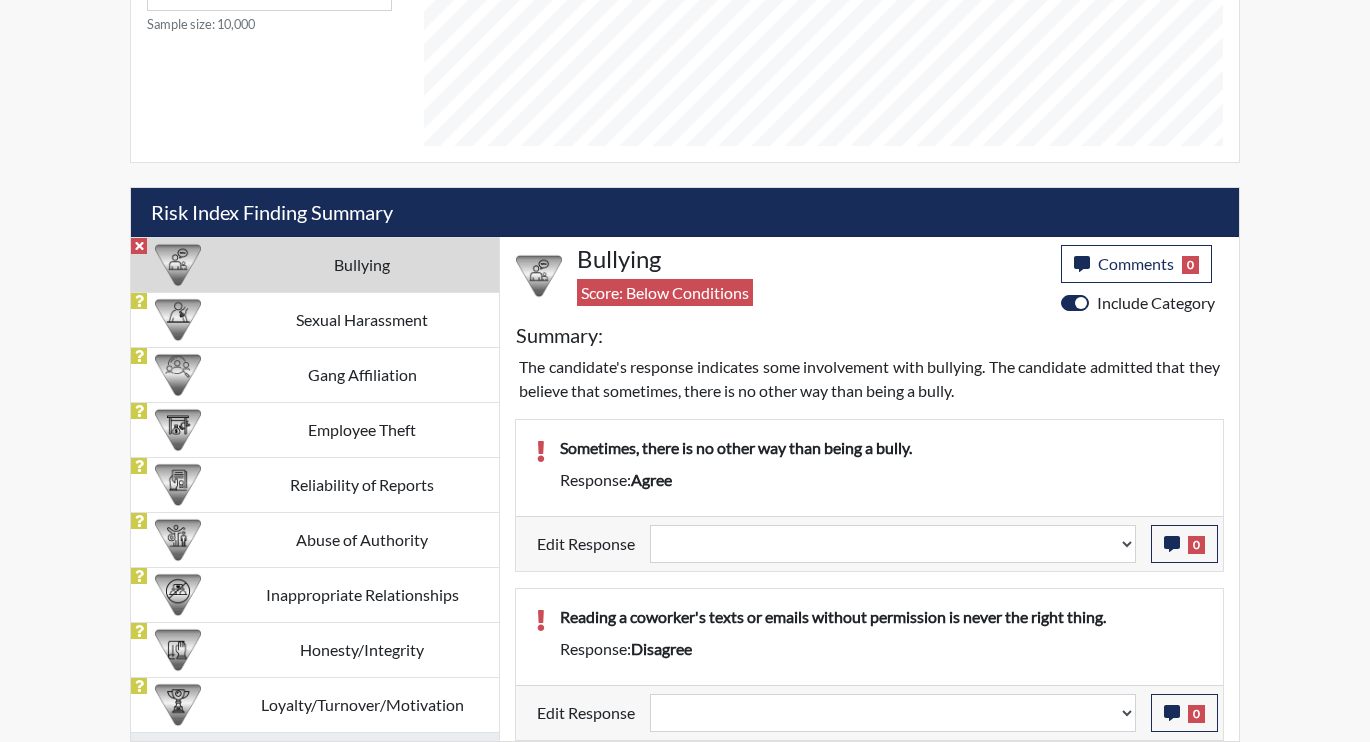 click on "Bullying" at bounding box center (362, 264) 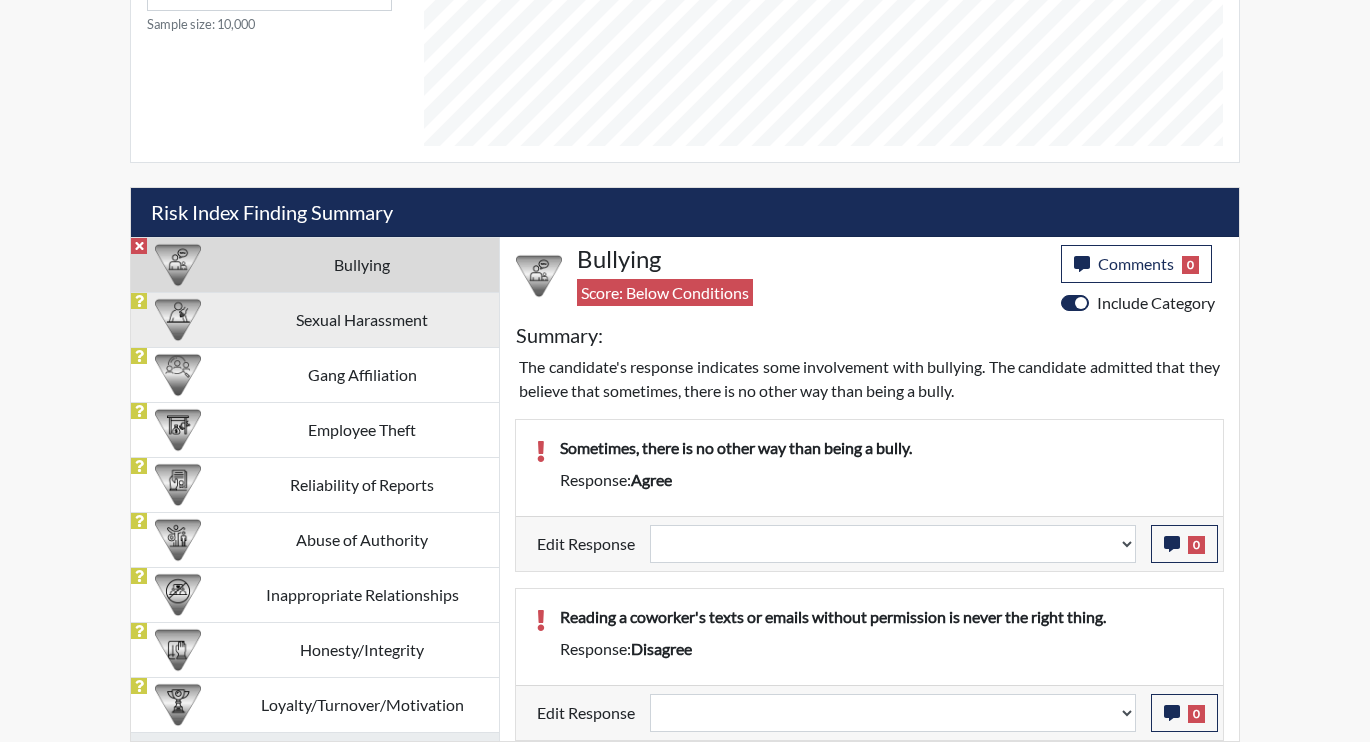 click on "Sexual Harassment" at bounding box center (362, 319) 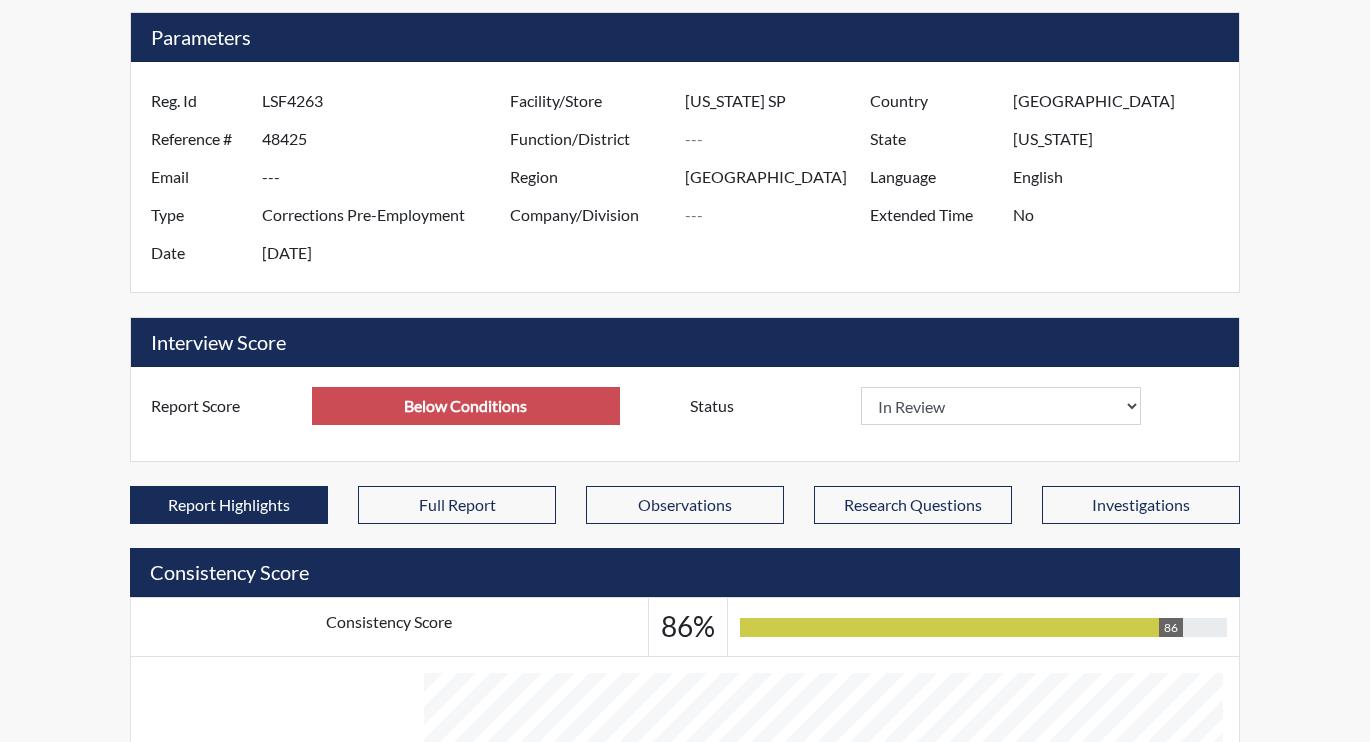scroll, scrollTop: 200, scrollLeft: 0, axis: vertical 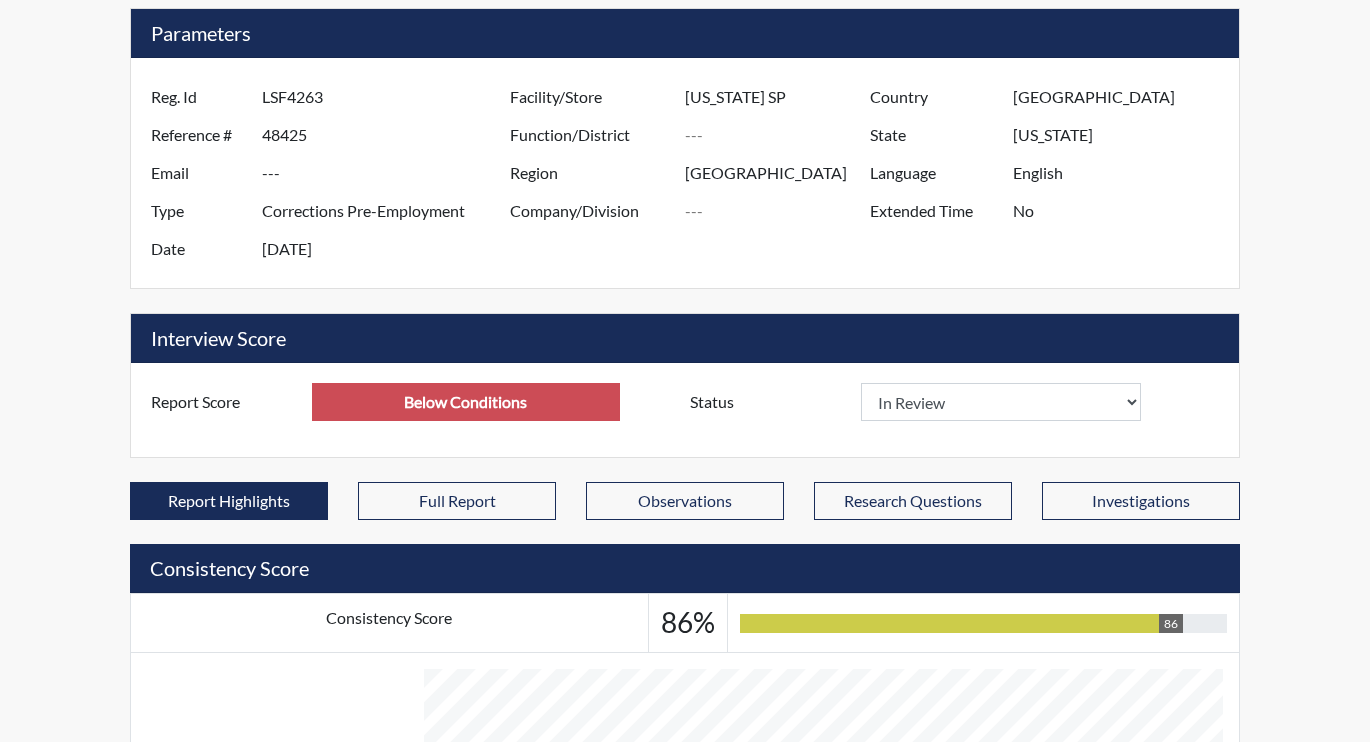 select 